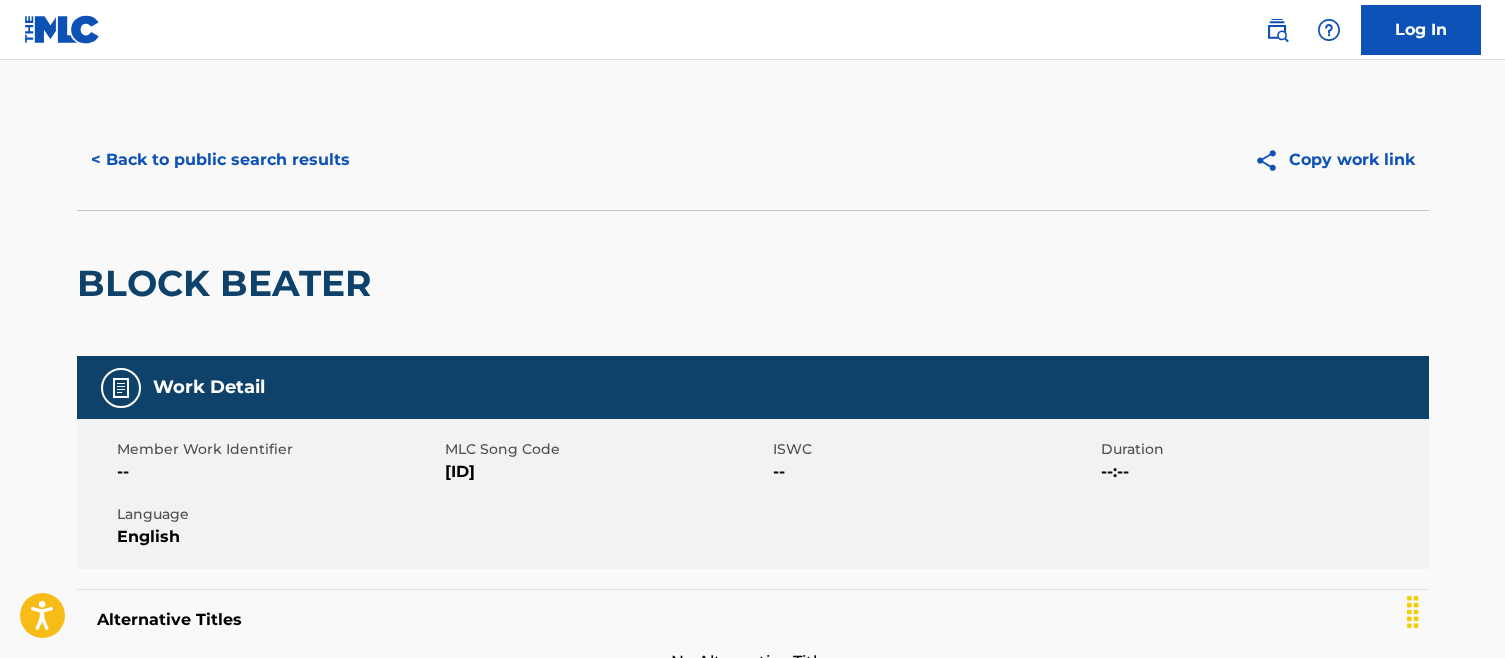 scroll, scrollTop: 0, scrollLeft: 0, axis: both 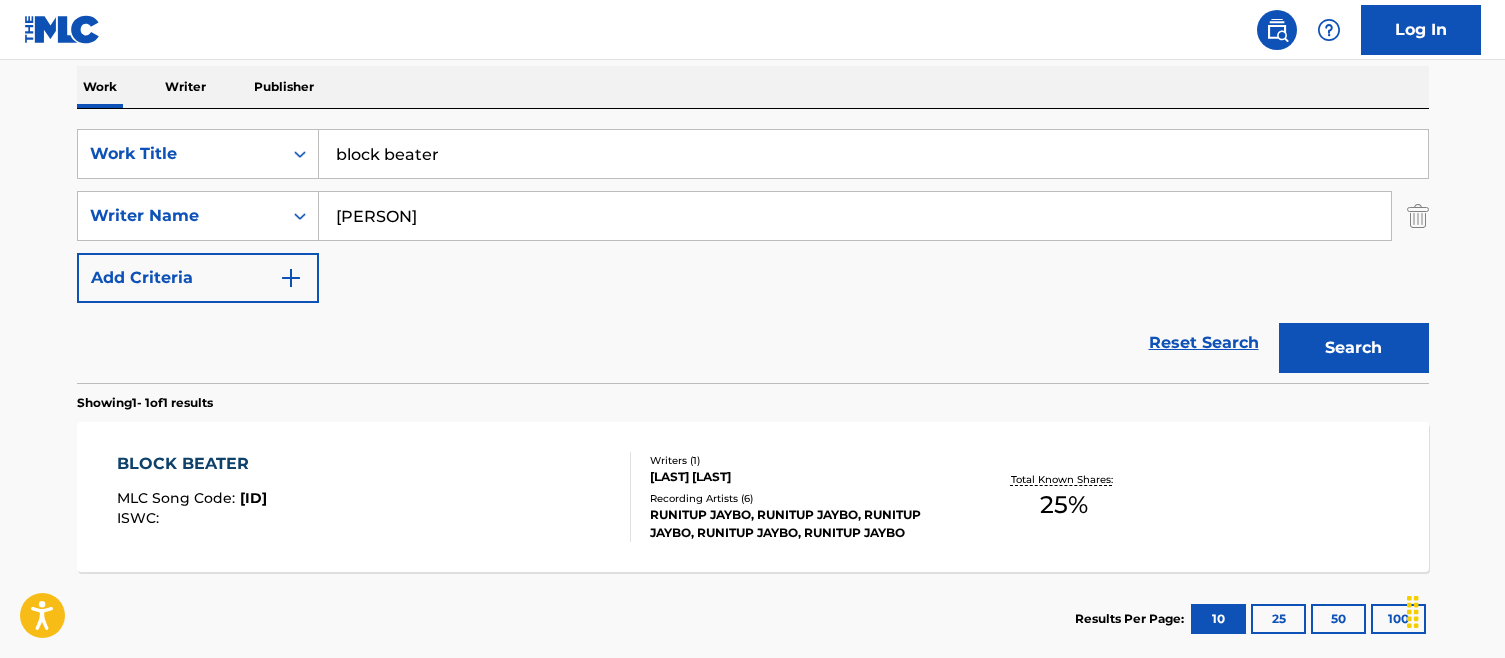 drag, startPoint x: 417, startPoint y: 206, endPoint x: 170, endPoint y: 183, distance: 248.06854 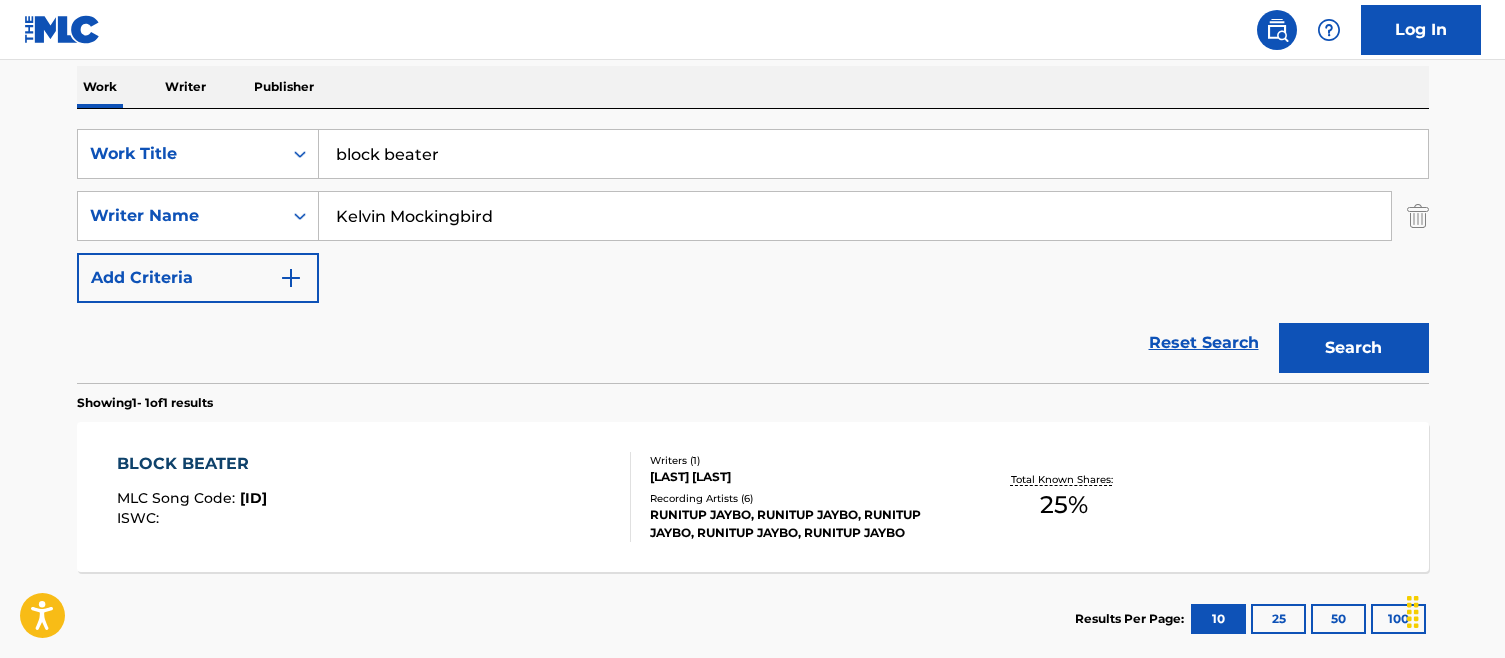 type on "Kelvin Mockingbird" 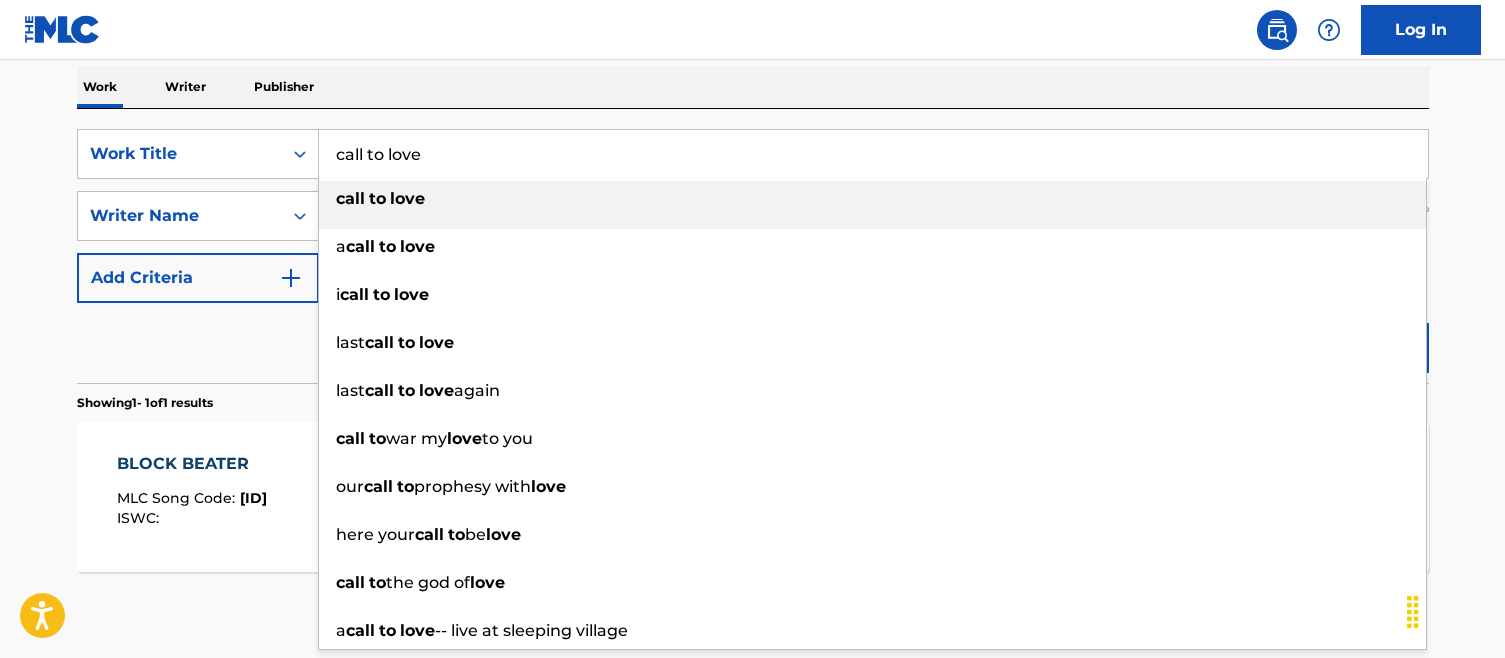 type on "call to love" 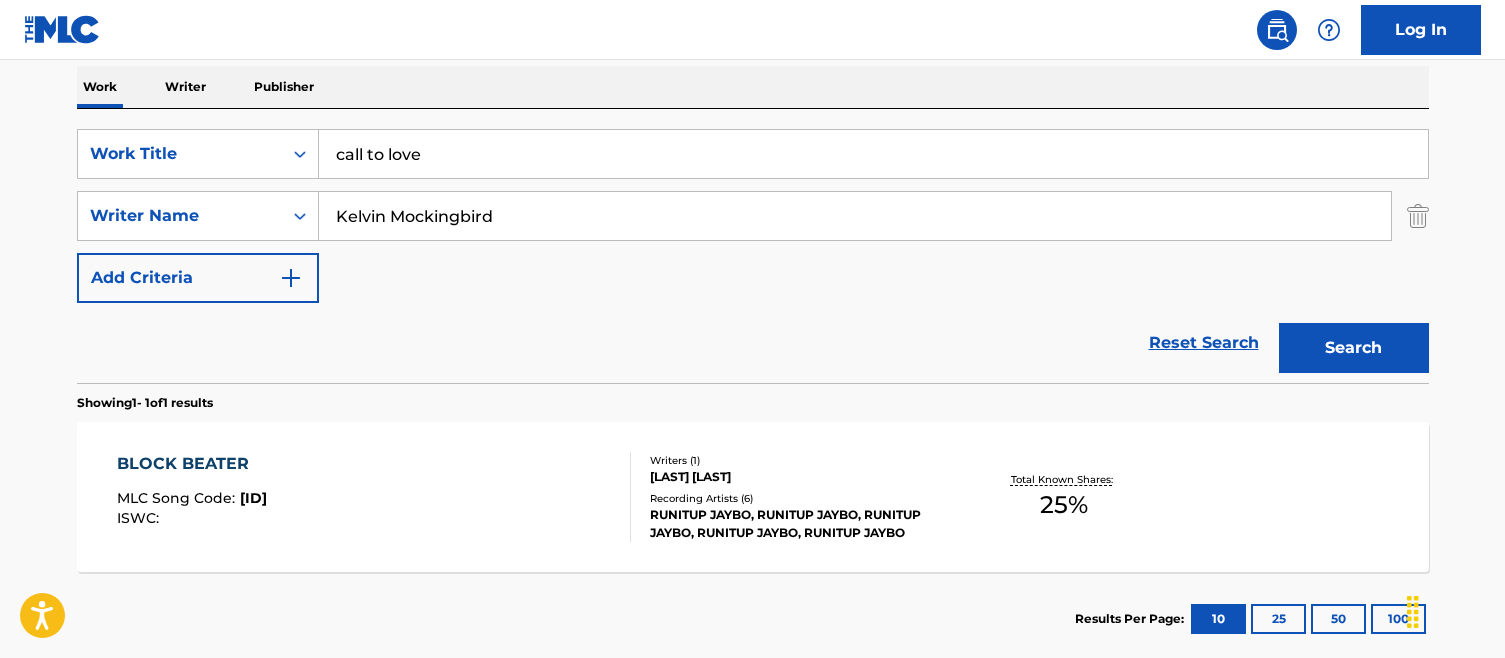 click on "Work Writer Publisher" at bounding box center (753, 87) 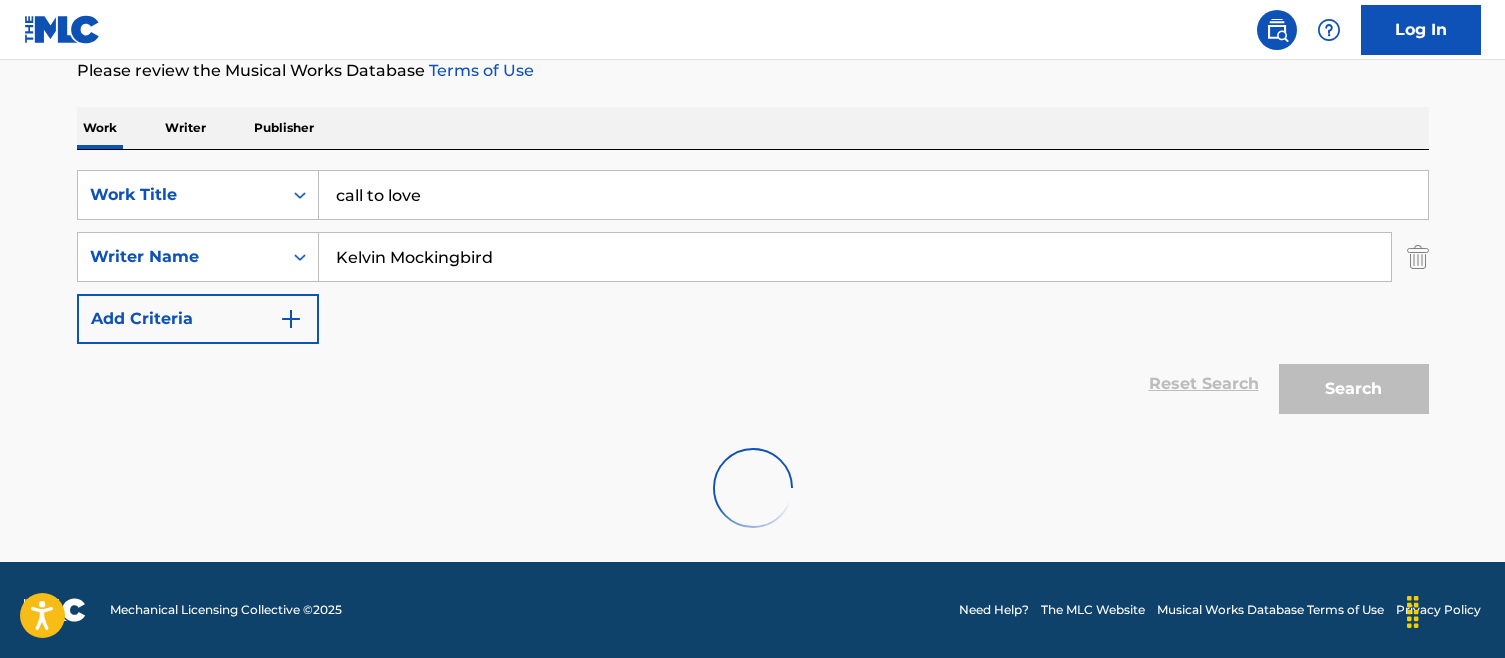 scroll, scrollTop: 316, scrollLeft: 0, axis: vertical 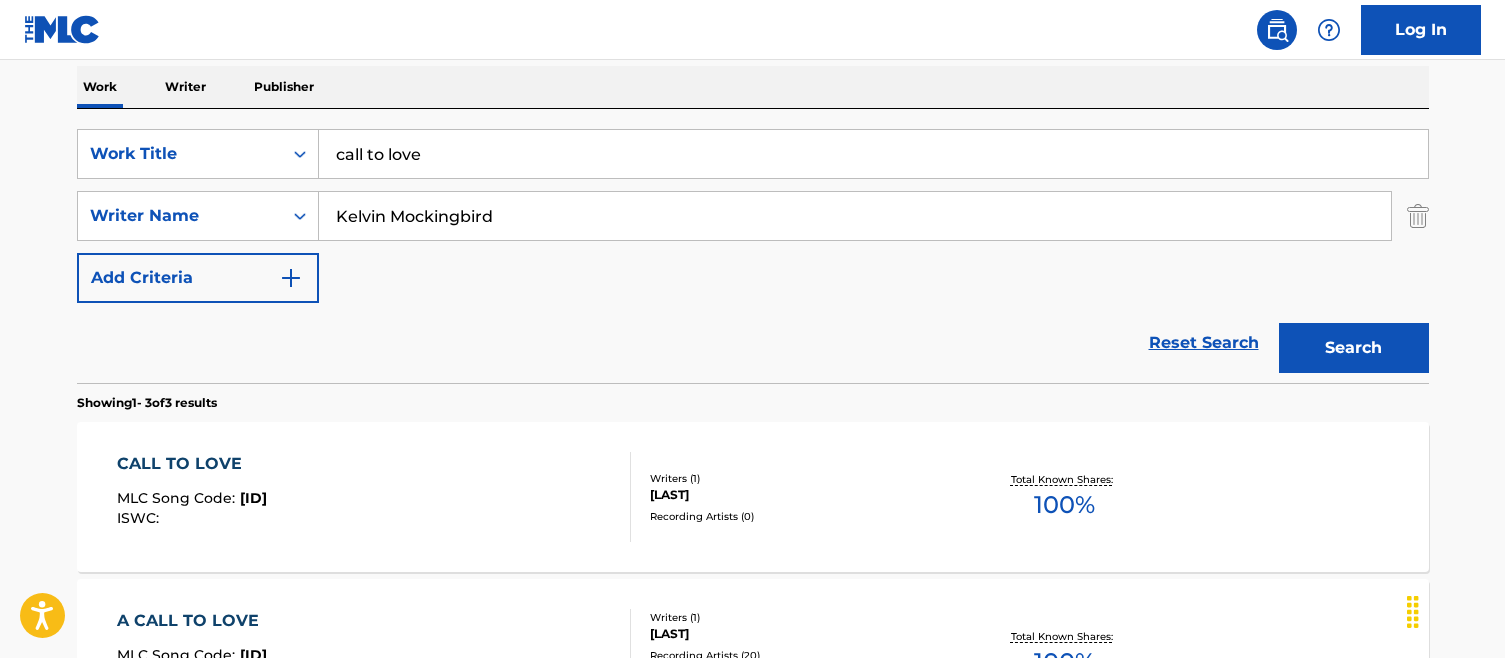 click on "Work Title [LAST] Writer Name [LAST] Add Criteria Reset Search Search" at bounding box center (753, 216) 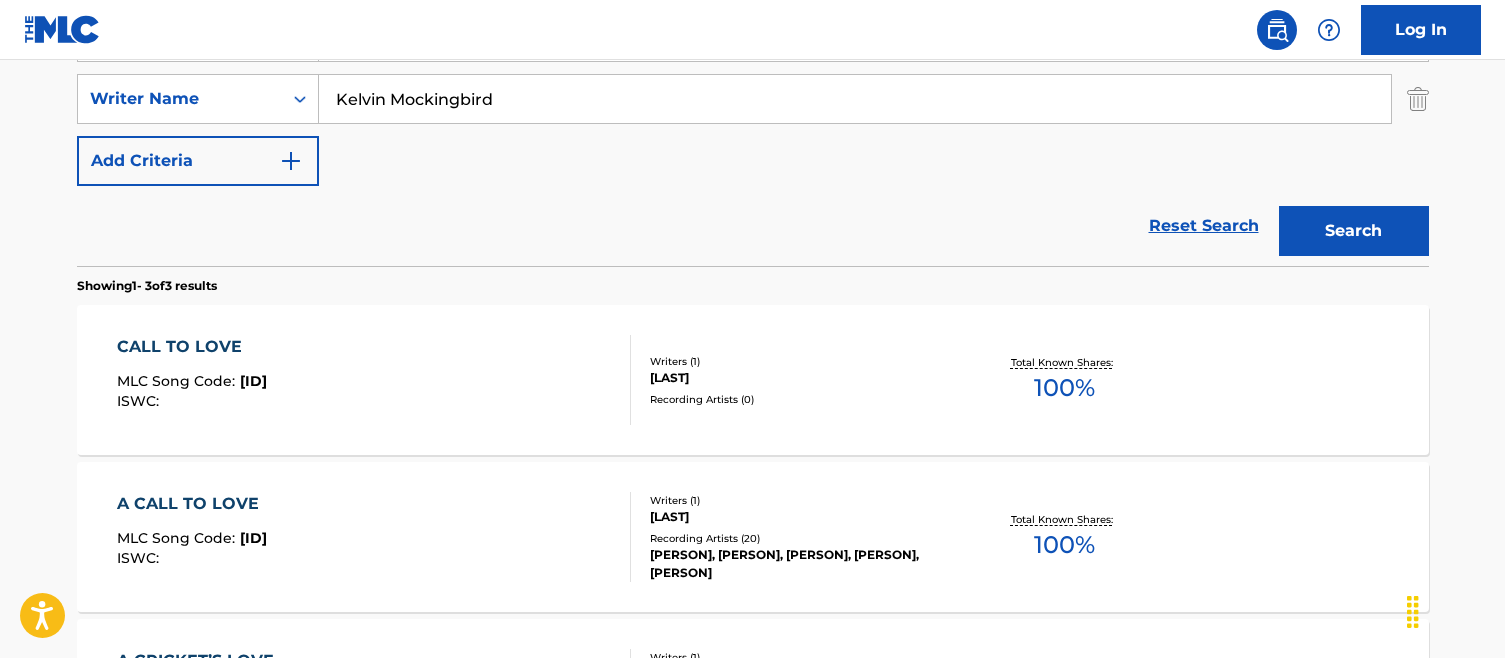 scroll, scrollTop: 430, scrollLeft: 0, axis: vertical 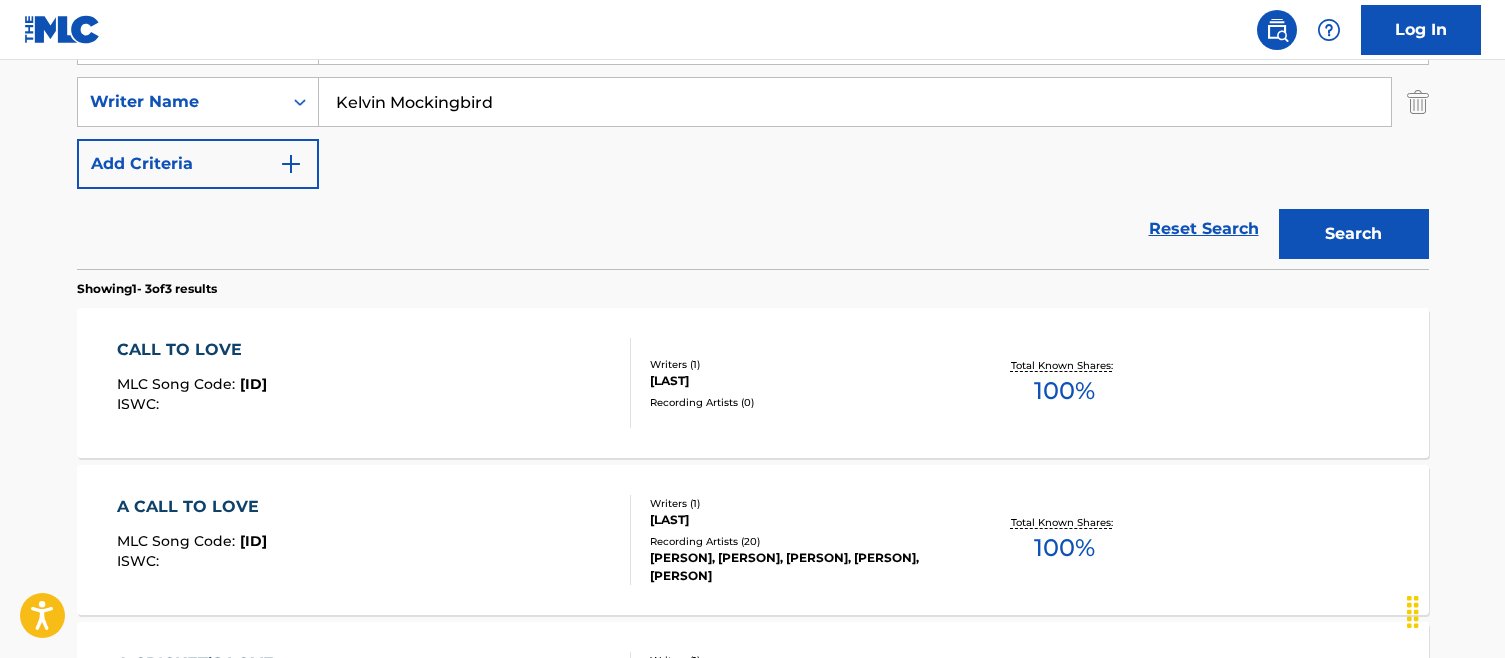 click on "CALL TO LOVE MLC Song Code : CJ89LD ISWC : Writers ( 1 ) [PERSON] Recording Artists ( 0 ) Total Known Shares: 100 %" at bounding box center [753, 383] 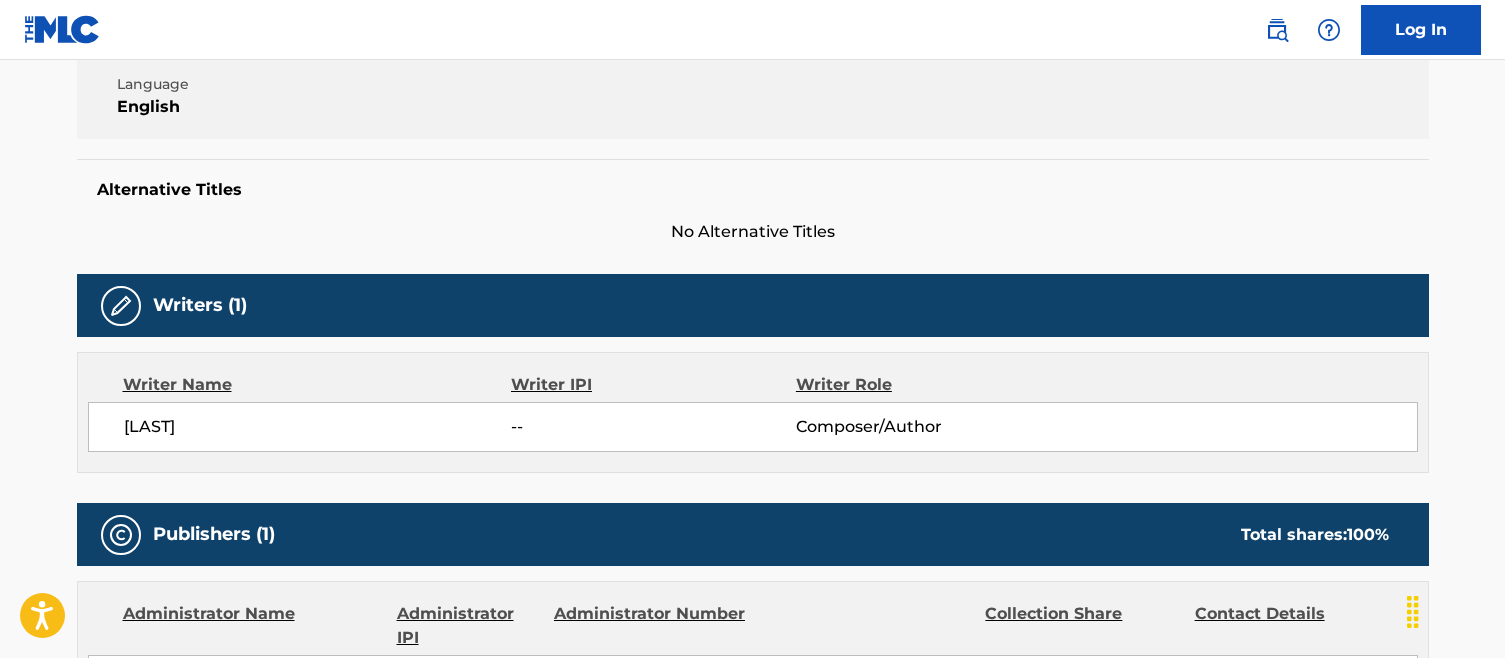 scroll, scrollTop: 0, scrollLeft: 0, axis: both 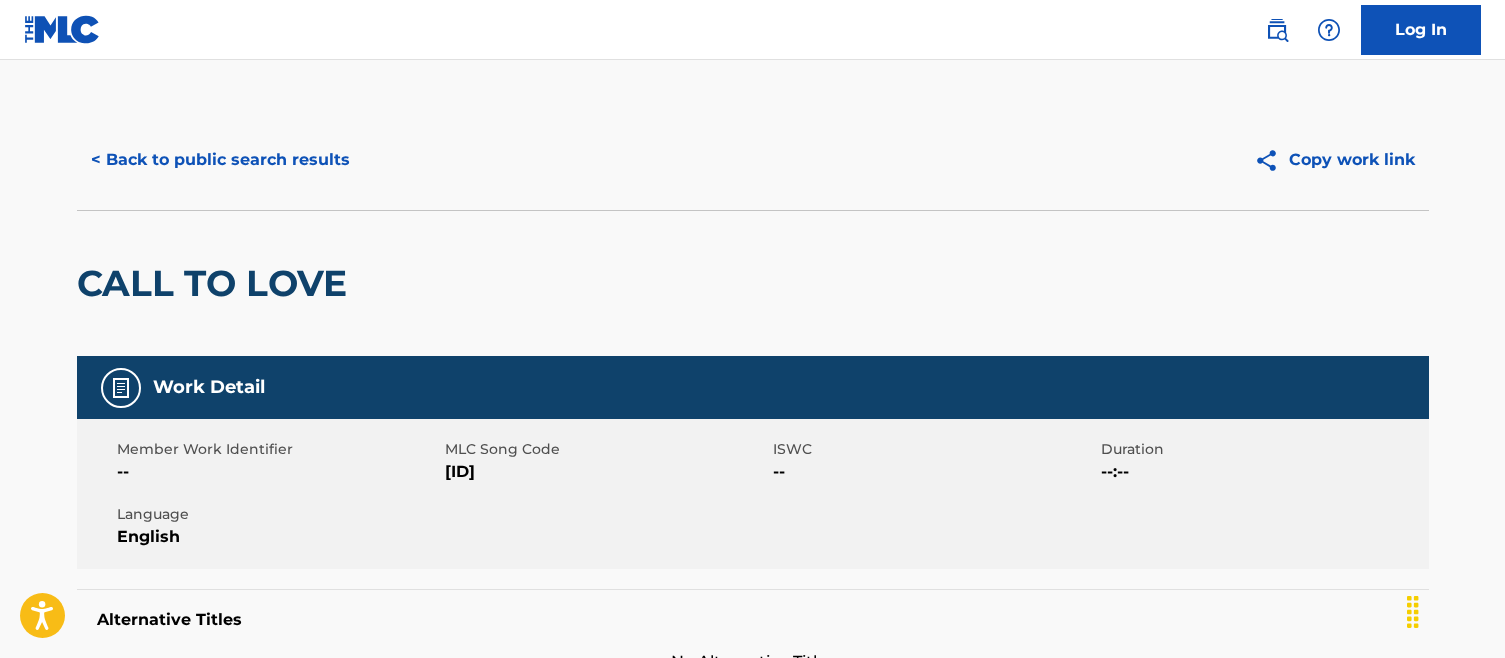 click on "MLC Song Code" at bounding box center [606, 449] 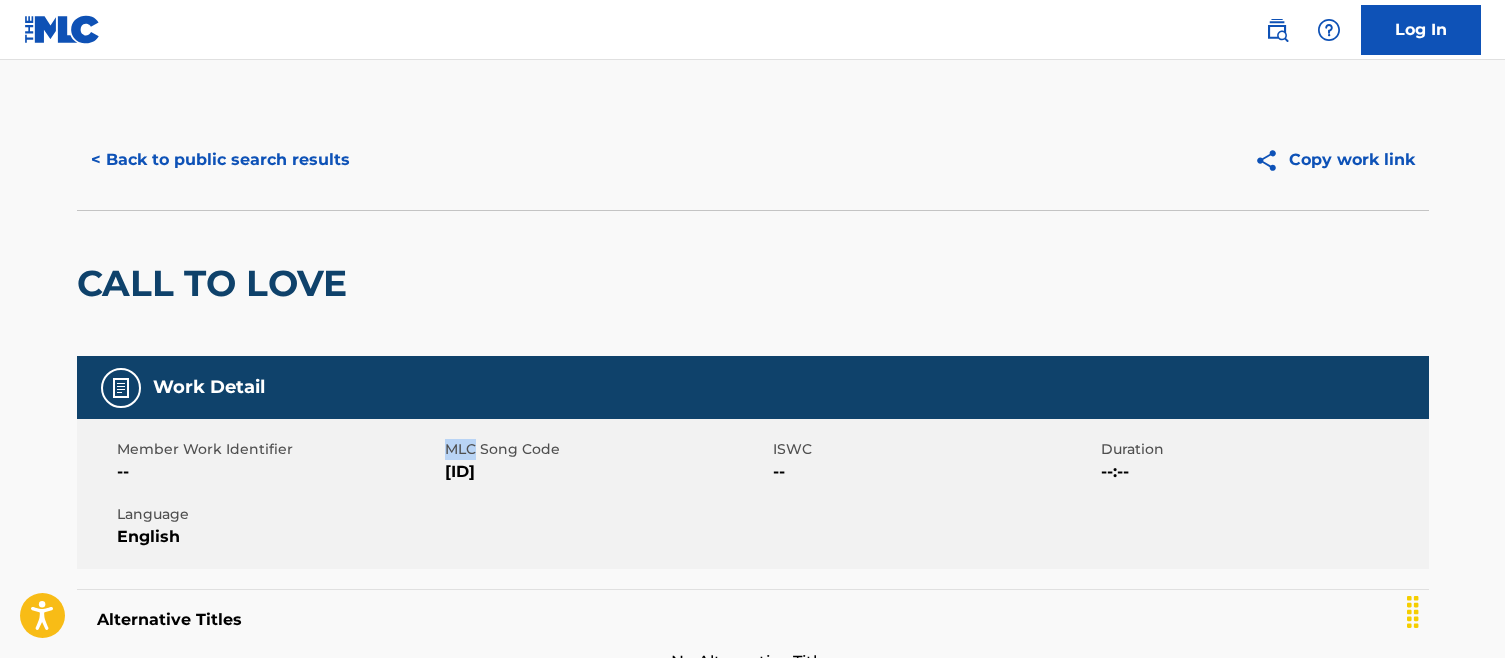 click on "MLC Song Code" at bounding box center (606, 449) 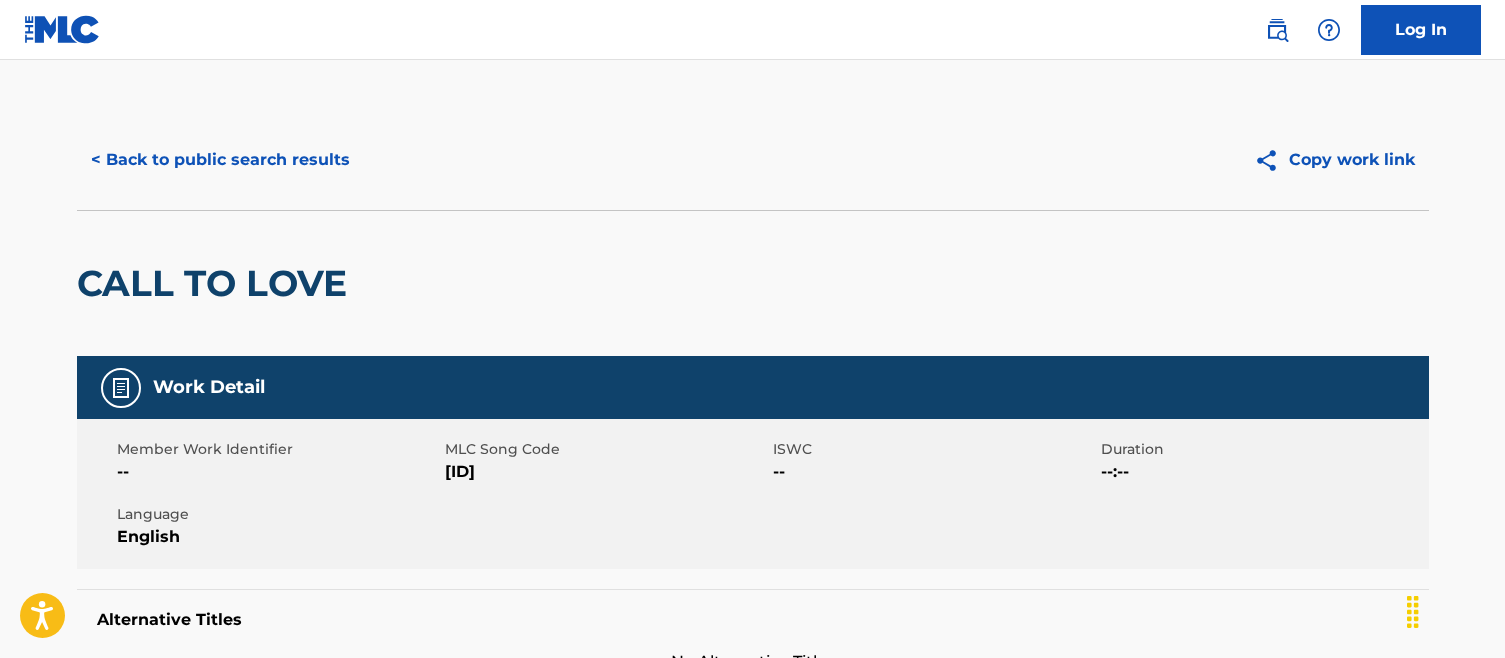 click on "[ID]" at bounding box center (606, 472) 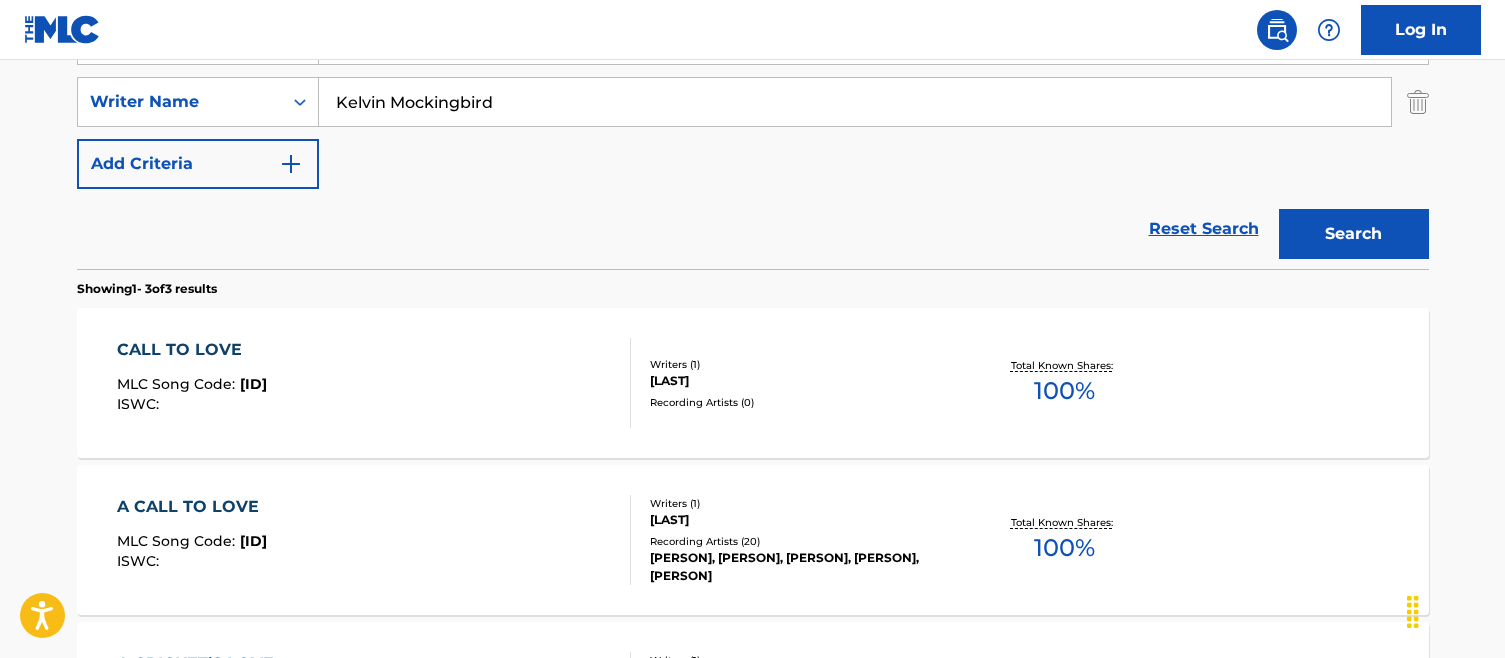 click on "[ID]" at bounding box center (253, 541) 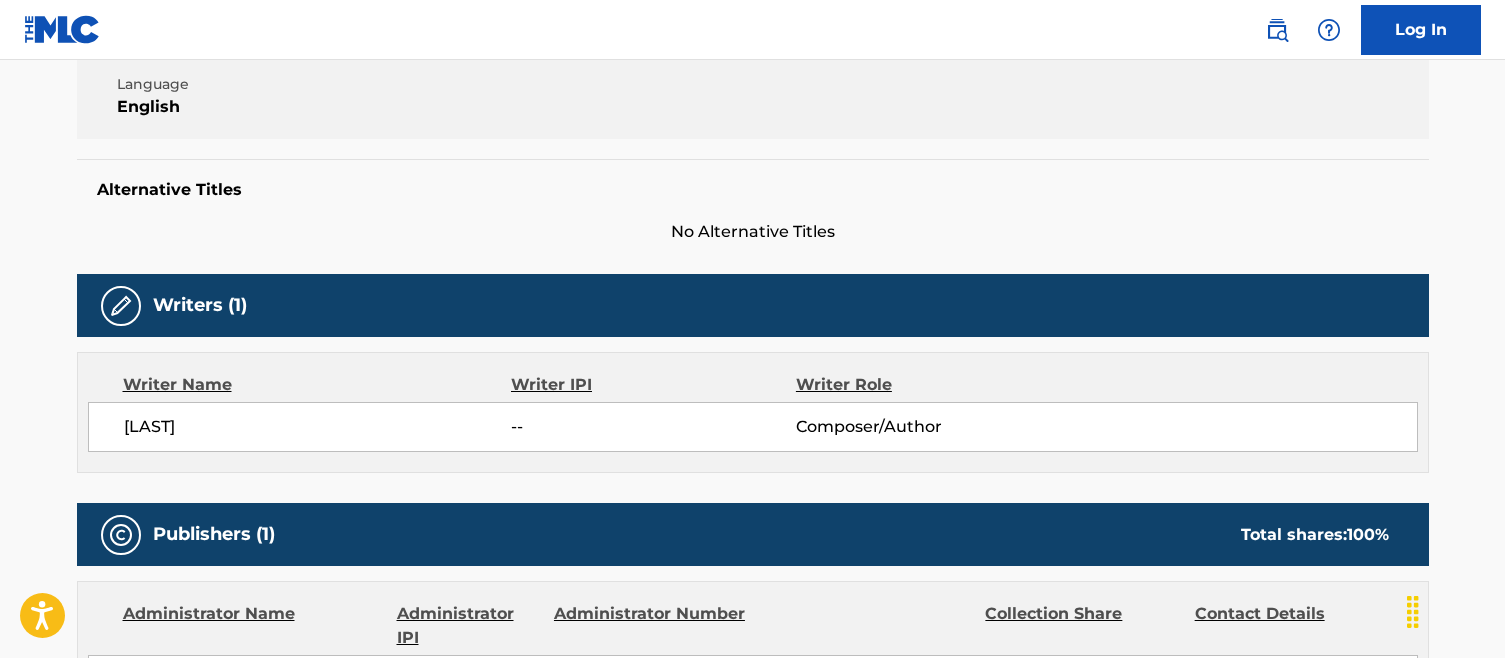 scroll, scrollTop: 0, scrollLeft: 0, axis: both 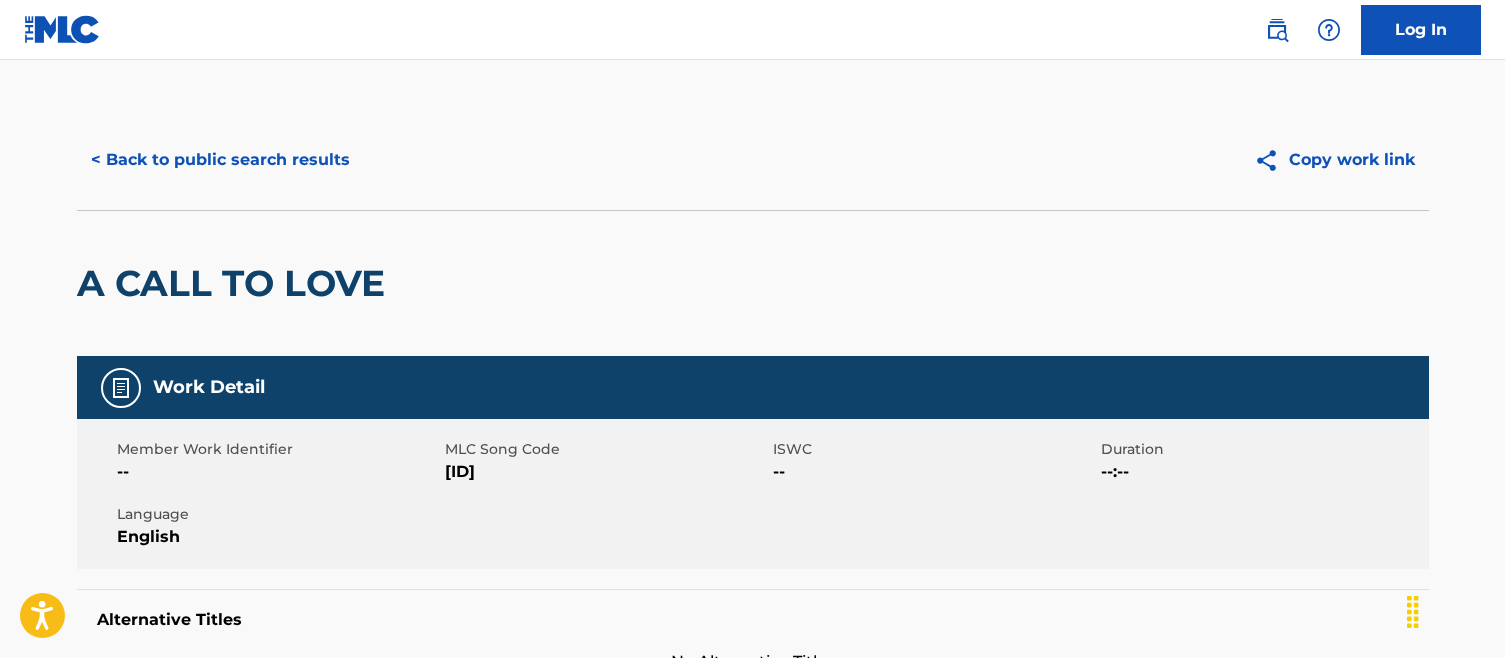 click on "[ID]" at bounding box center [606, 472] 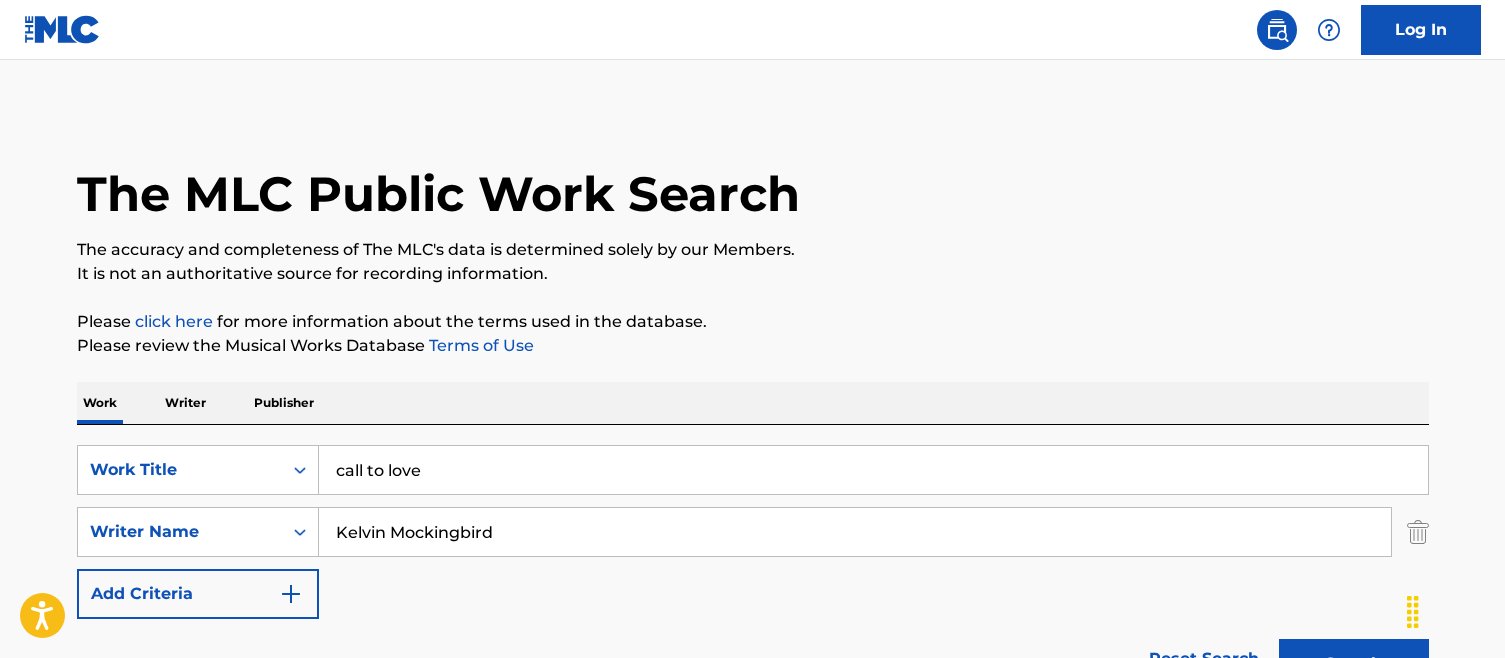 scroll, scrollTop: 430, scrollLeft: 0, axis: vertical 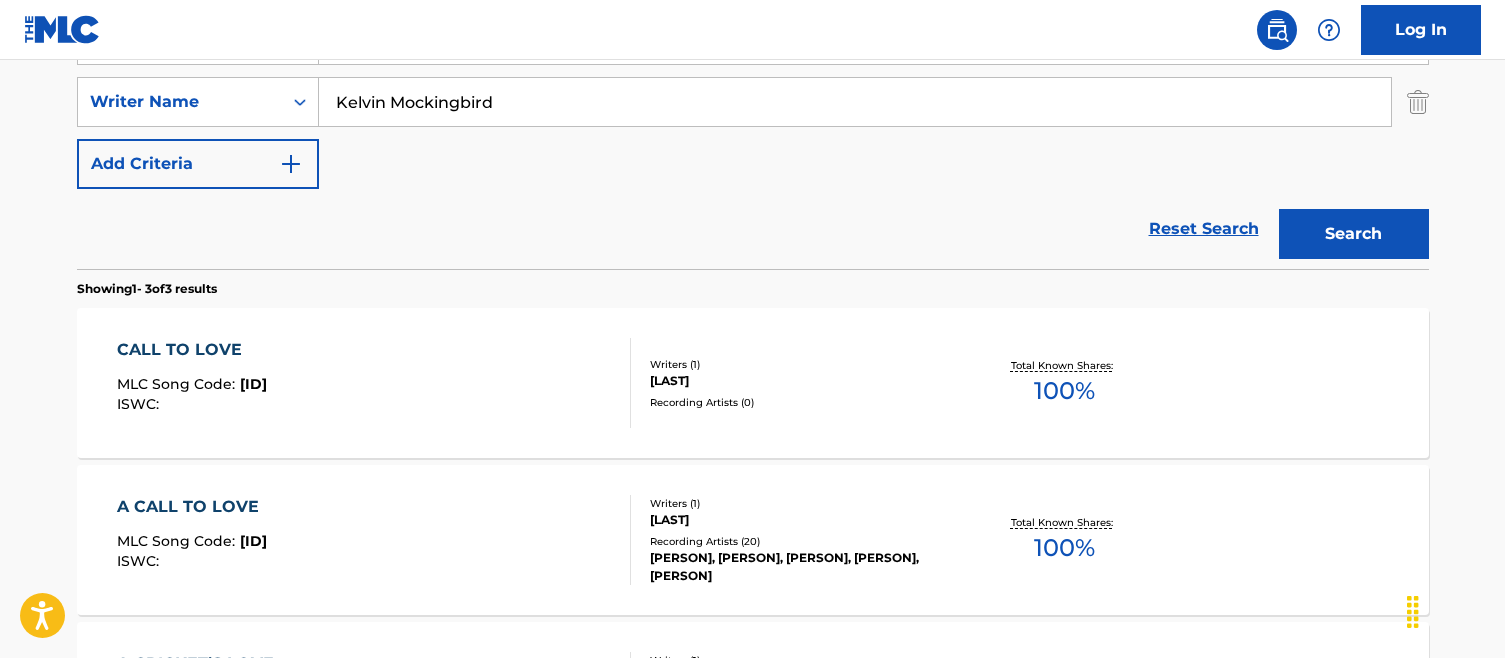 click on "CALL TO LOVE MLC Song Code : CJ89LD ISWC :" at bounding box center (374, 383) 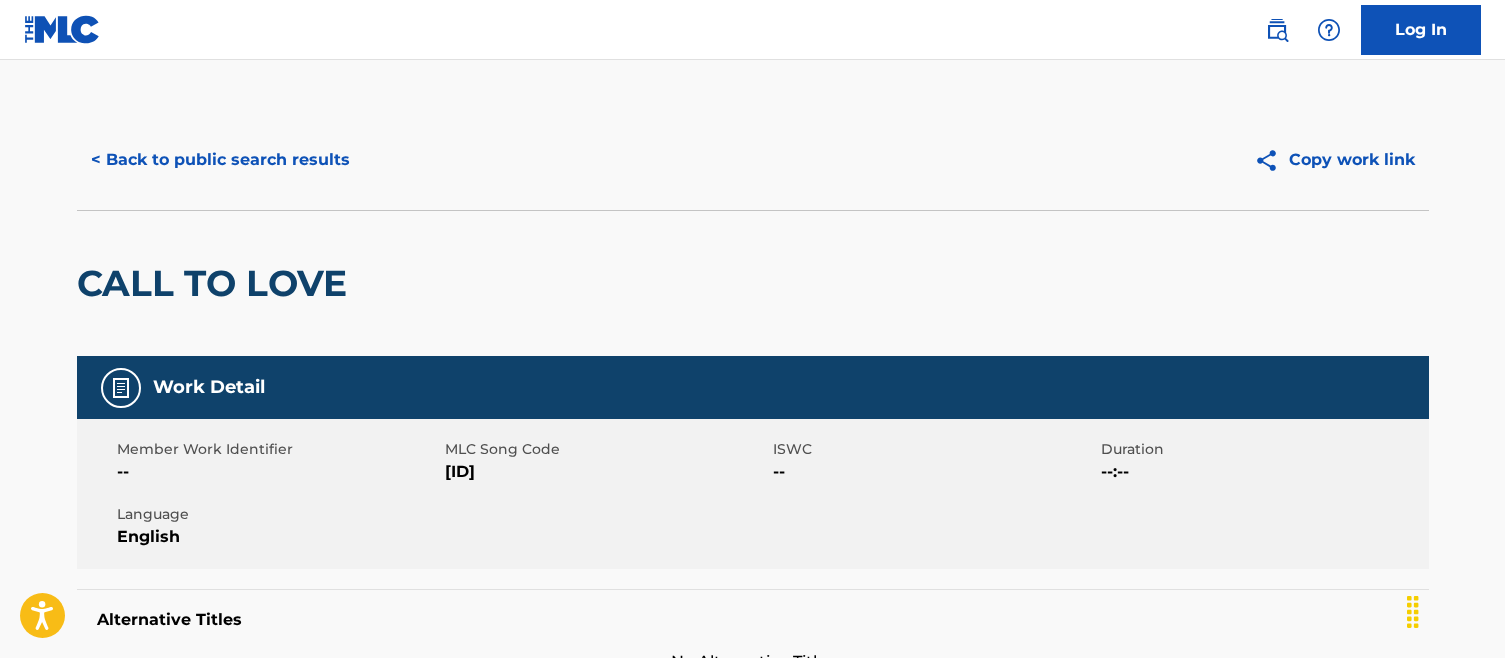 click on "[ID]" at bounding box center (606, 472) 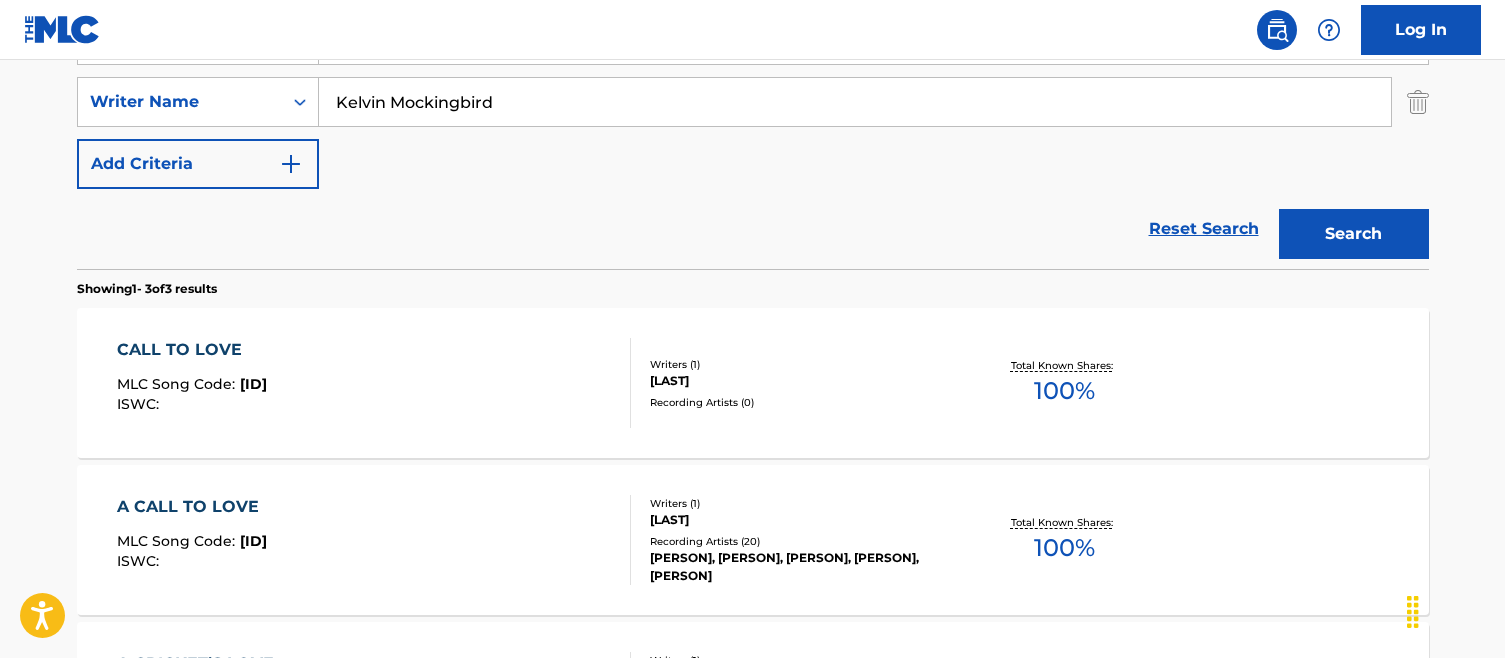 drag, startPoint x: 537, startPoint y: 114, endPoint x: 0, endPoint y: 45, distance: 541.4148 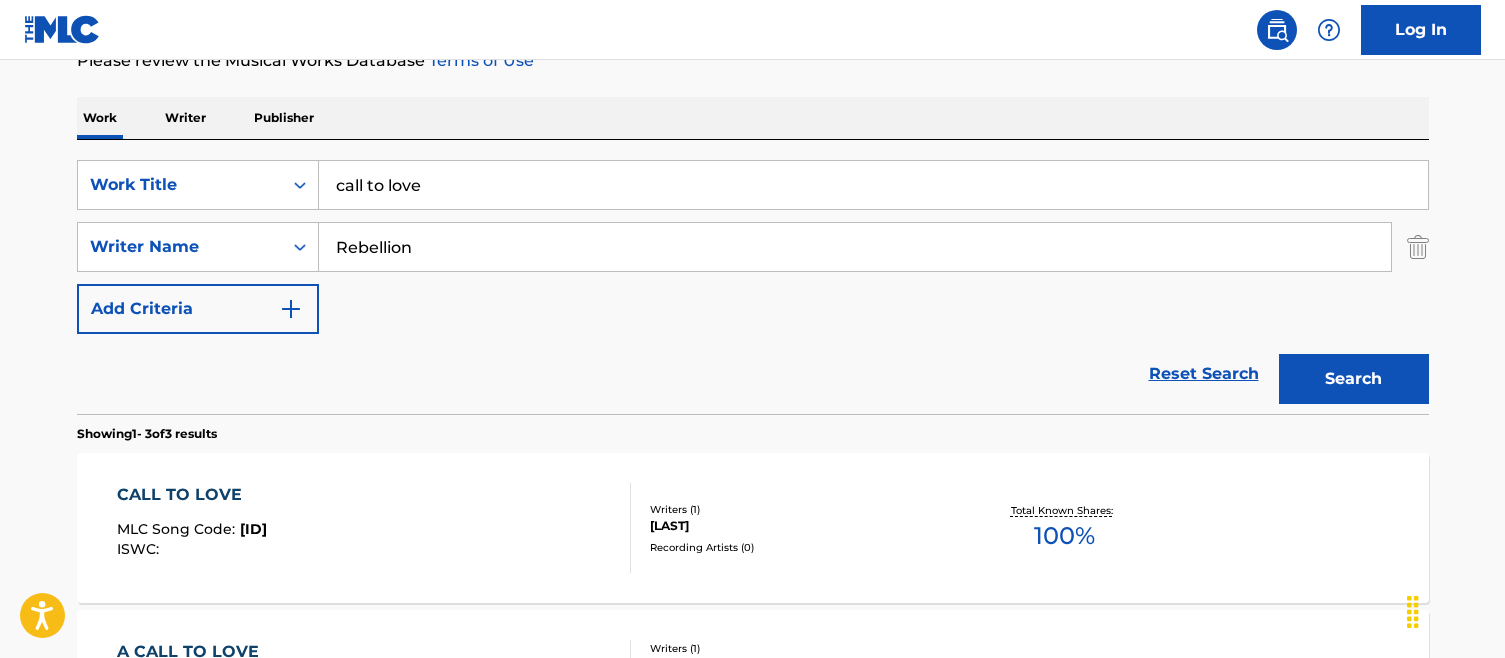 scroll, scrollTop: 288, scrollLeft: 0, axis: vertical 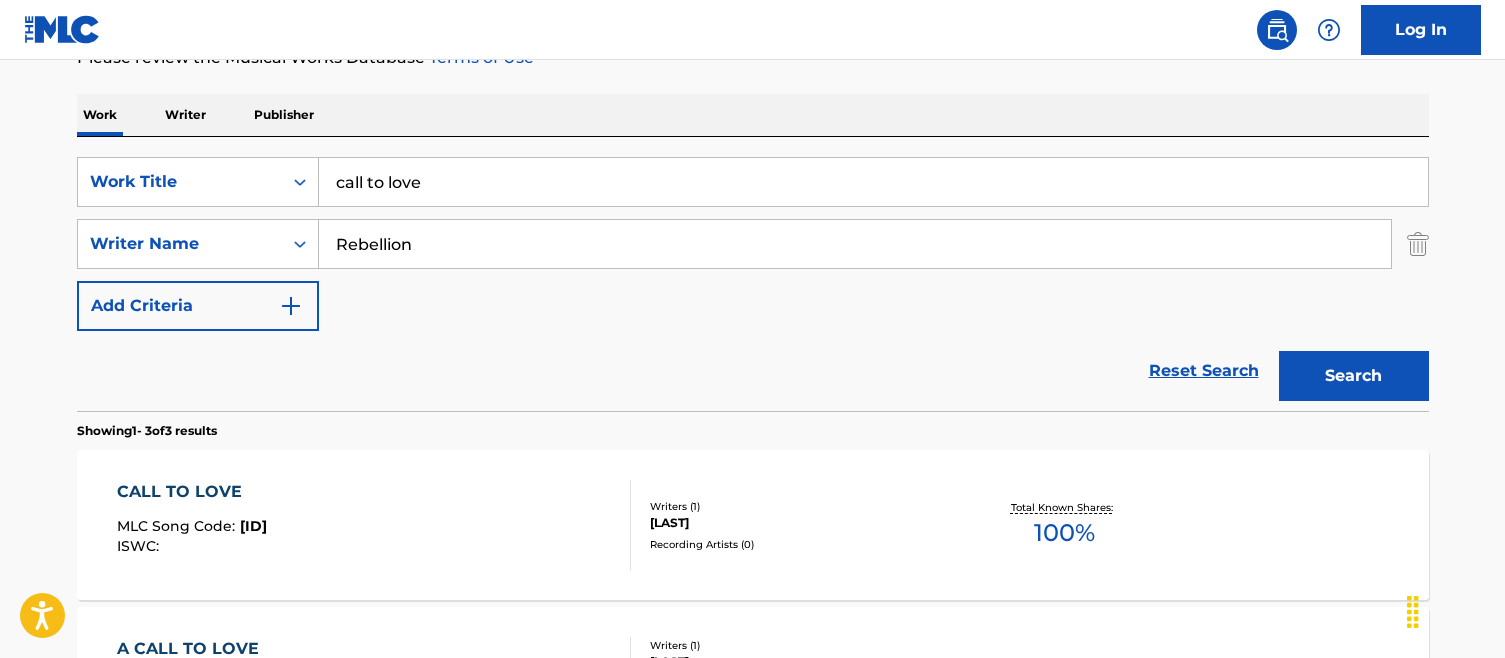 type on "Rebellion" 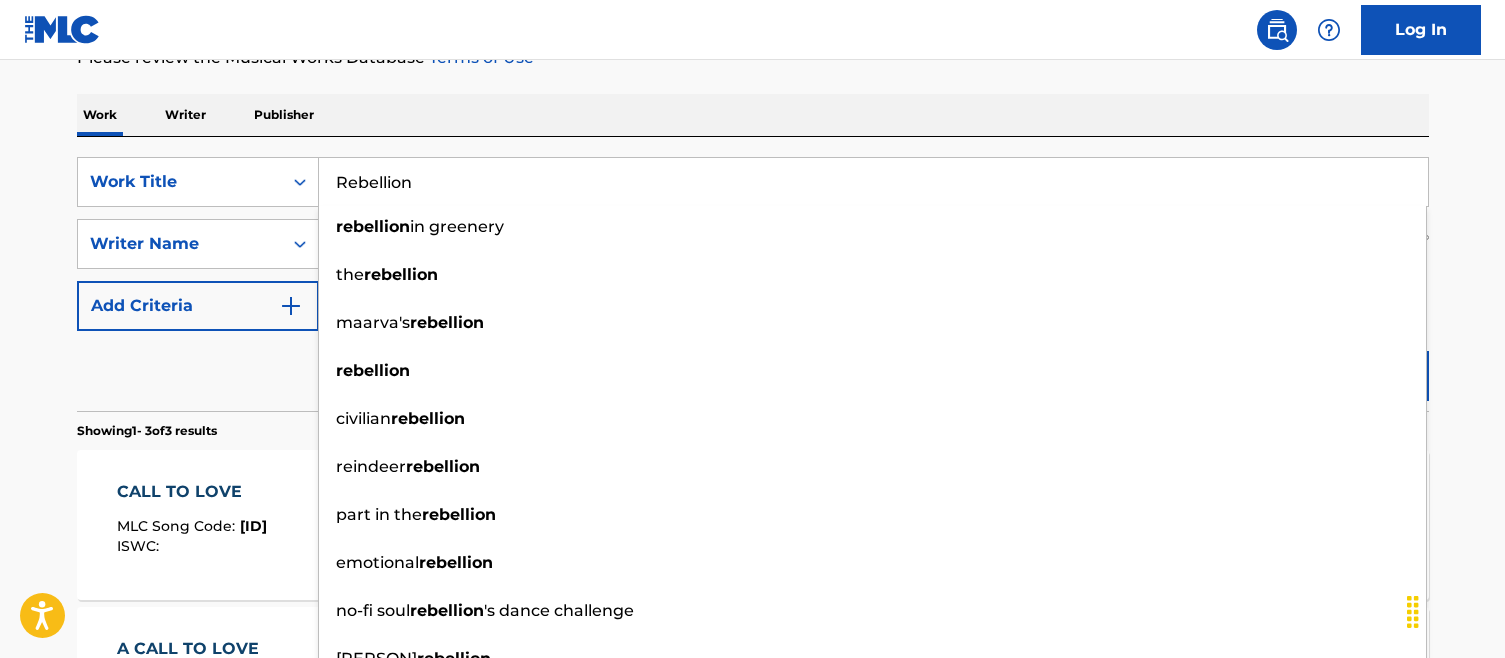 type on "Rebellion" 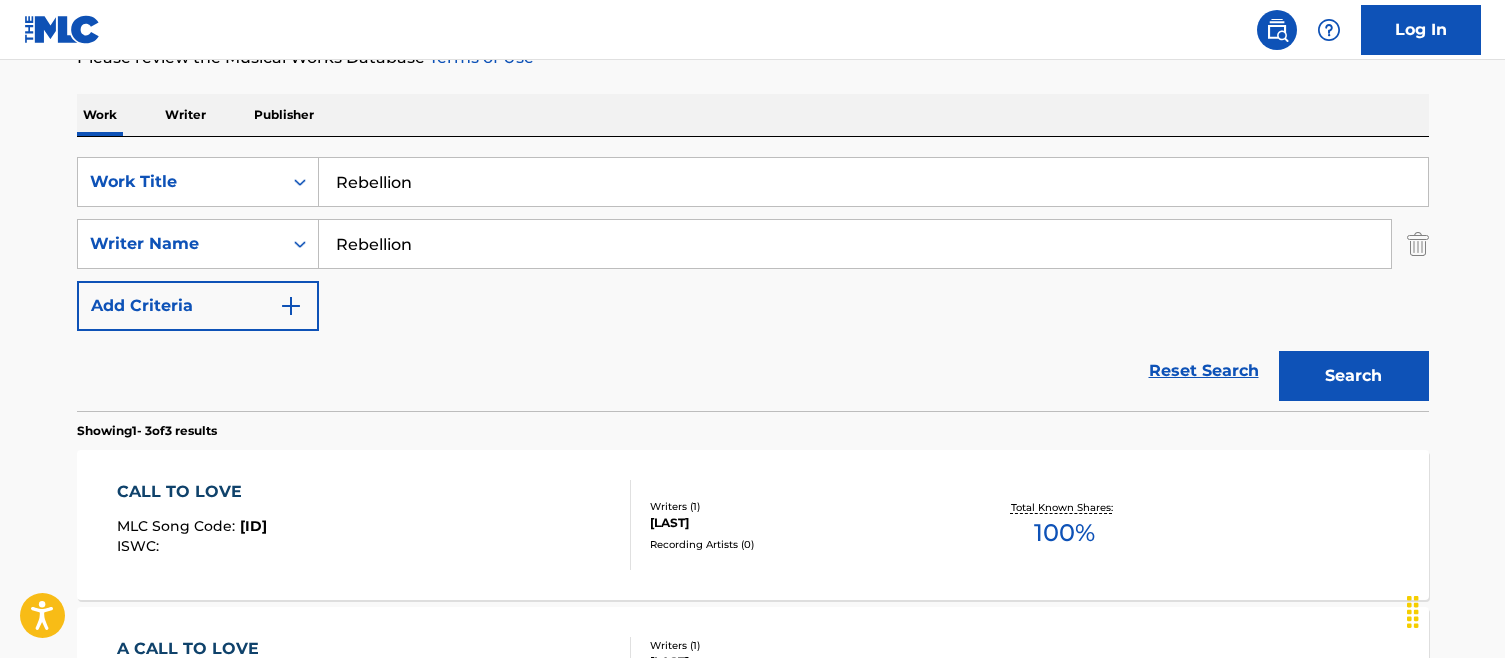 click on "Work Title [LAST] SearchWithCriteria67dc42bb-7fc3-4d19-a12b-b0664c0d4427 Writer Name [LAST] Add Criteria Reset Search Search Showing  1  -   3  of  3   results   CALL TO LOVE MLC Song Code : [CODE] ISWC : Writers ( 1 ) [LAST] Recording Artists ( 0 ) Total Known Shares: 100 % A CALL TO LOVE MLC Song Code : [CODE] ISWC : Writers ( 1 ) [LAST] Recording Artists ( 20 ) [LAST], [LAST], [LAST], [LAST], [LAST] Total Known Shares: 100 % A CRICKET’S LOVE MLC Song Code : [CODE] ISWC : Writers ( 1 ) [LAST] Recording Artists ( 16 ) 100 %" at bounding box center (753, 415) 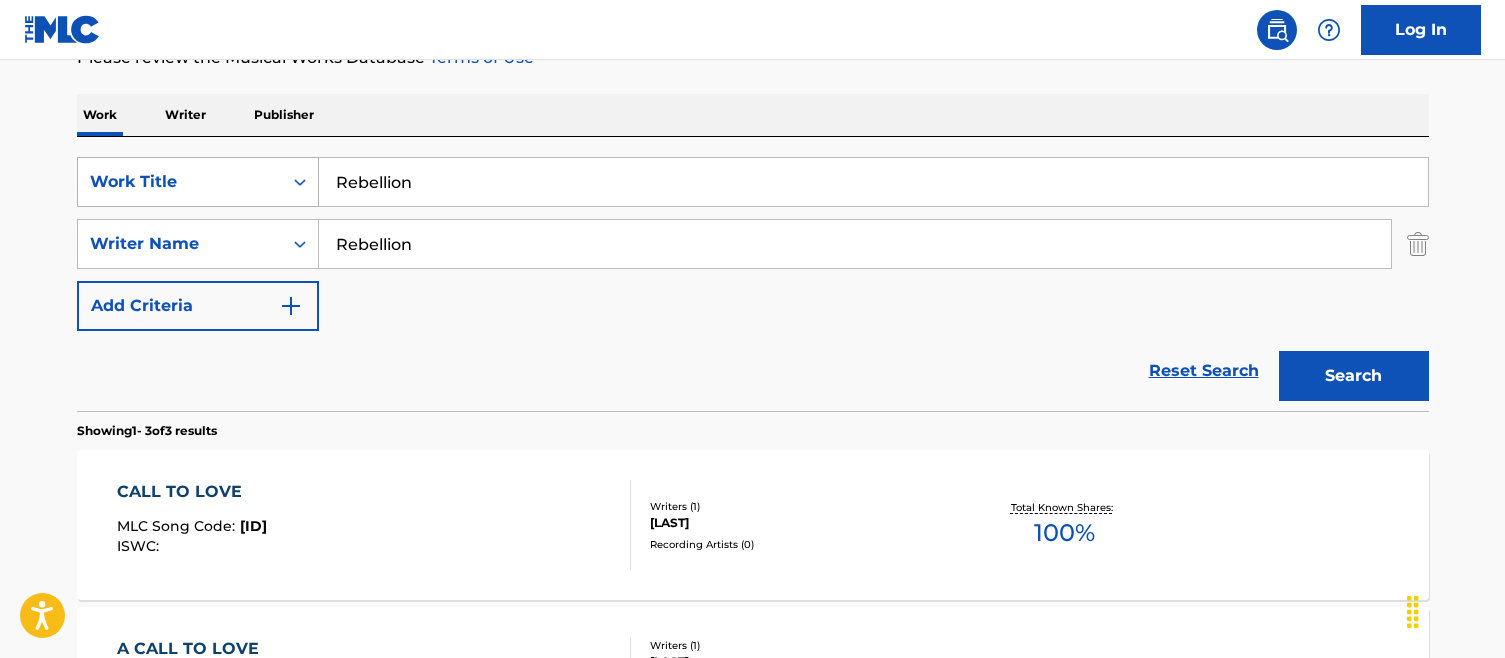 drag, startPoint x: 479, startPoint y: 256, endPoint x: 113, endPoint y: 188, distance: 372.26334 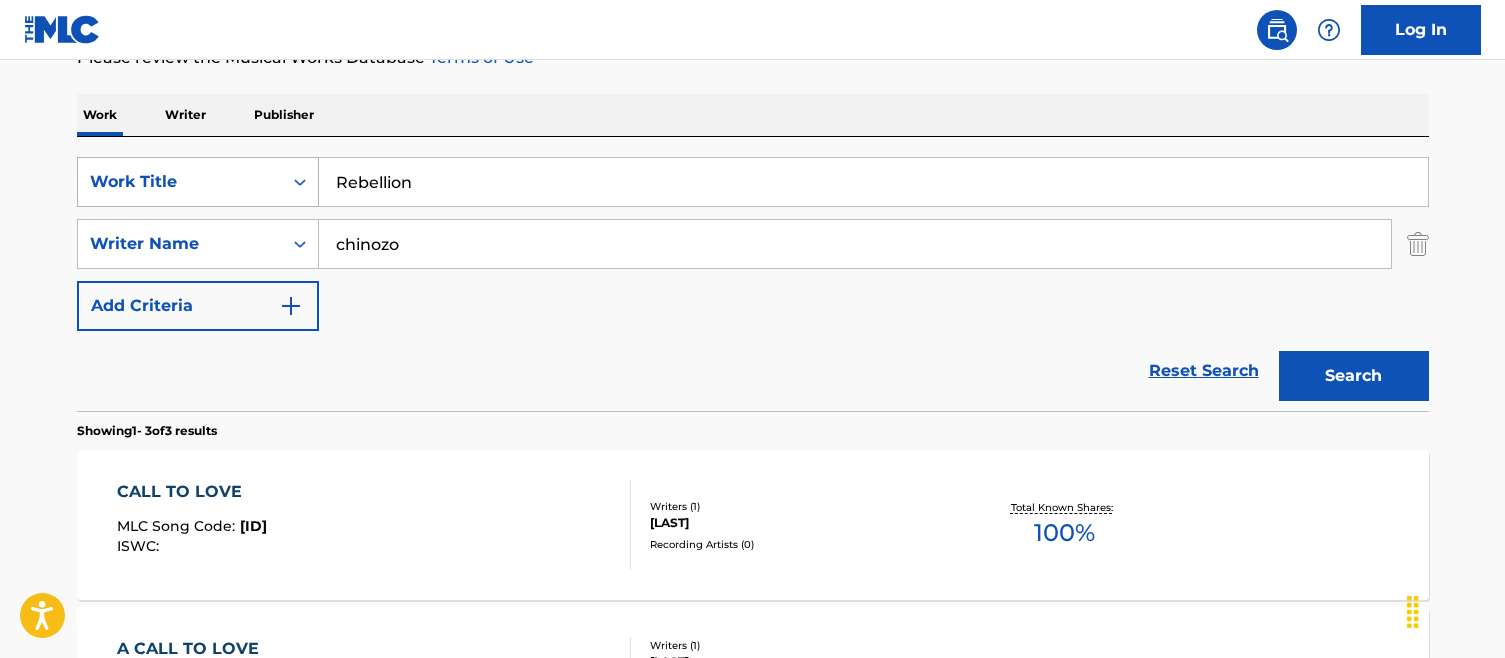 type on "chinozo" 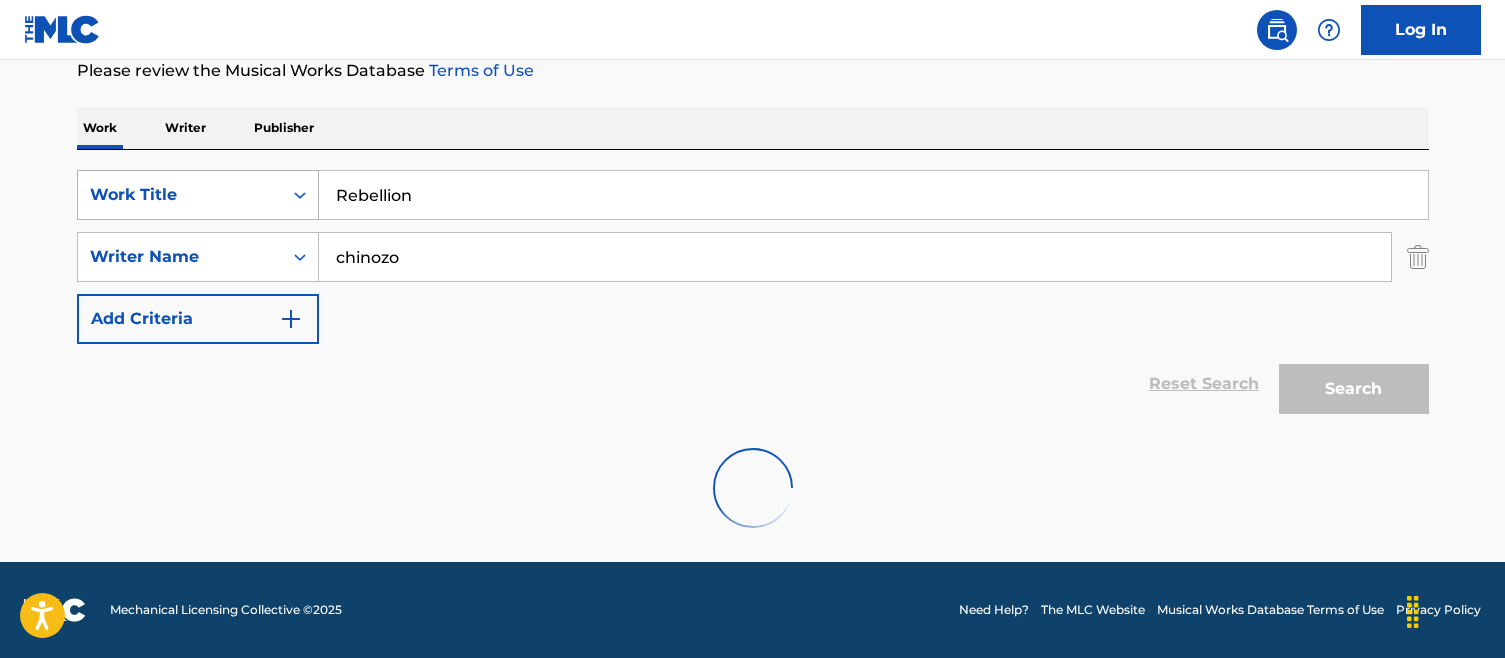 scroll, scrollTop: 288, scrollLeft: 0, axis: vertical 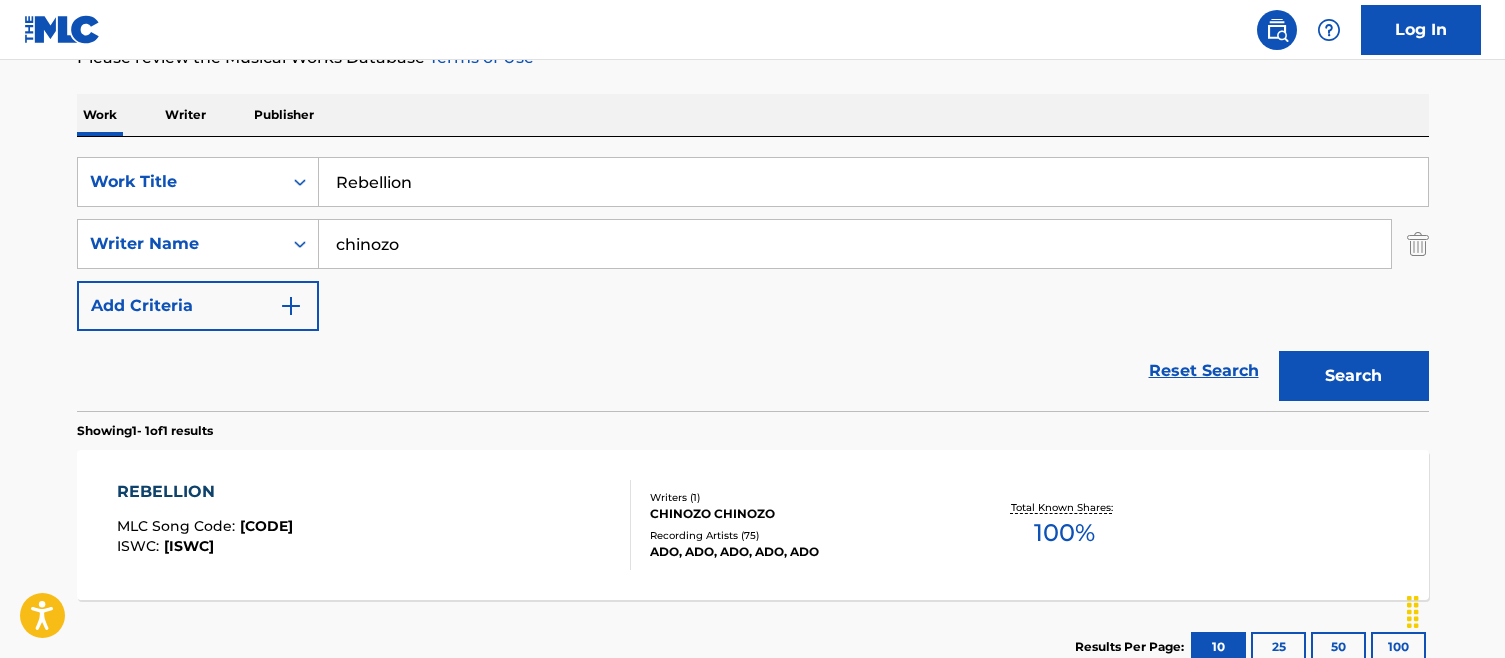 click on "MLC Song Code : [CODE] ISWC : [ISWC]" at bounding box center (374, 525) 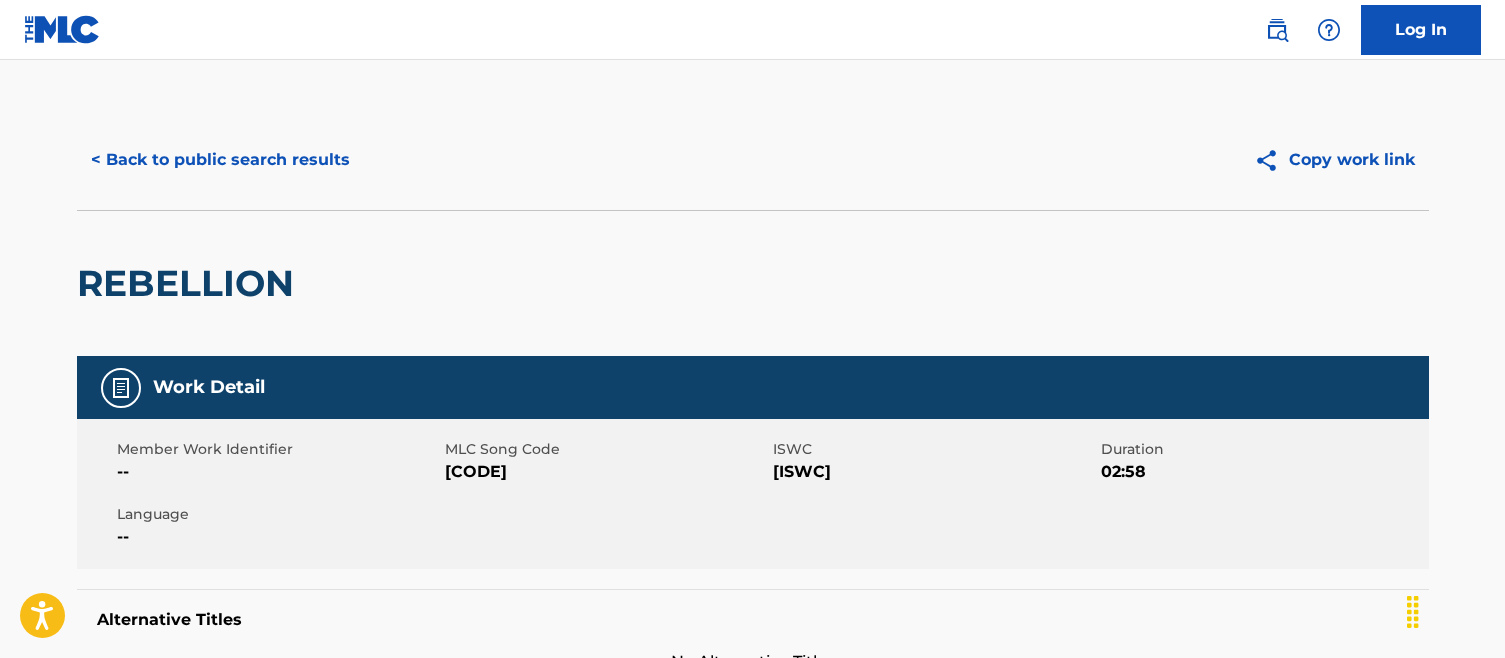 click on "[CODE]" at bounding box center [606, 472] 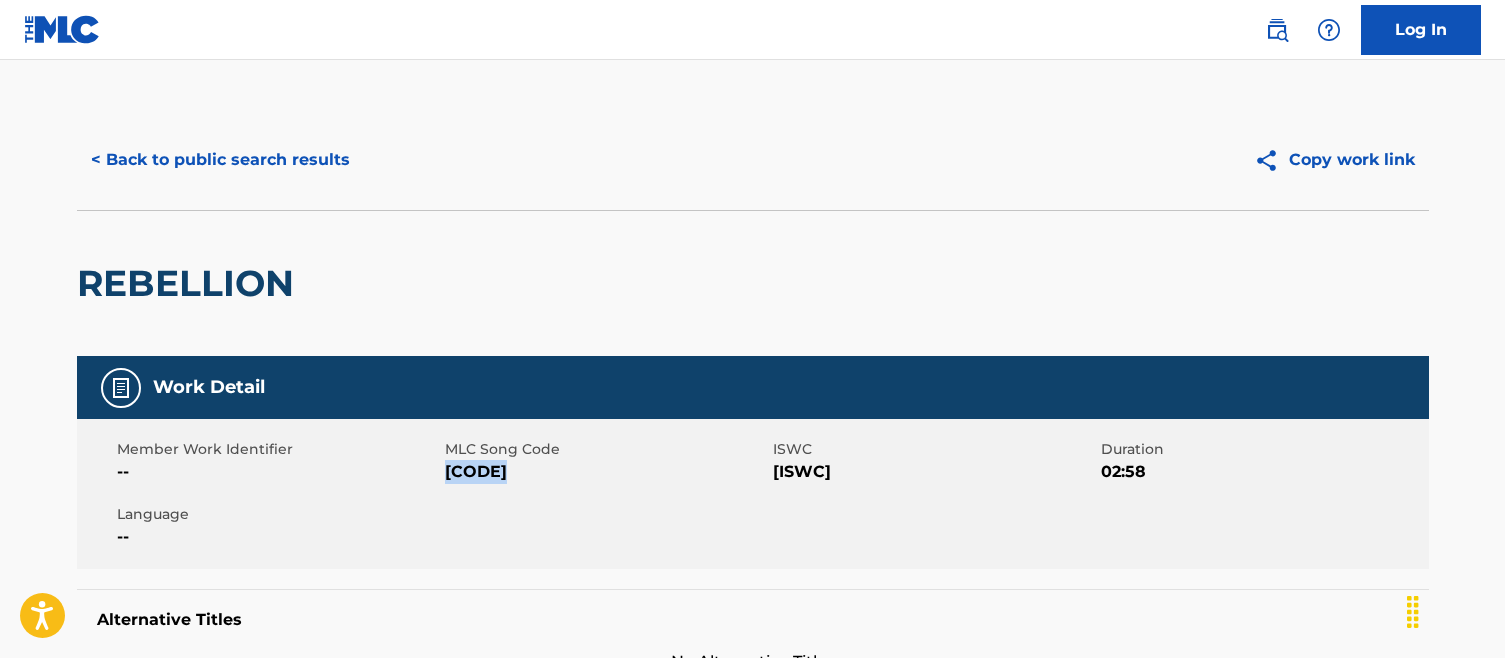 click on "[CODE]" at bounding box center (606, 472) 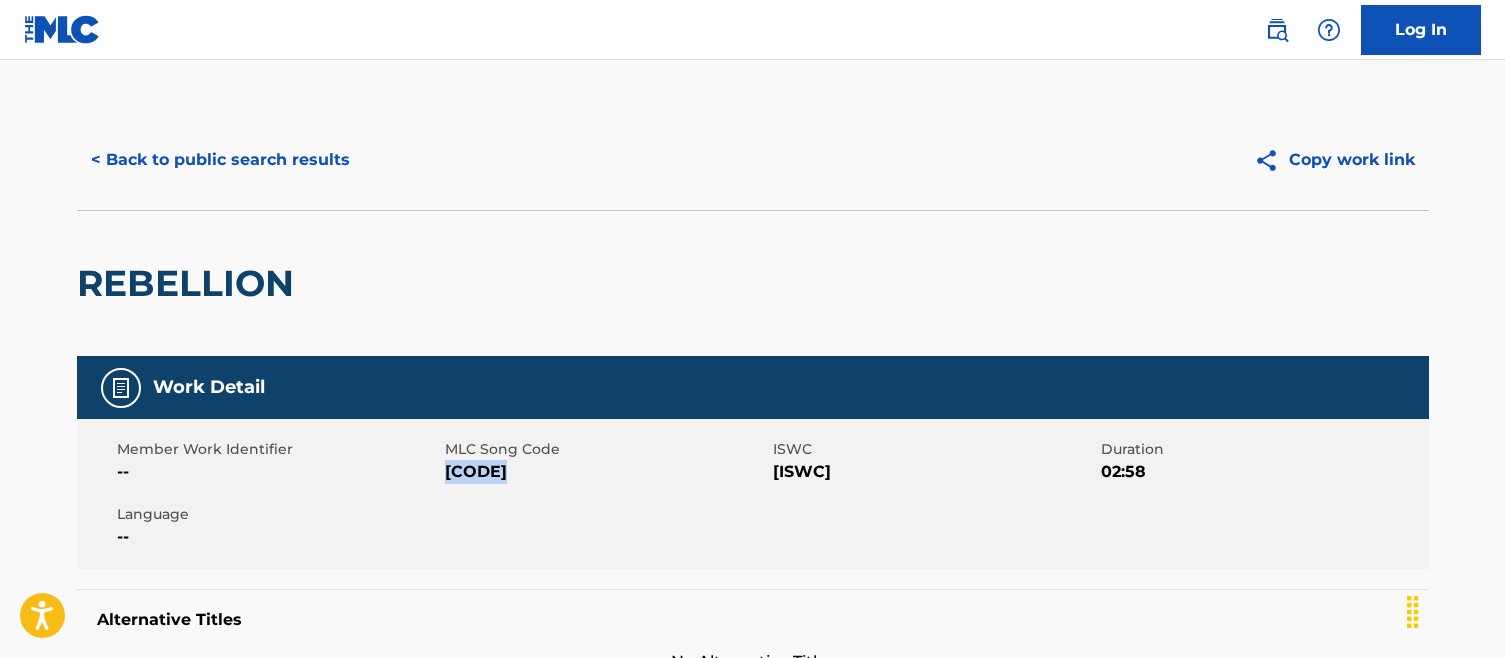 click on "< Back to public search results" at bounding box center [220, 160] 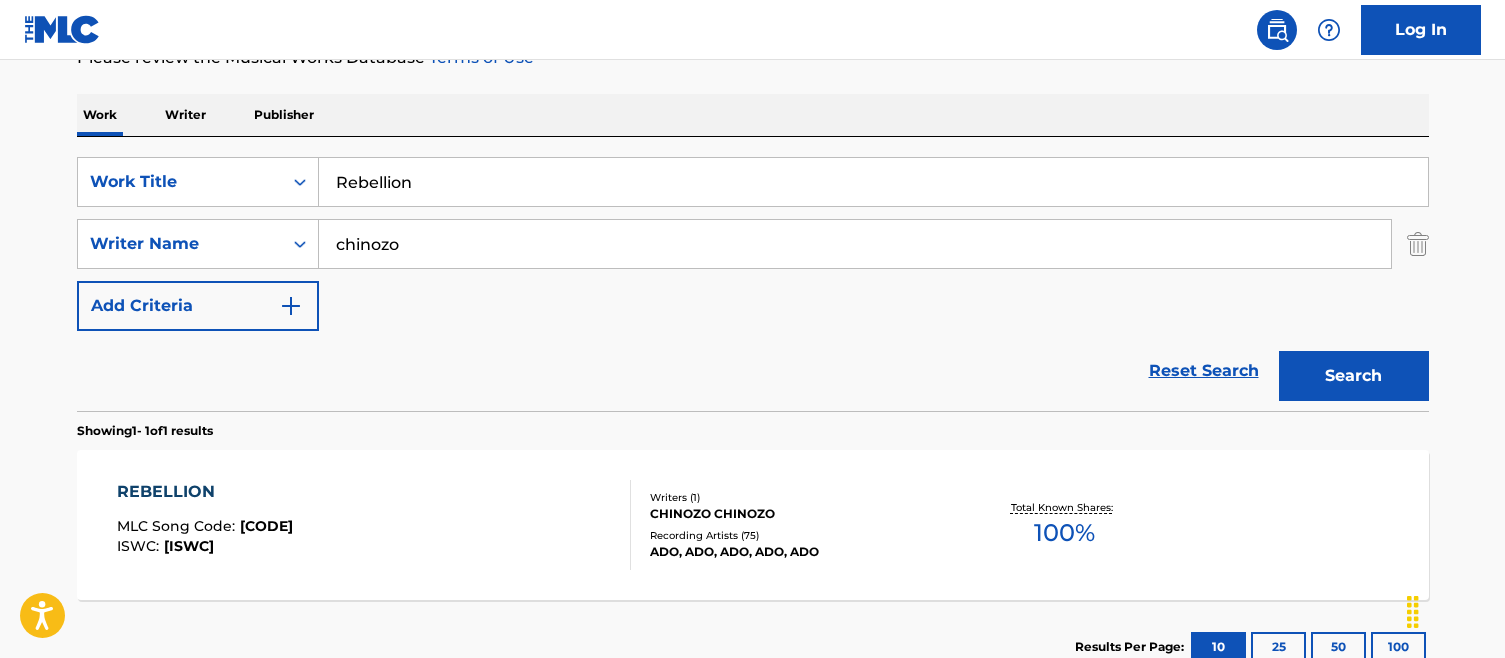drag, startPoint x: 475, startPoint y: 193, endPoint x: 62, endPoint y: 188, distance: 413.03027 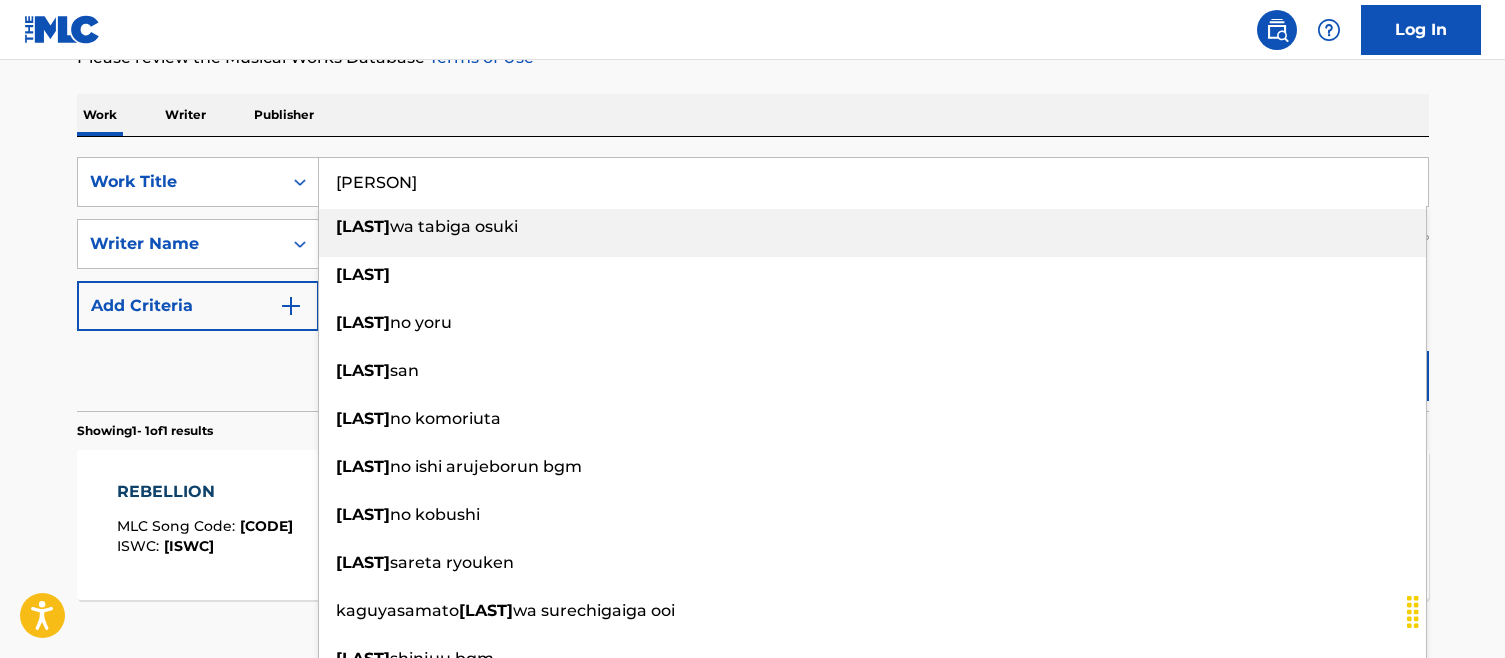 click on "shirogane wa tabiga osuki" at bounding box center (872, 227) 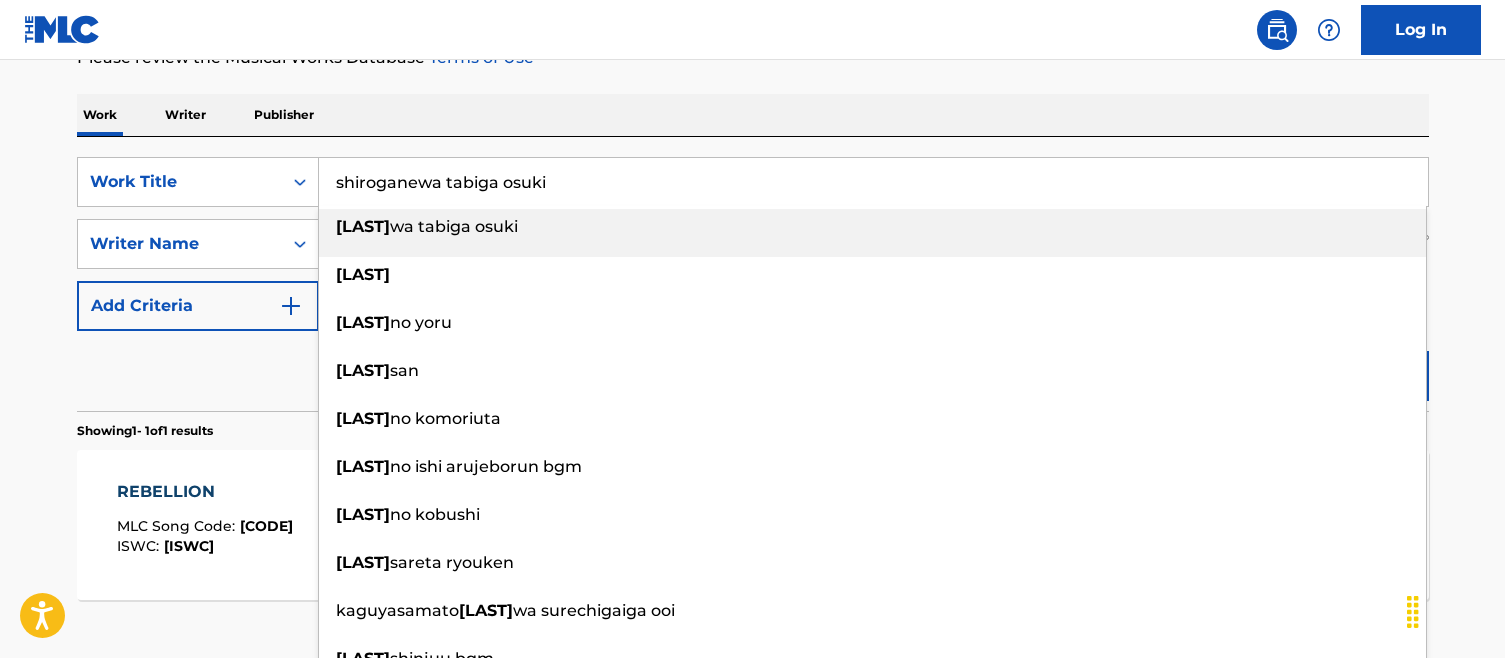 click on "chinozo" at bounding box center [855, 244] 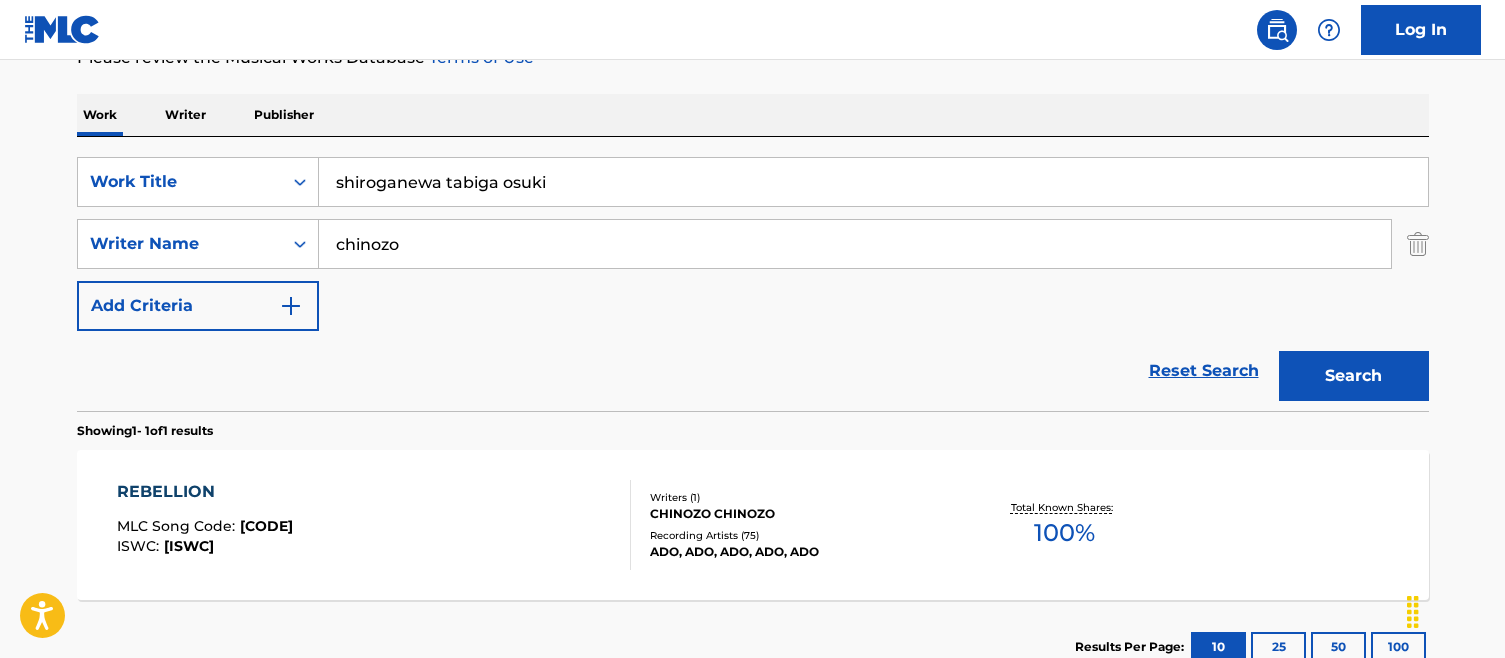 drag, startPoint x: 595, startPoint y: 185, endPoint x: 168, endPoint y: 124, distance: 431.33514 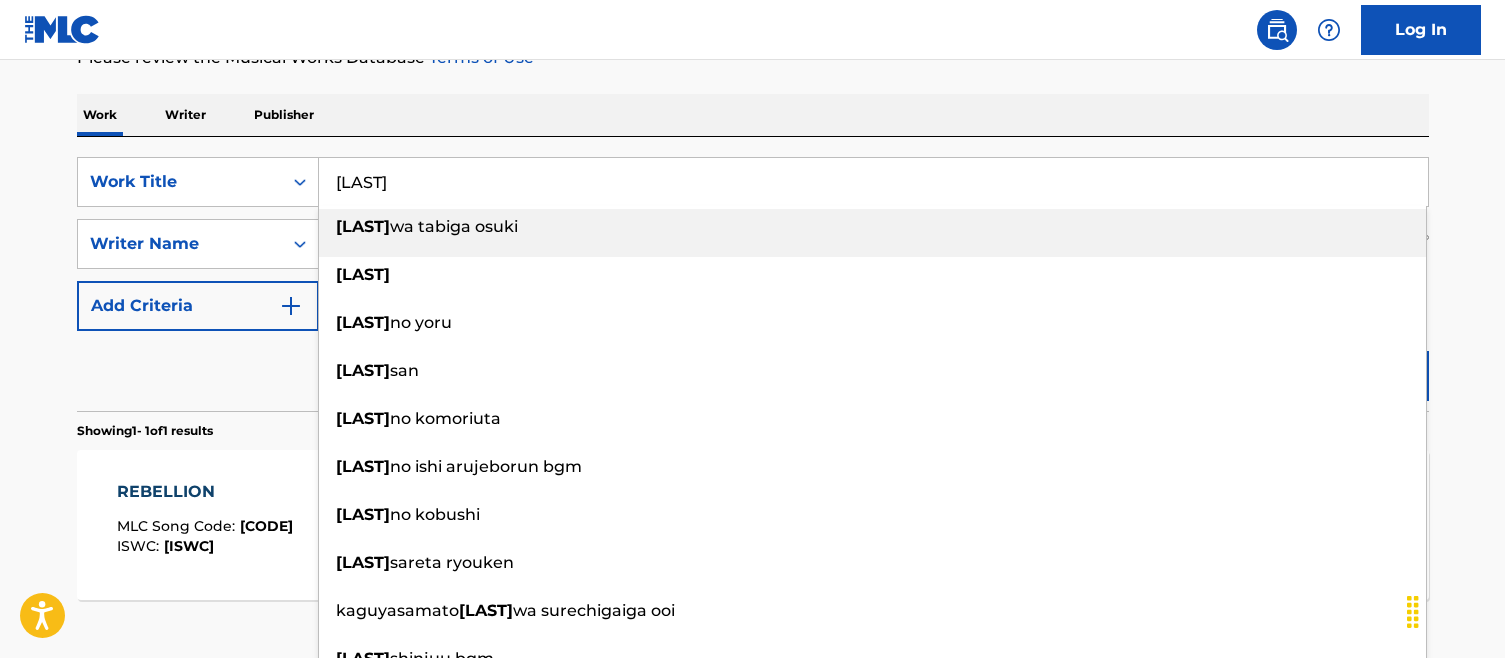 type on "[LAST]" 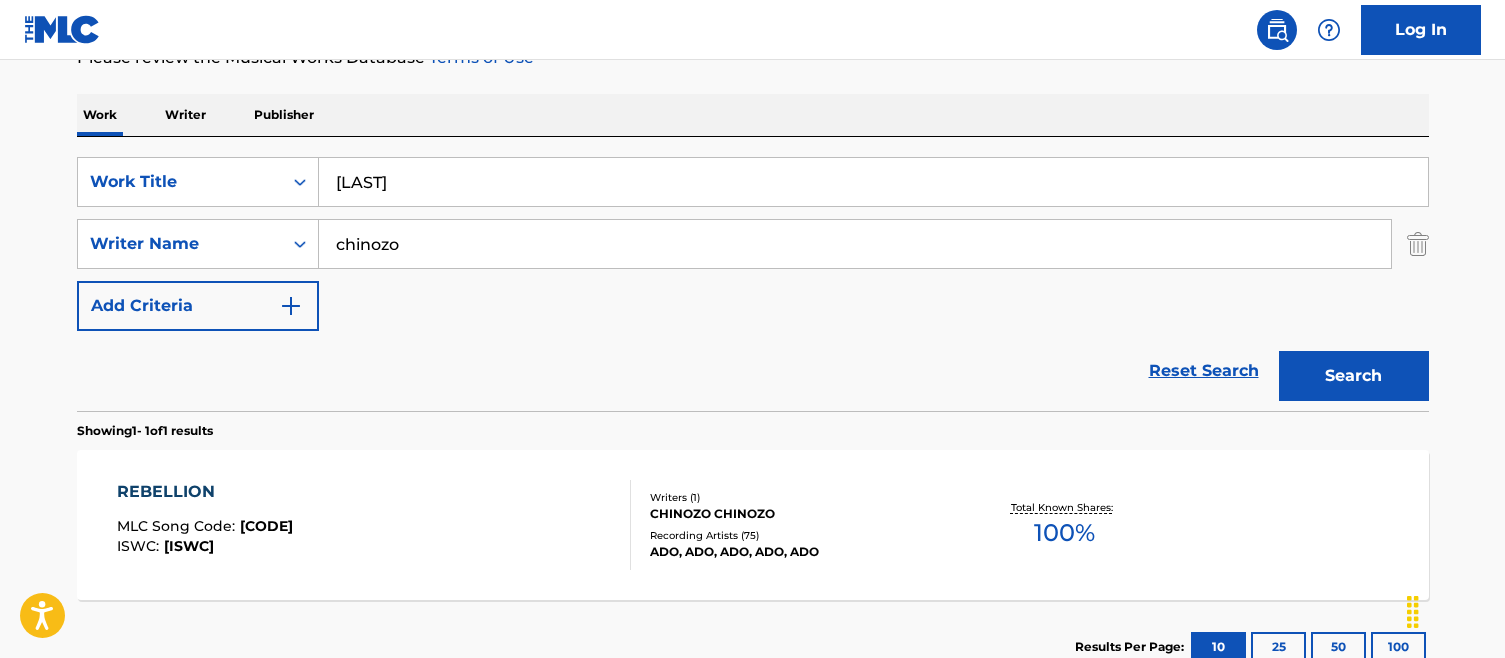 click on "Work Writer Publisher" at bounding box center [753, 115] 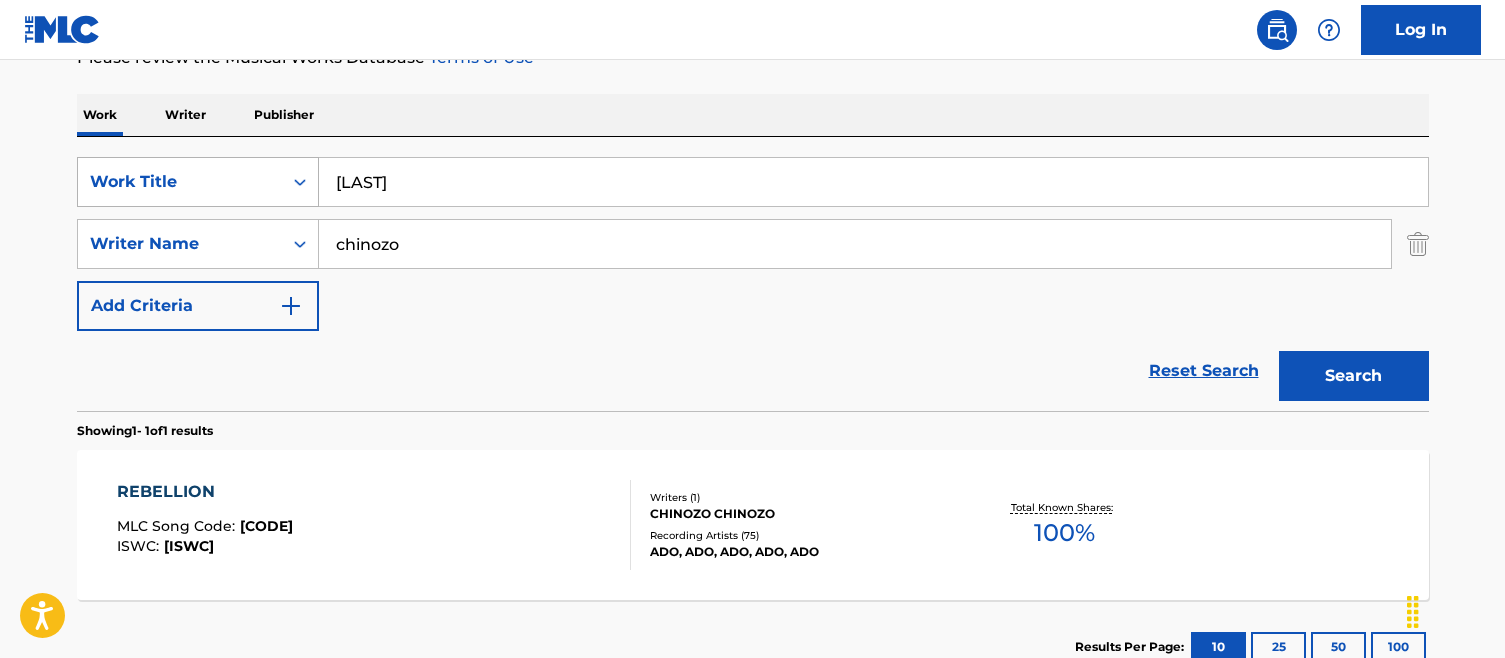 drag, startPoint x: 341, startPoint y: 228, endPoint x: 212, endPoint y: 197, distance: 132.67253 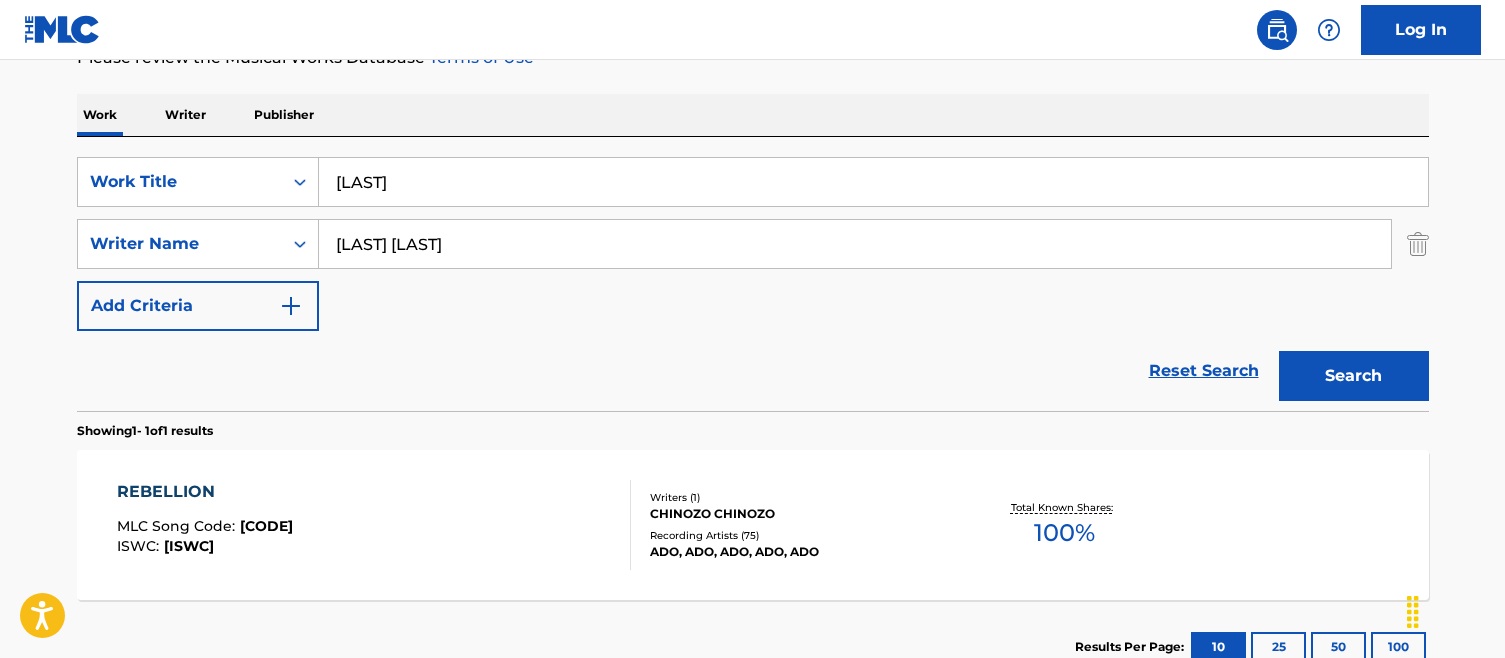 drag, startPoint x: 453, startPoint y: 243, endPoint x: 656, endPoint y: 241, distance: 203.00986 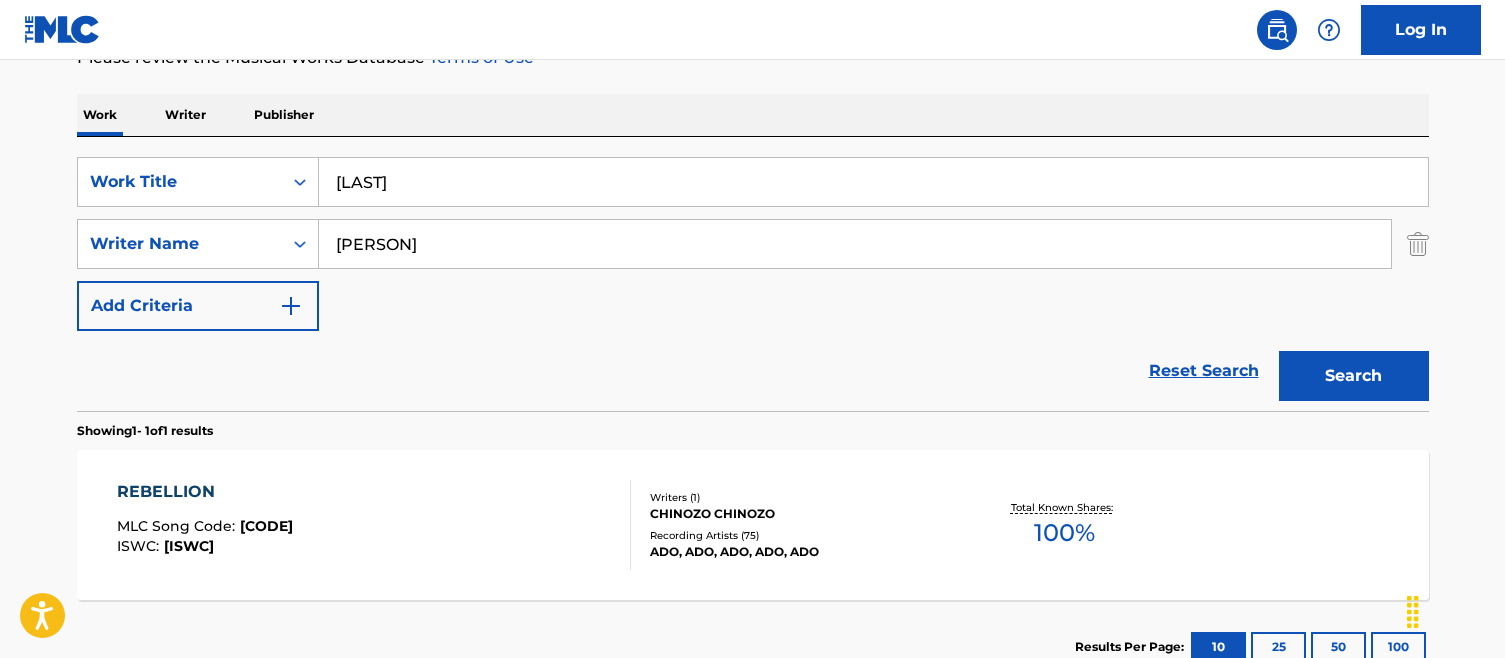 click on "Search" at bounding box center (1354, 376) 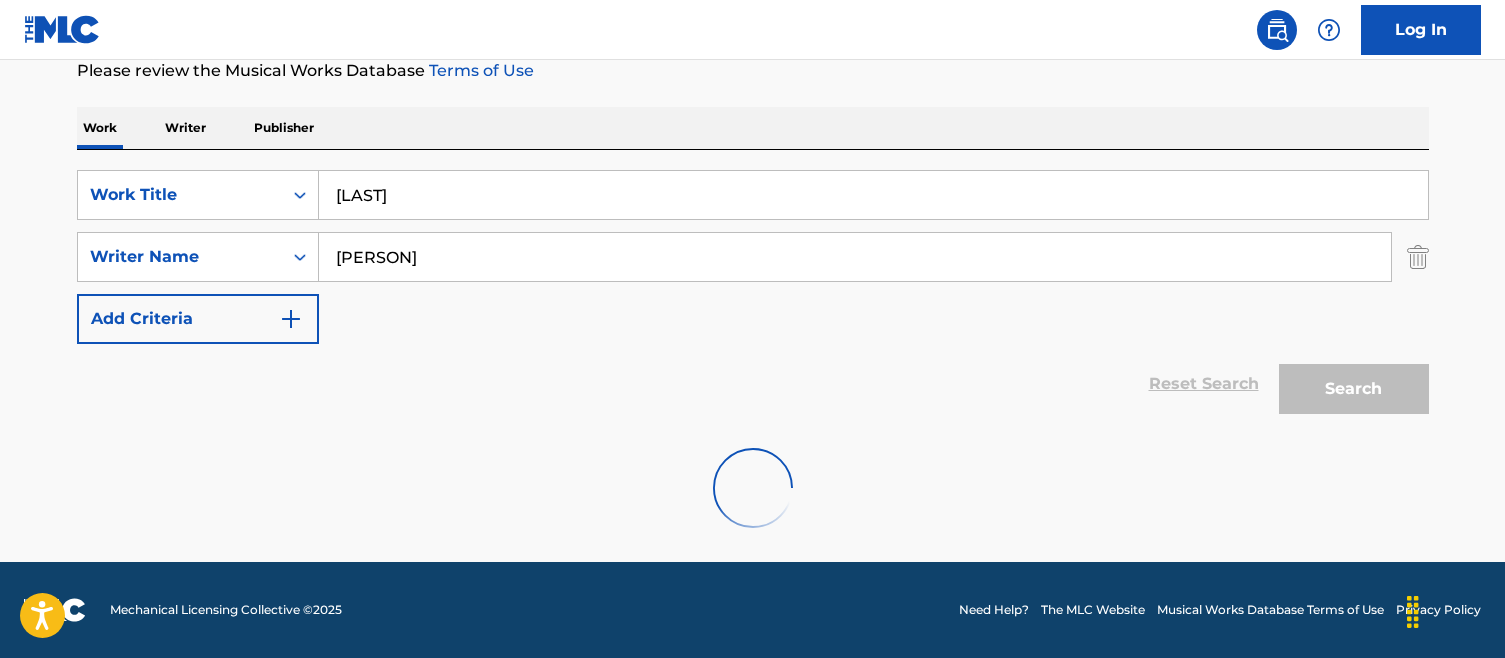 scroll, scrollTop: 210, scrollLeft: 0, axis: vertical 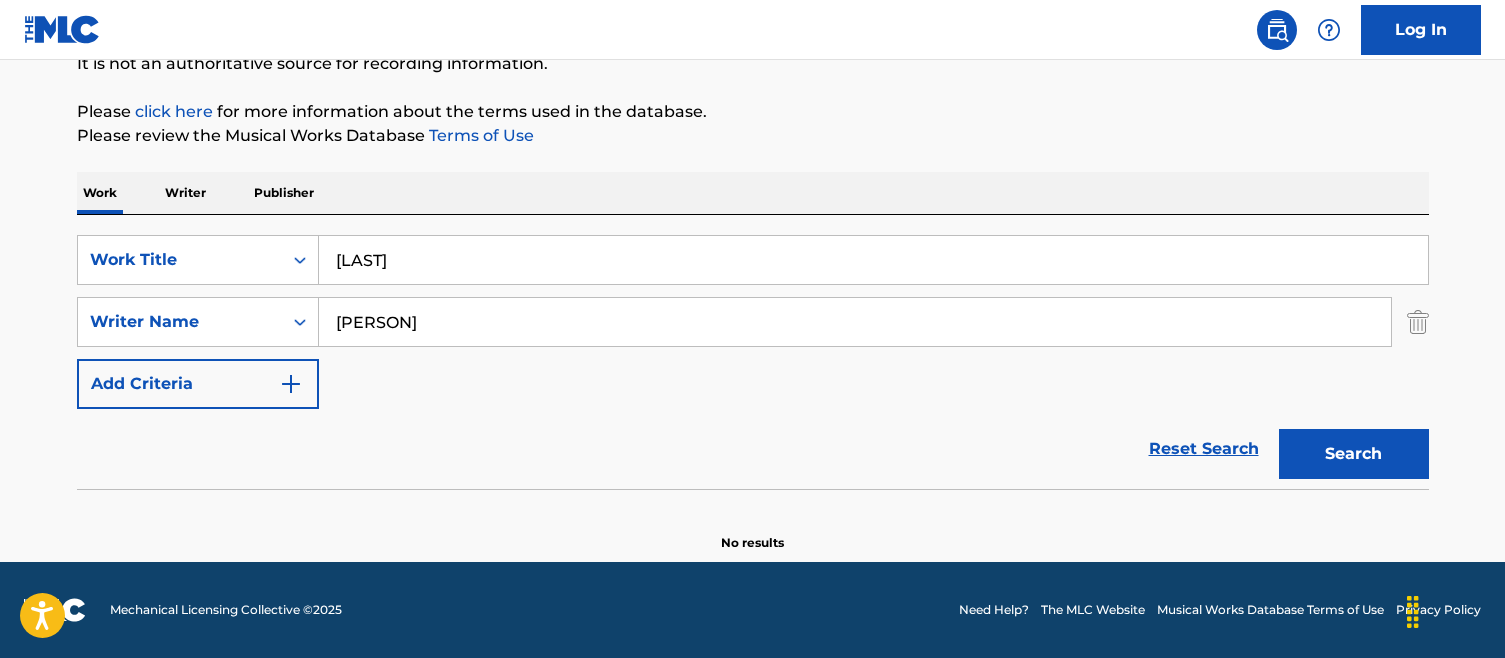 click on "[PERSON]" at bounding box center [855, 322] 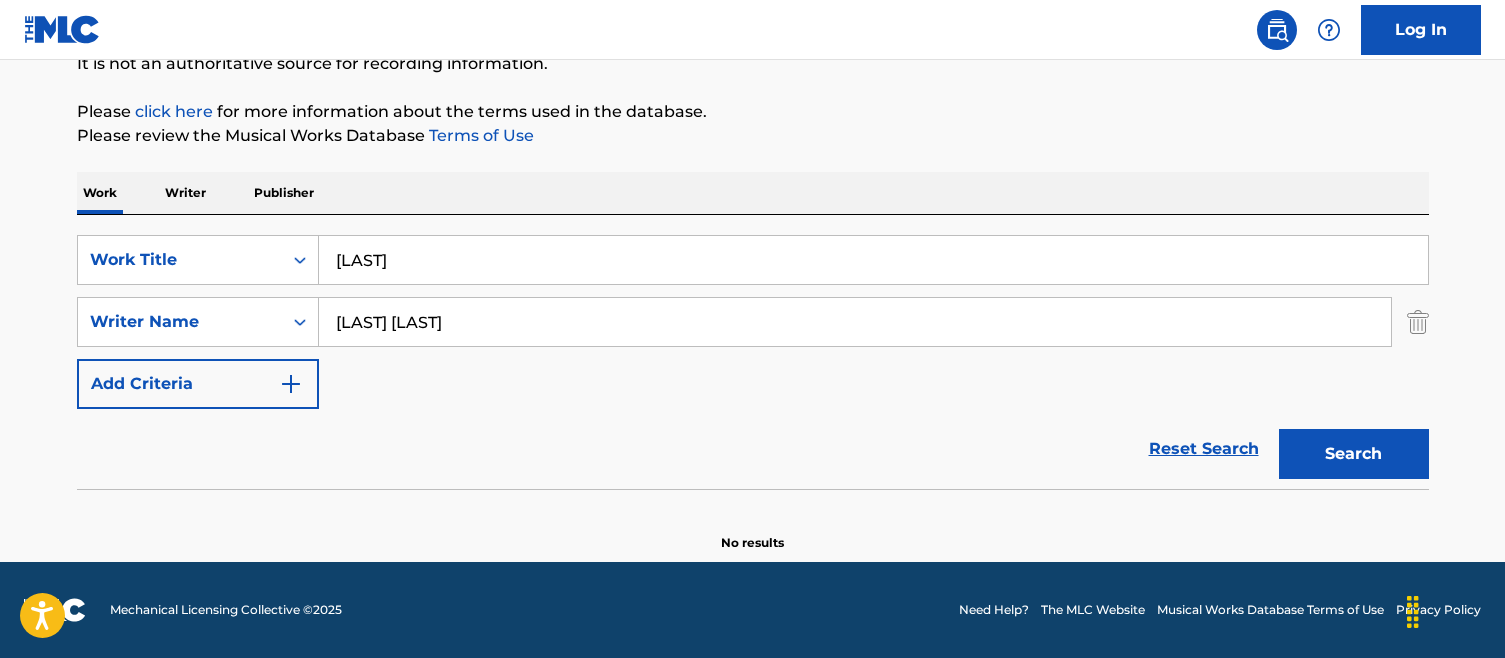 click on "Search" at bounding box center (1354, 454) 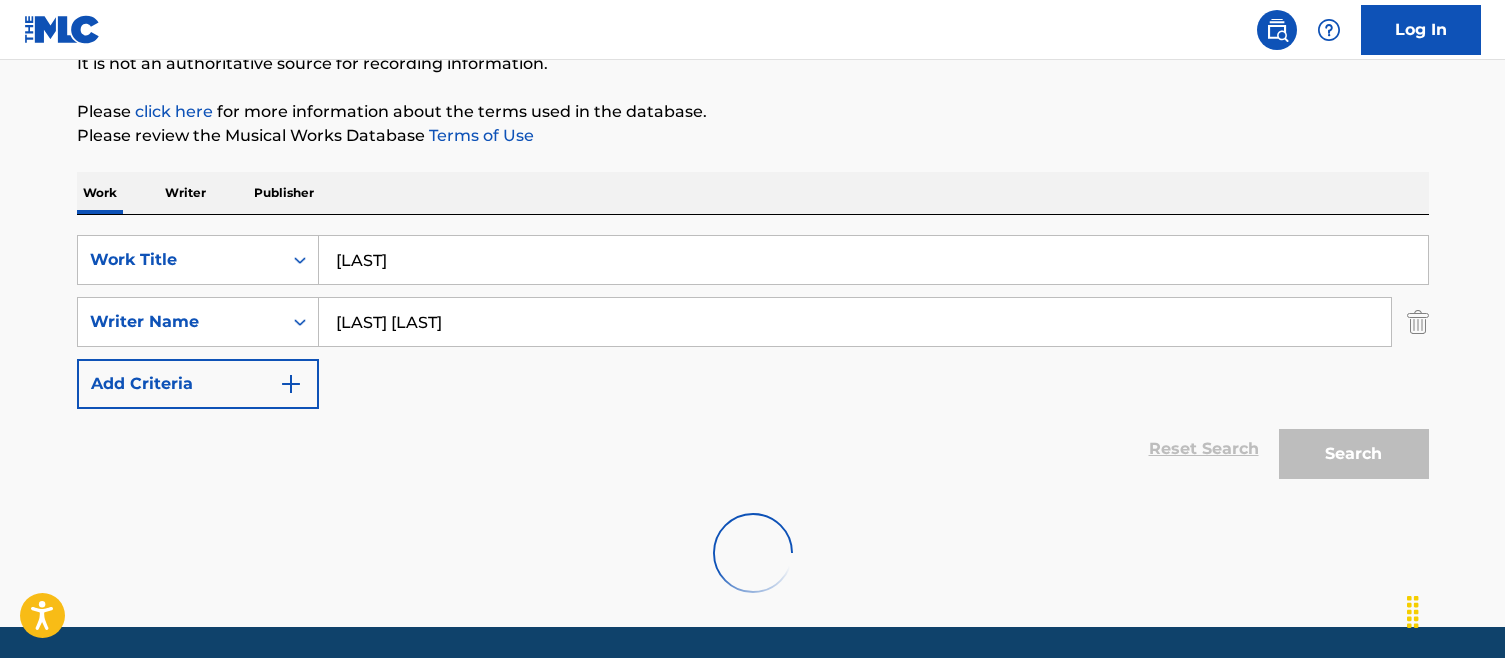 scroll, scrollTop: 210, scrollLeft: 0, axis: vertical 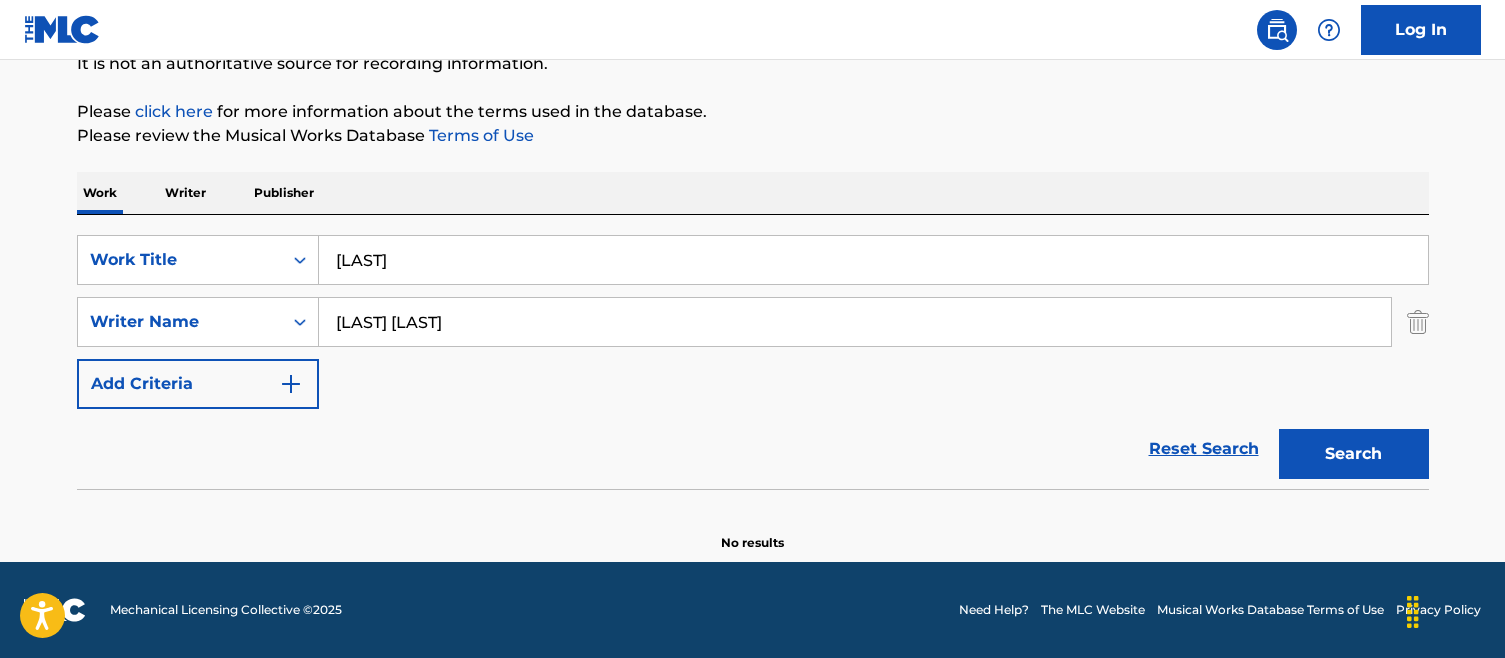click on "SearchWithCriteria1992b486-2a26-4d18-843c-49dae5ea5cb6 Work Title shirogane SearchWithCriteria67dc42bb-7fc3-4d19-a12b-b0664c0d4427 Writer Name [PERSON] Add Criteria" at bounding box center (753, 322) 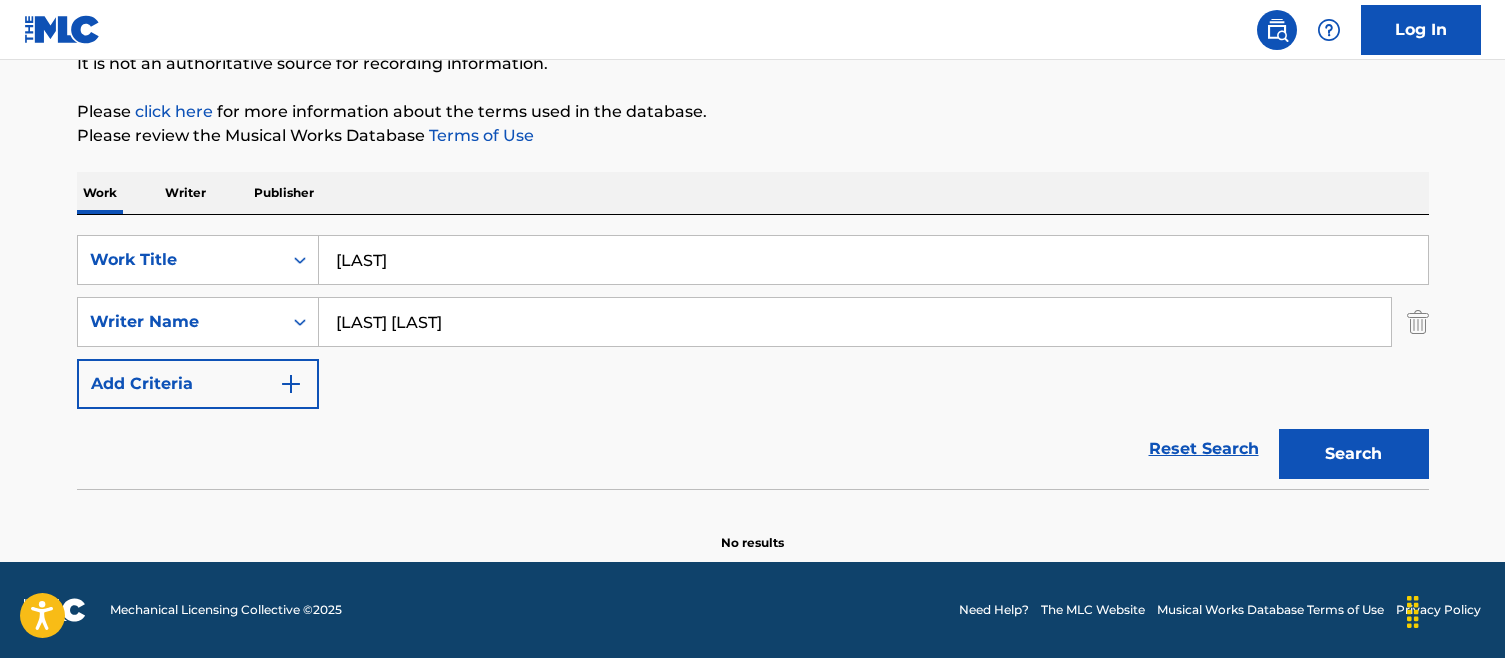 click on "[LAST] [LAST]" at bounding box center [855, 322] 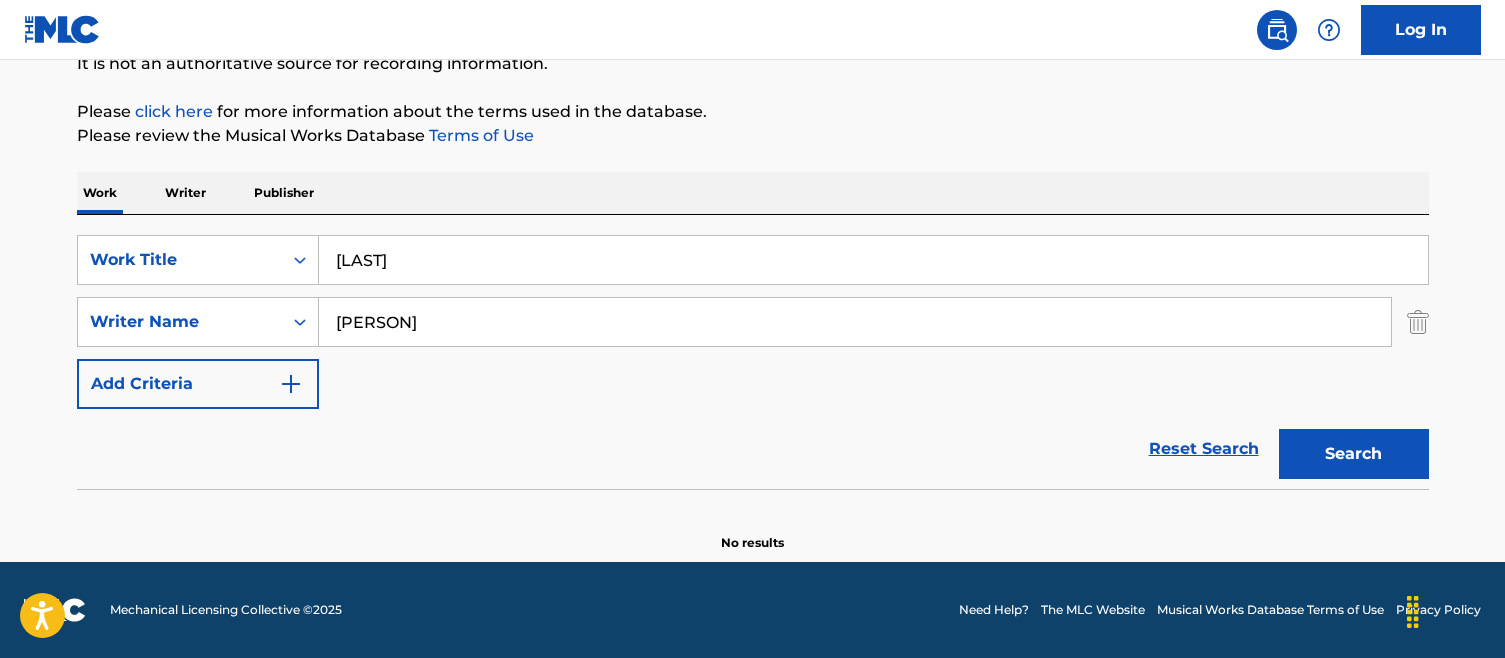 type on "[PERSON]" 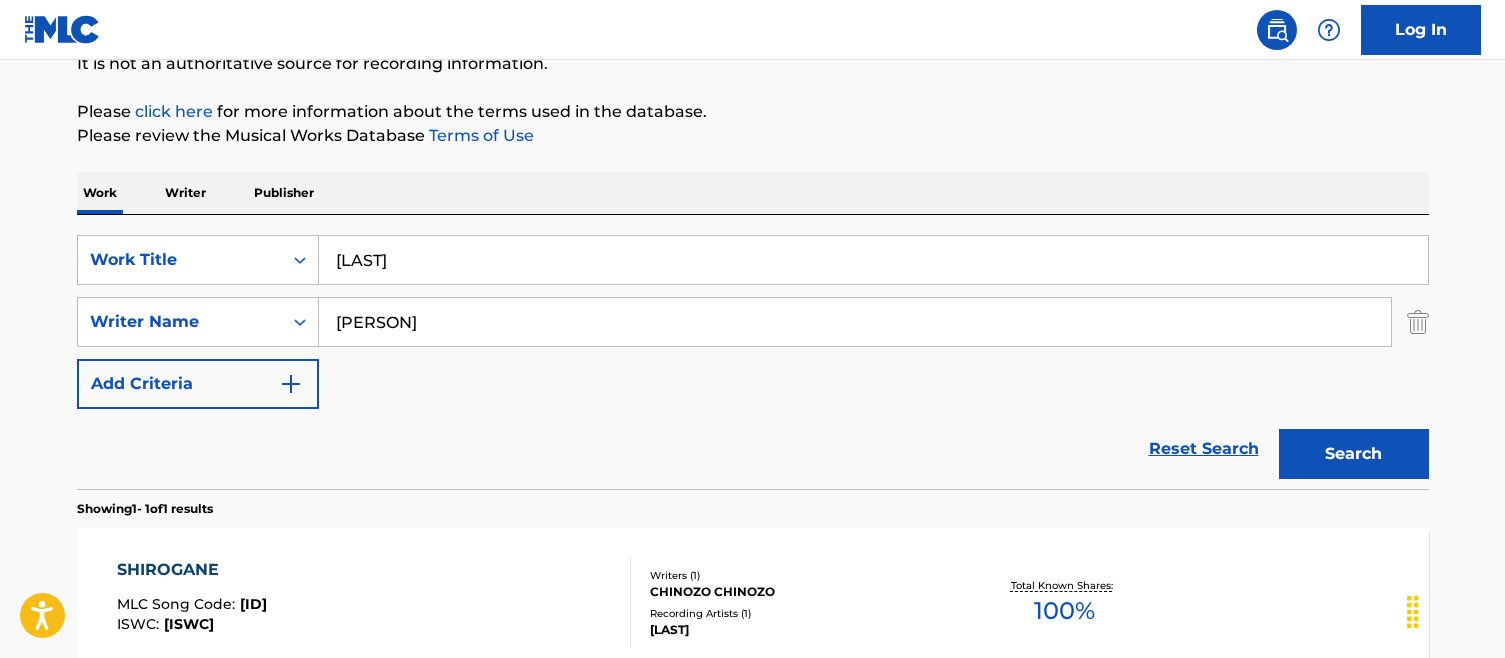 click on "SearchWithCriteria1992b486-2a26-4d18-843c-49dae5ea5cb6 Work Title shirogane SearchWithCriteria67dc42bb-7fc3-4d19-a12b-b0664c0d4427 Writer Name [PERSON] Add Criteria" at bounding box center [753, 322] 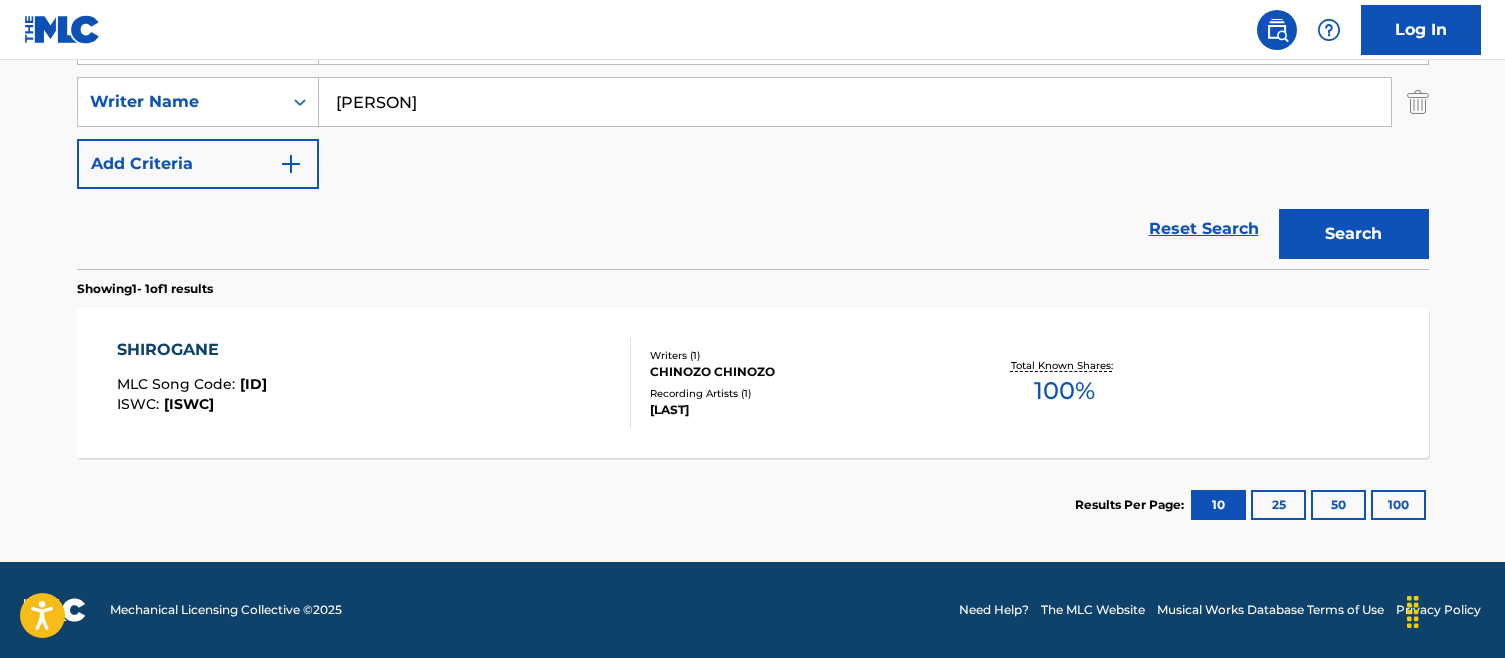 click on "CHINOZO CHINOZO" at bounding box center [801, 372] 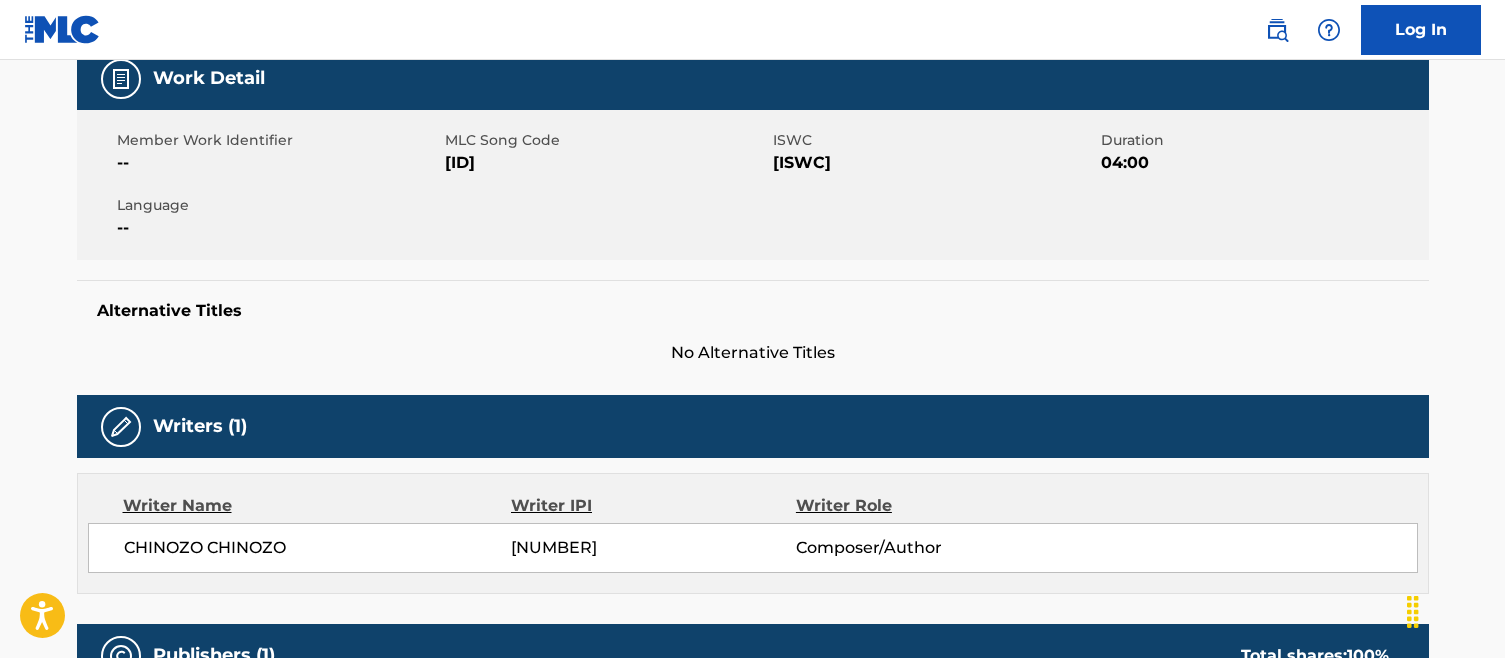 scroll, scrollTop: 310, scrollLeft: 0, axis: vertical 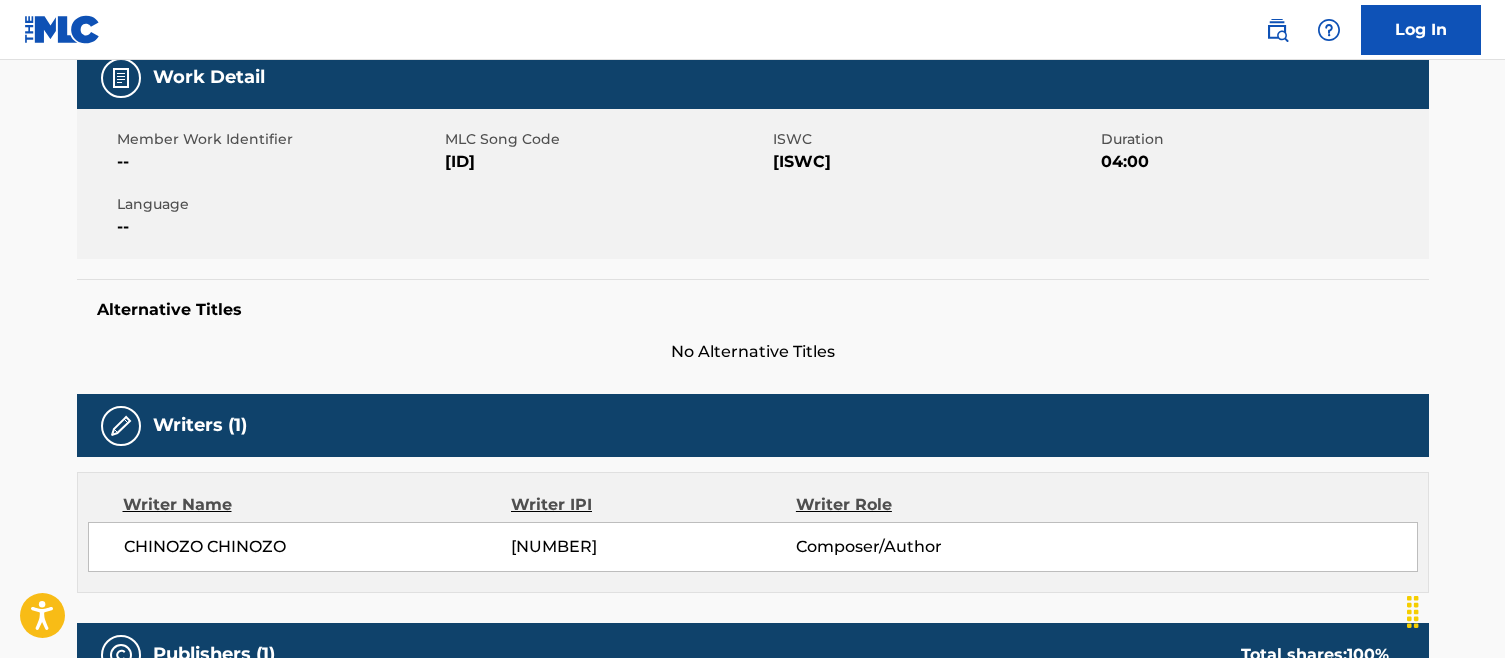 click on "[ID]" at bounding box center (606, 162) 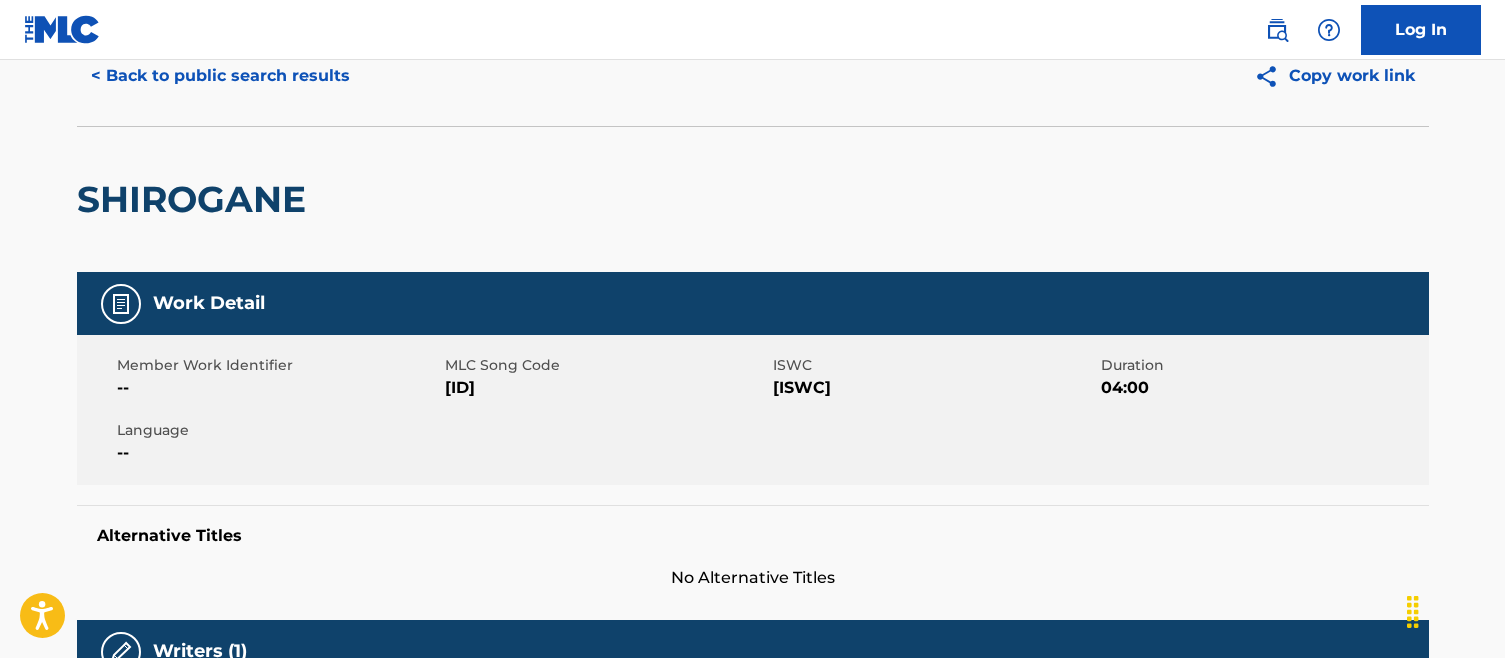 scroll, scrollTop: 0, scrollLeft: 0, axis: both 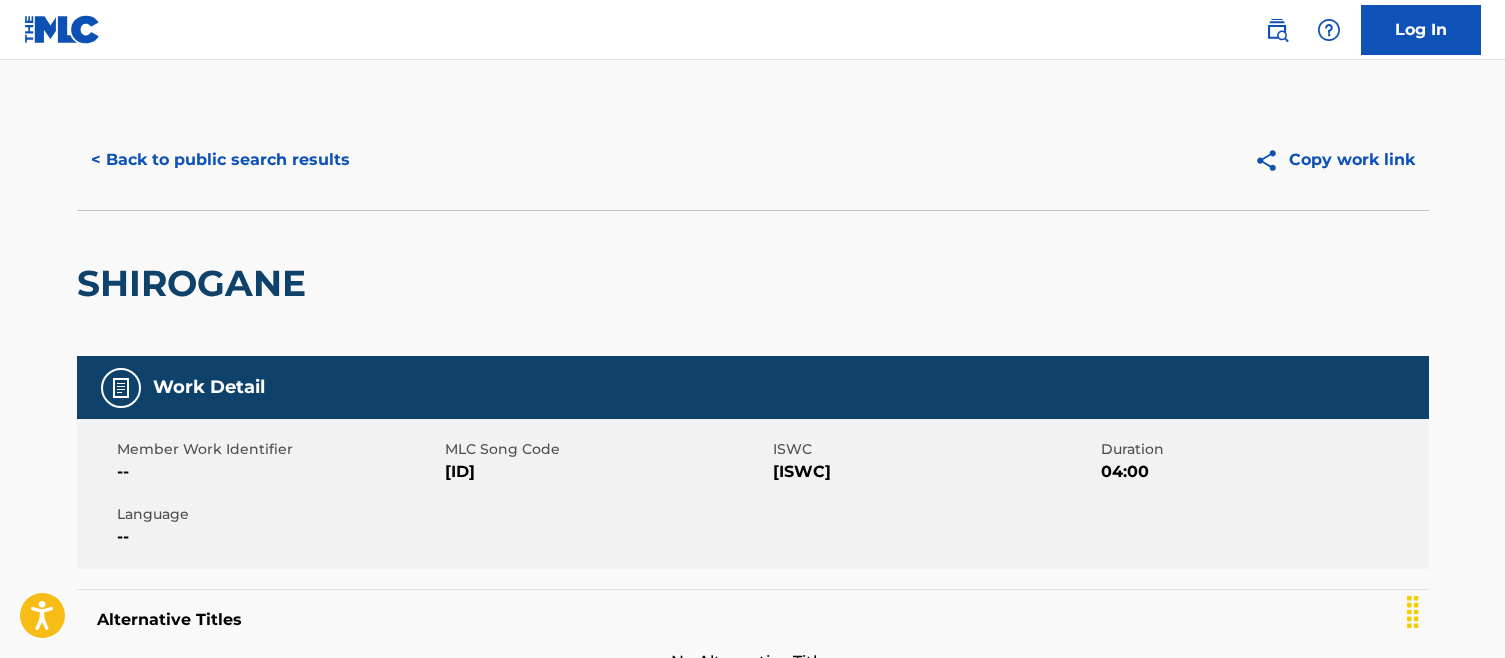 click on "< Back to public search results" at bounding box center [220, 160] 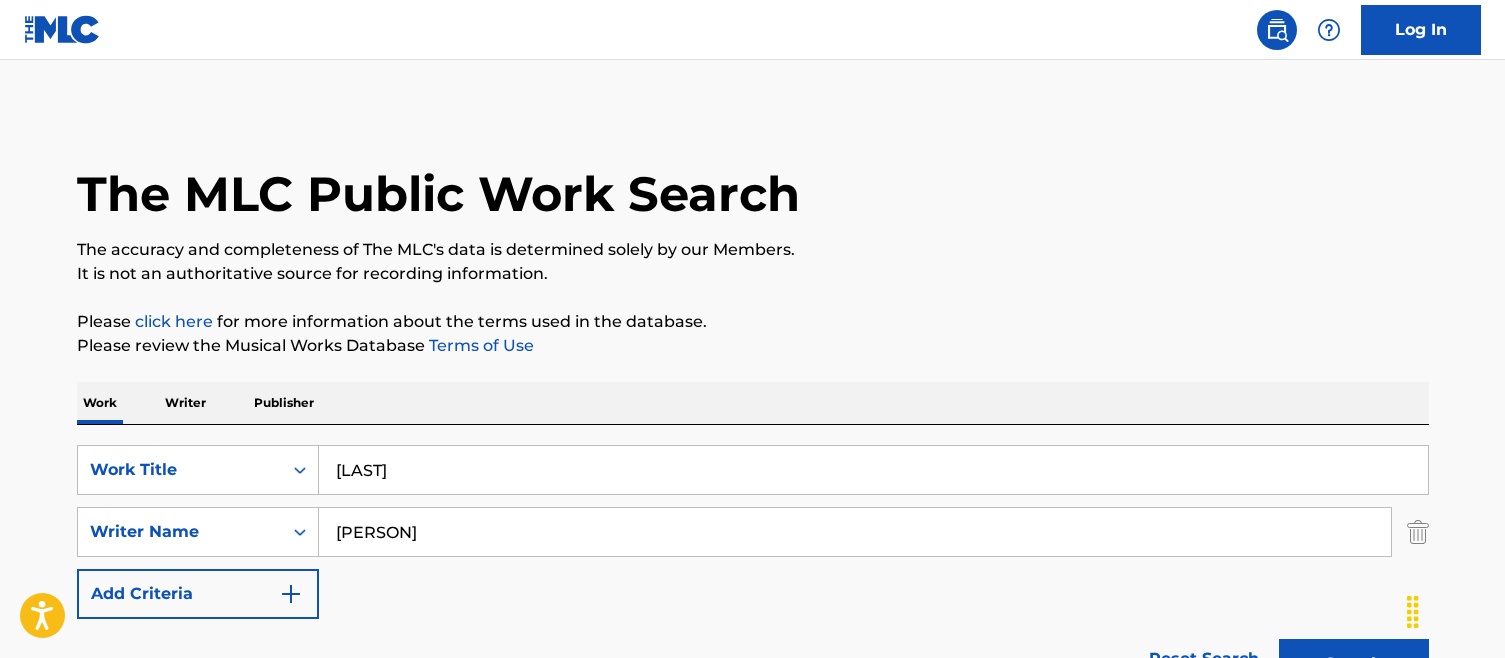 scroll, scrollTop: 306, scrollLeft: 0, axis: vertical 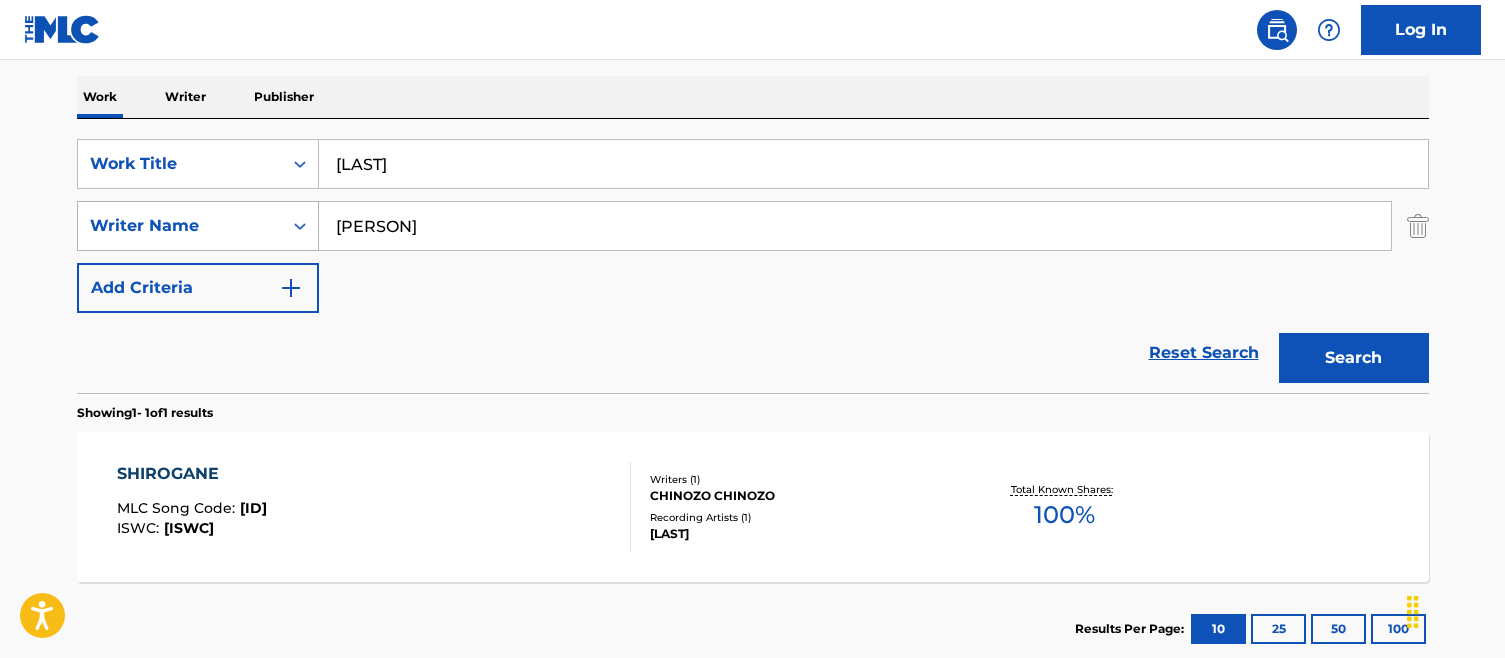 drag, startPoint x: 472, startPoint y: 227, endPoint x: 107, endPoint y: 210, distance: 365.3957 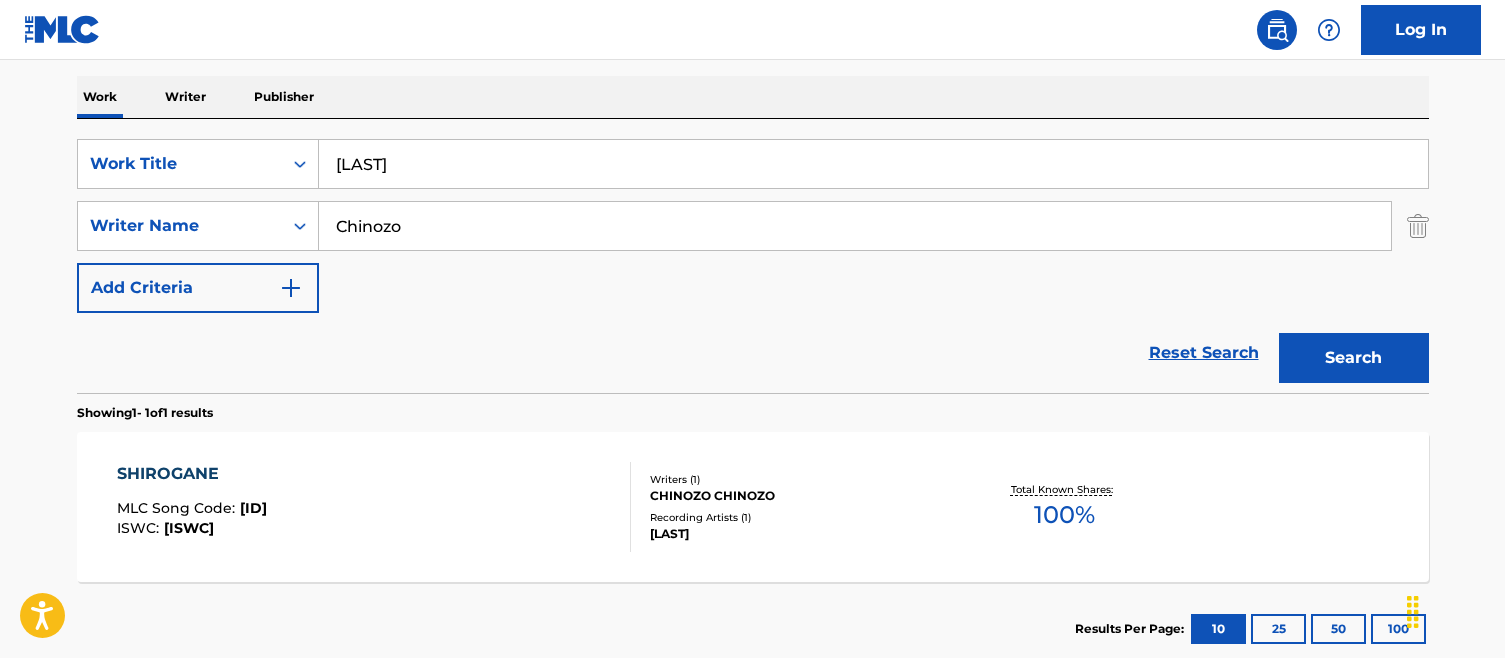 type on "Chinozo" 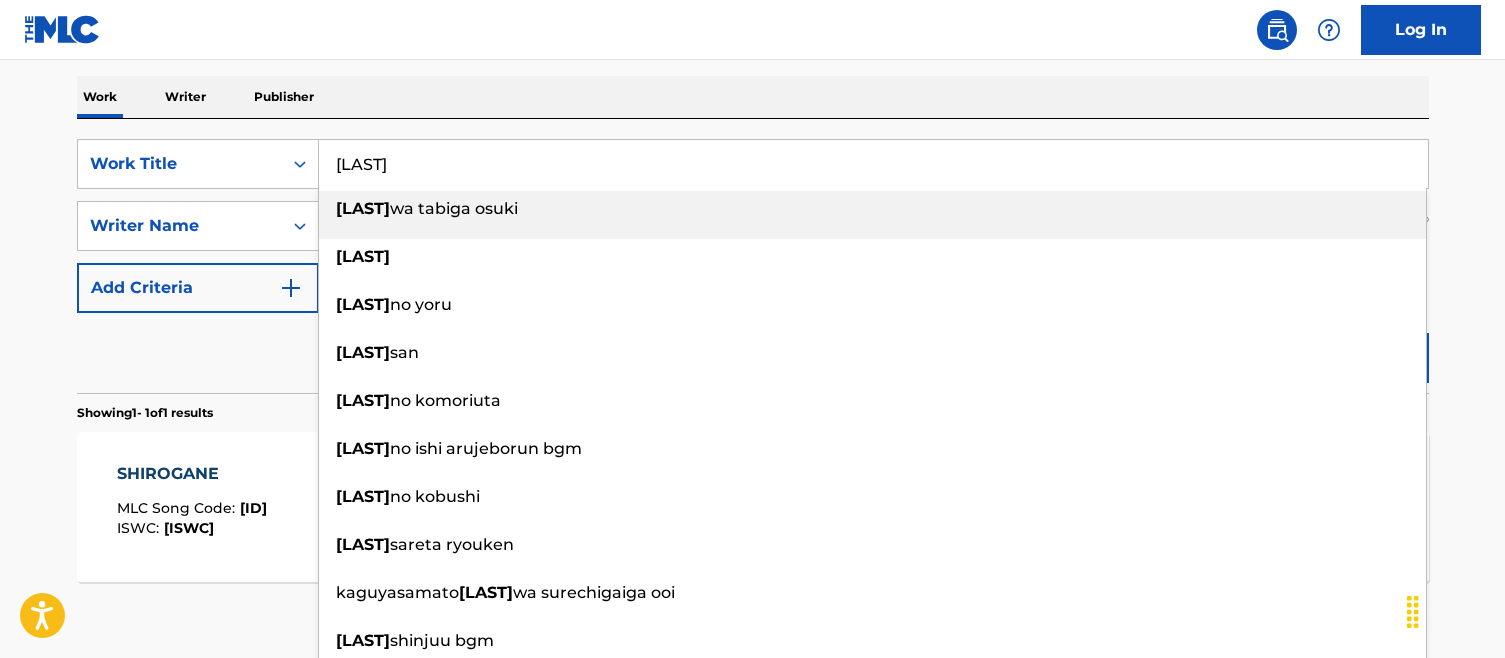 drag, startPoint x: 445, startPoint y: 175, endPoint x: 0, endPoint y: 121, distance: 448.26443 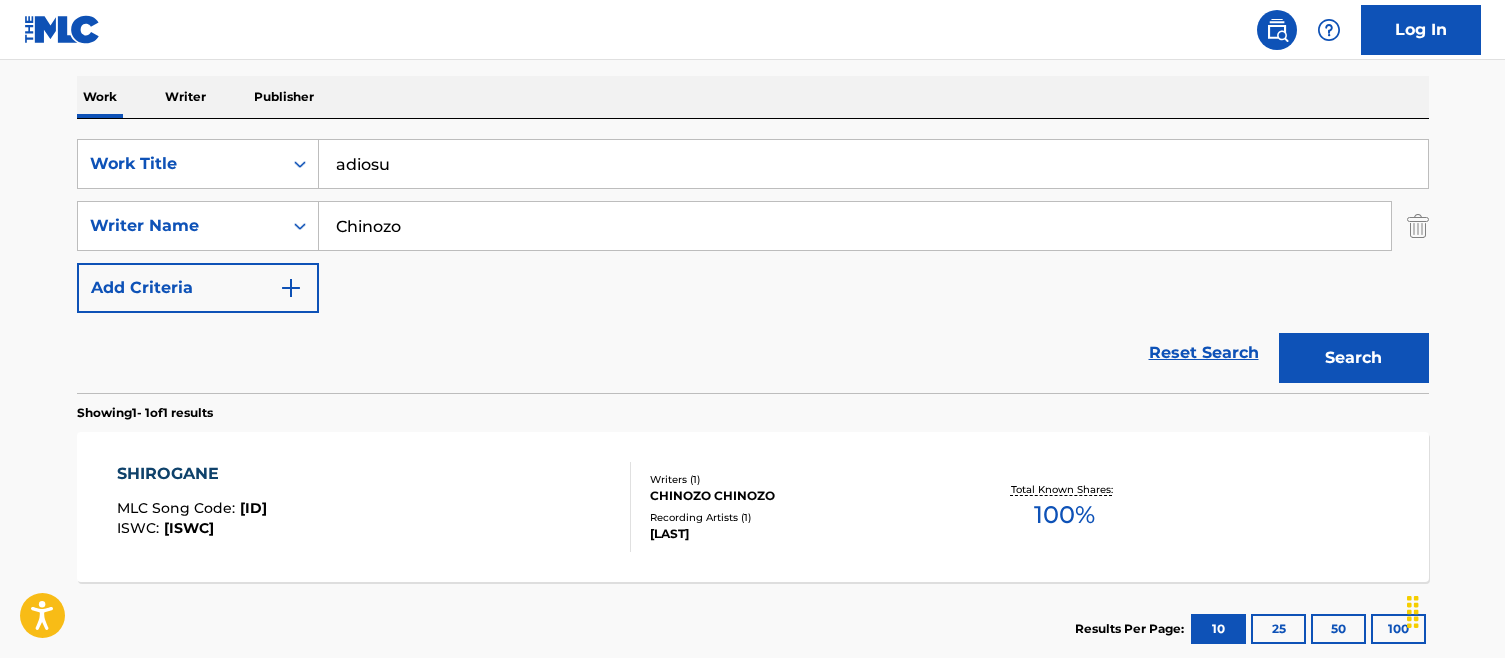 click on "Work Writer Publisher" at bounding box center [753, 97] 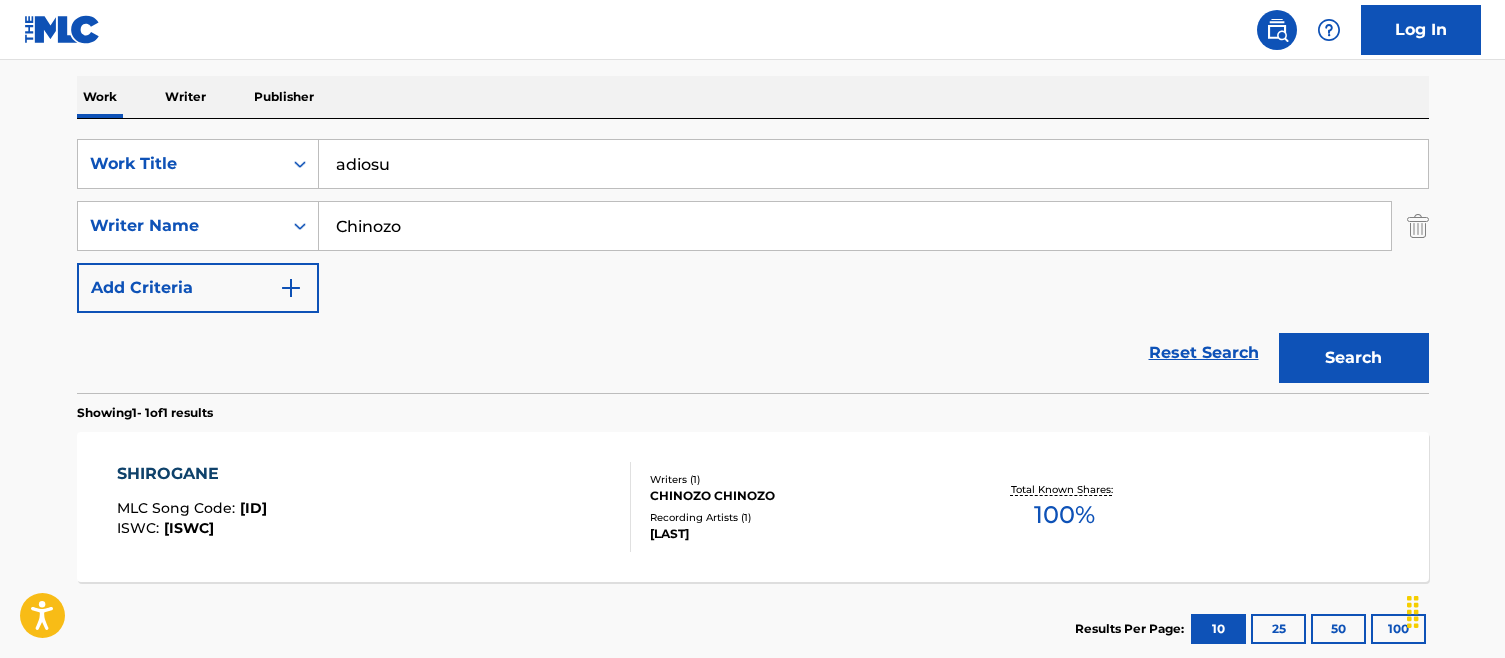 click on "SearchWithCriteria1992b486-2a26-4d18-843c-49dae5ea5cb6 Work Title adios SearchWithCriteria67dc42bb-7fc3-4d19-a12b-b0664c0d4427 Writer Name [PERSON] Add Criteria Reset Search Search Showing  1  -   1  of  1   results   SHIROGANE MLC Song Code : SA9DT8 ISWC : T3062490108 Writers ( 1 ) [PERSON] [PERSON] Recording Artists ( 1 ) MABODOFU Total Known Shares: 100 % Results Per Page: 10 25 50 100" at bounding box center (753, 397) 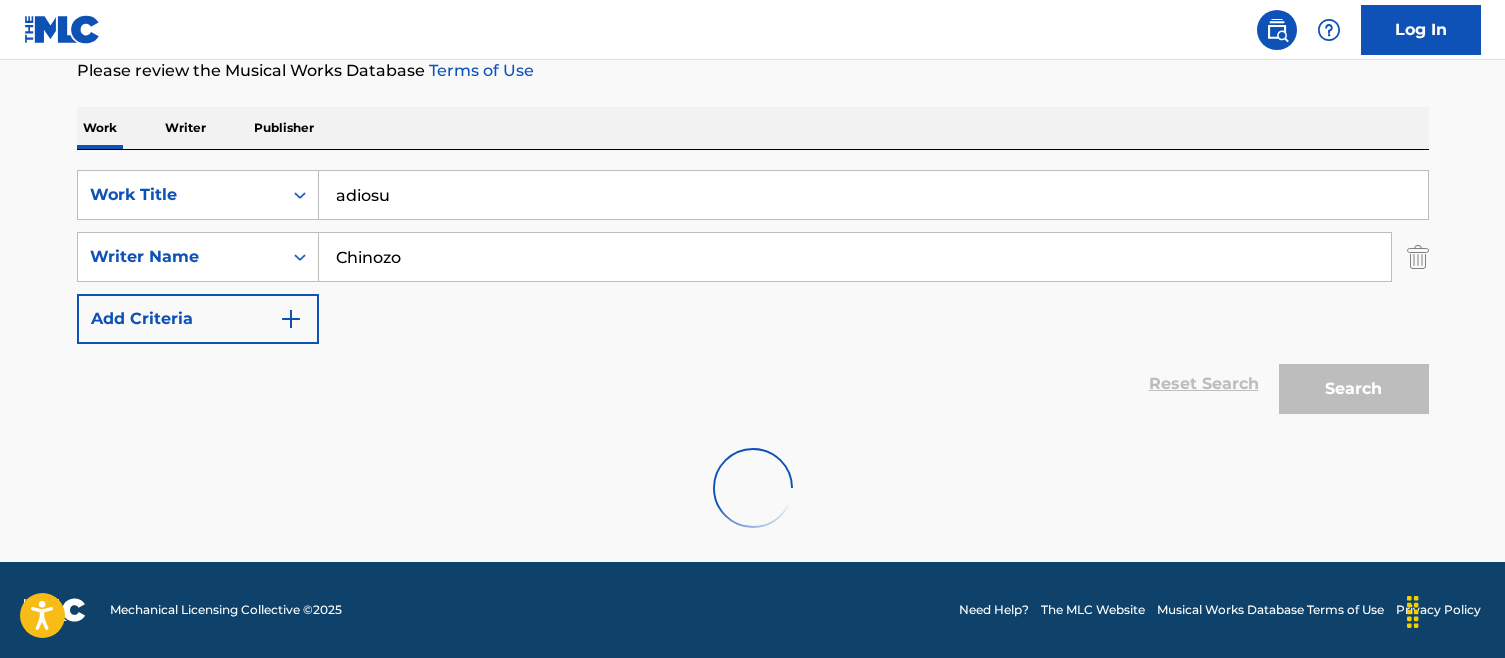 scroll, scrollTop: 210, scrollLeft: 0, axis: vertical 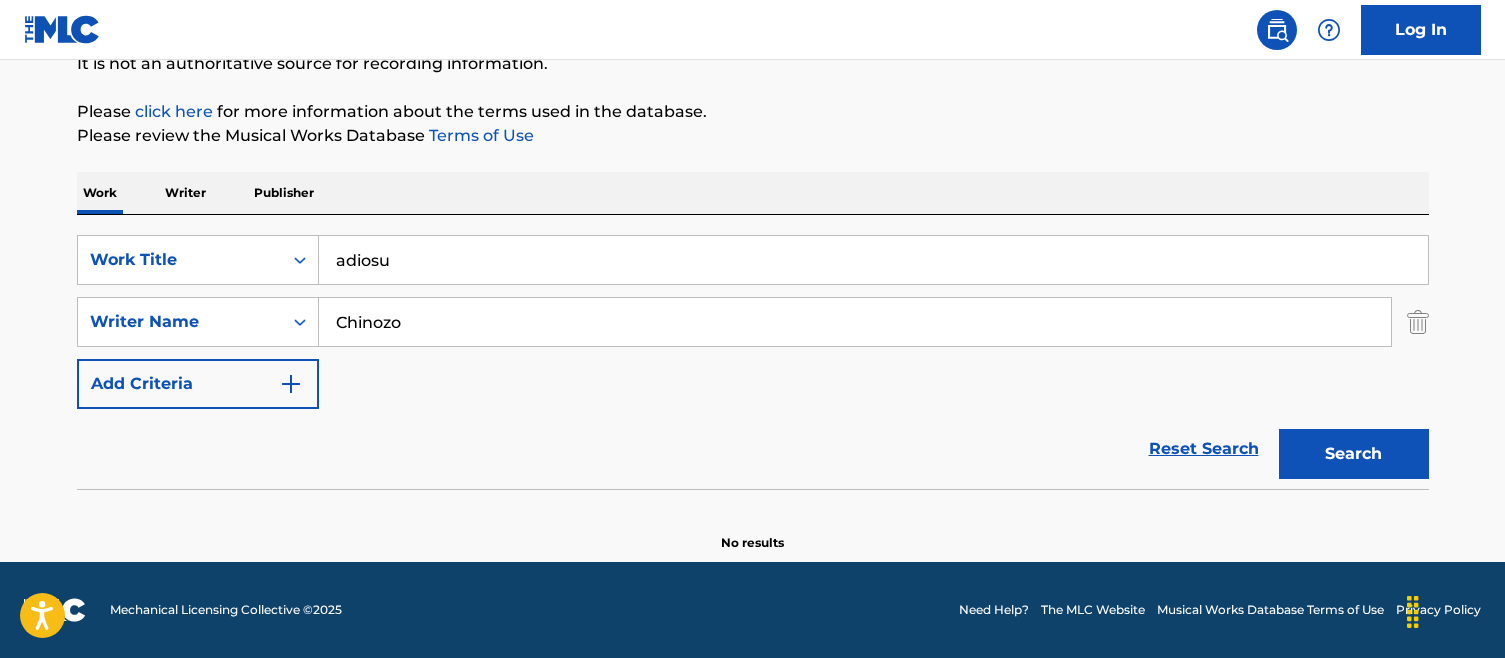 click on "Search" at bounding box center (1354, 454) 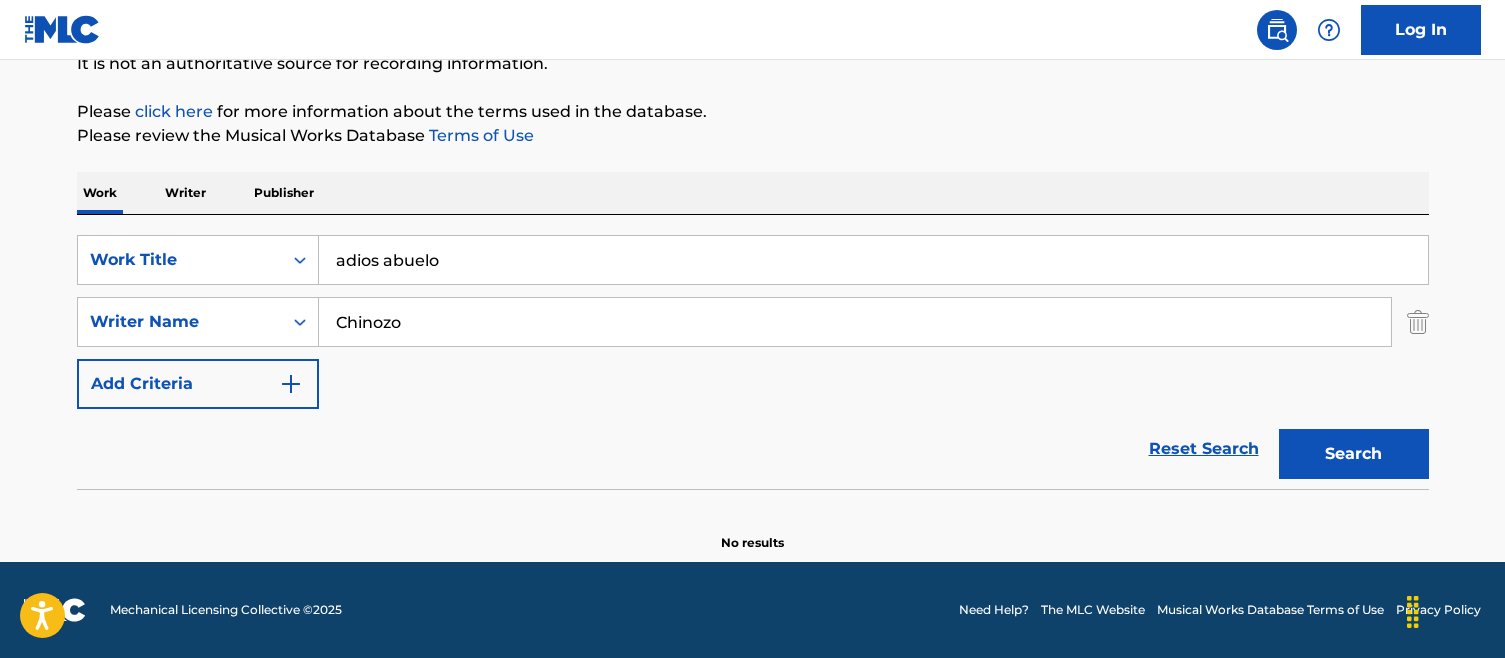 drag, startPoint x: 540, startPoint y: 259, endPoint x: 385, endPoint y: 263, distance: 155.0516 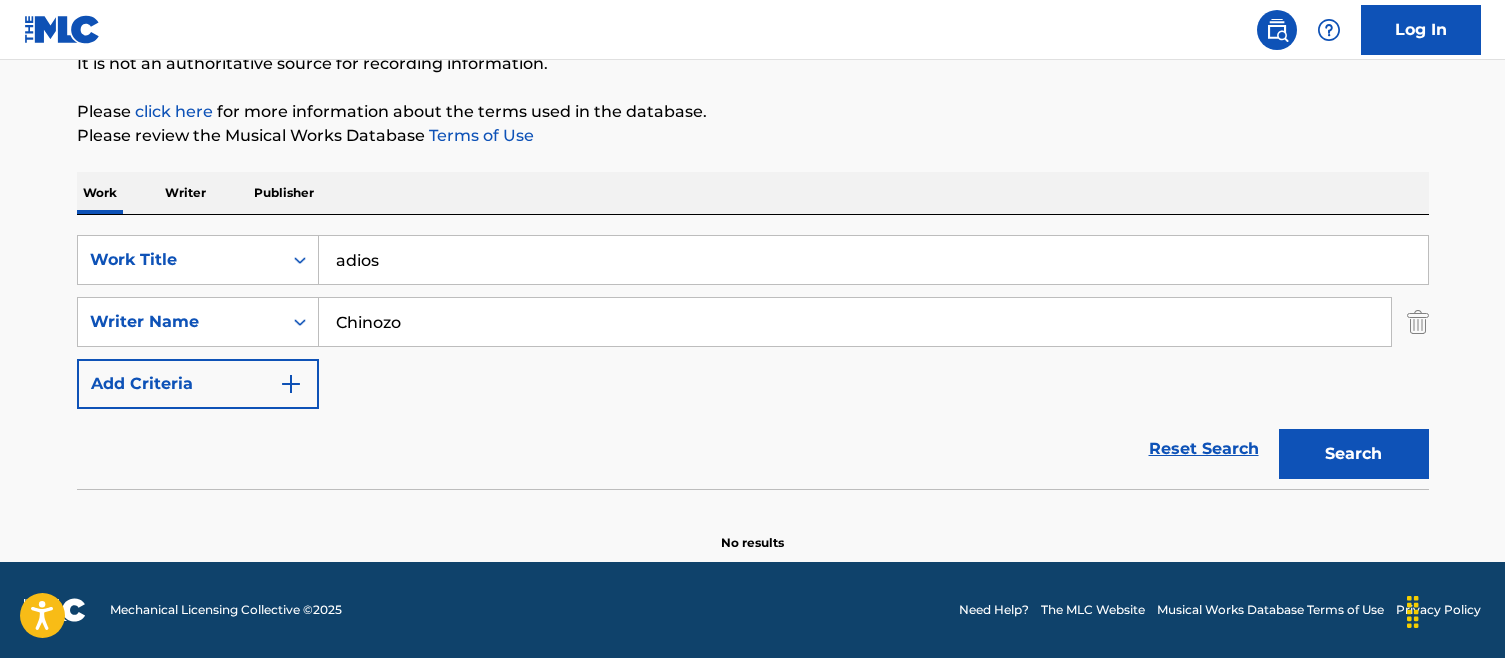 click on "Work Writer Publisher" at bounding box center (753, 193) 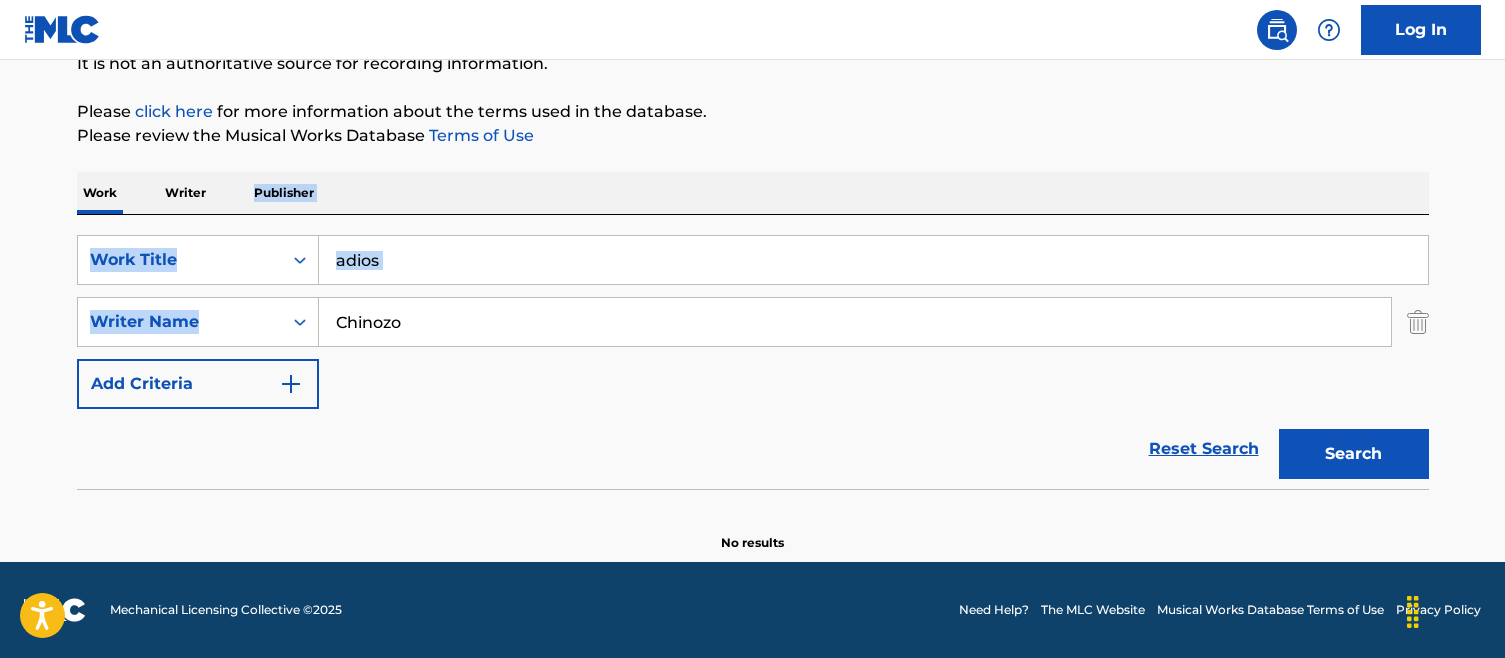 drag, startPoint x: 452, startPoint y: 288, endPoint x: 204, endPoint y: 187, distance: 267.7779 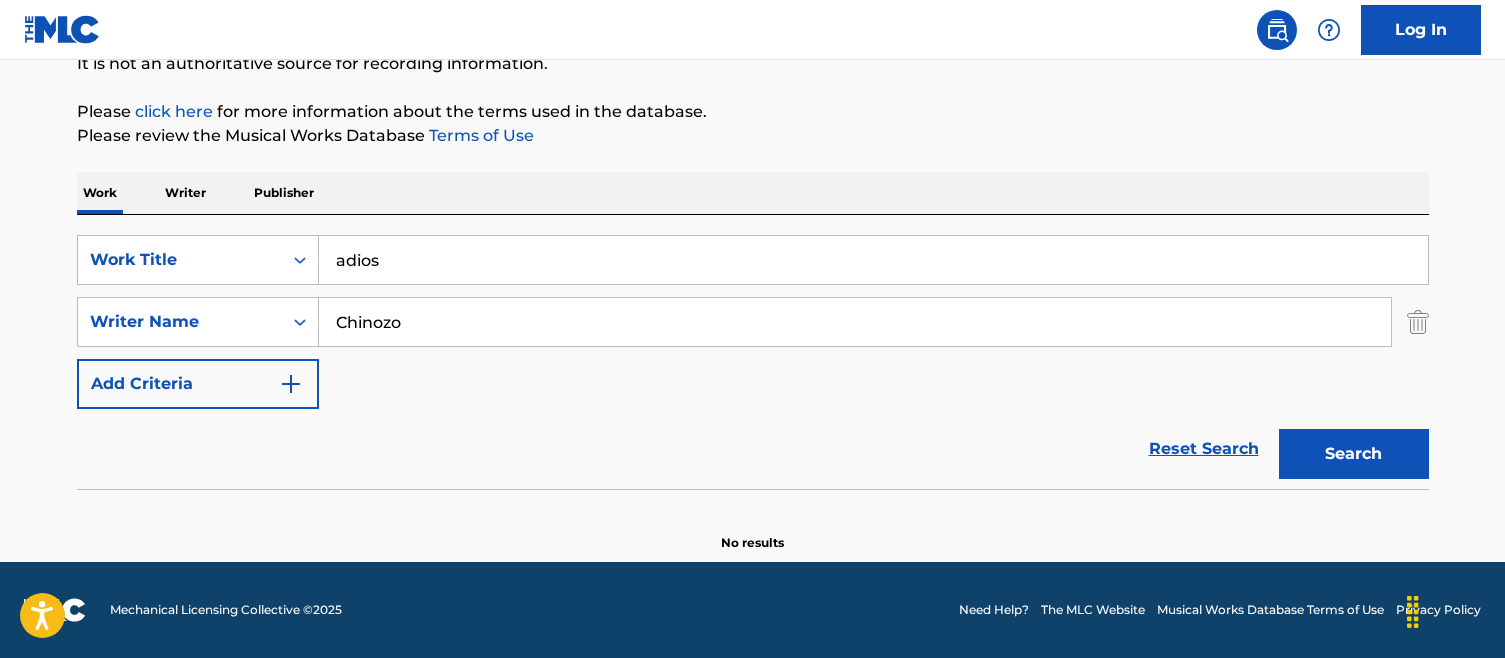 click on "adios" at bounding box center (873, 260) 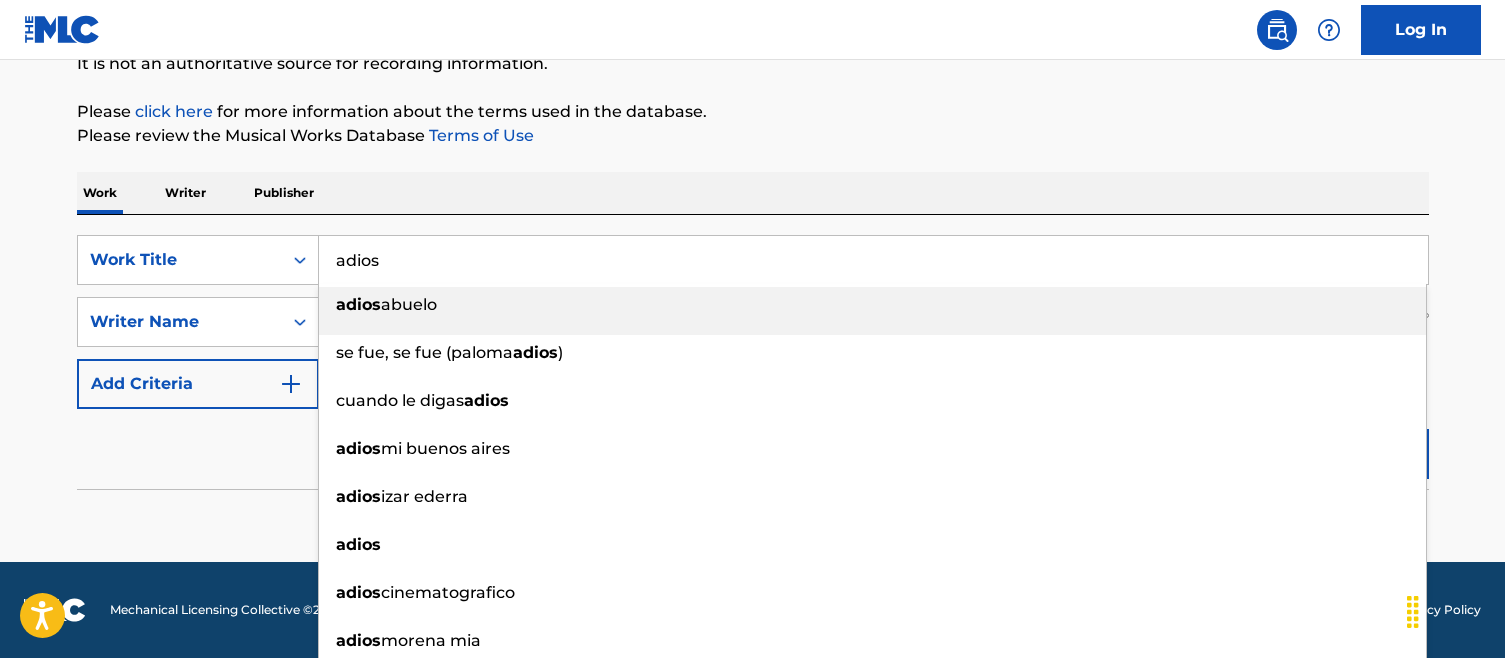 click on "adios" at bounding box center [873, 260] 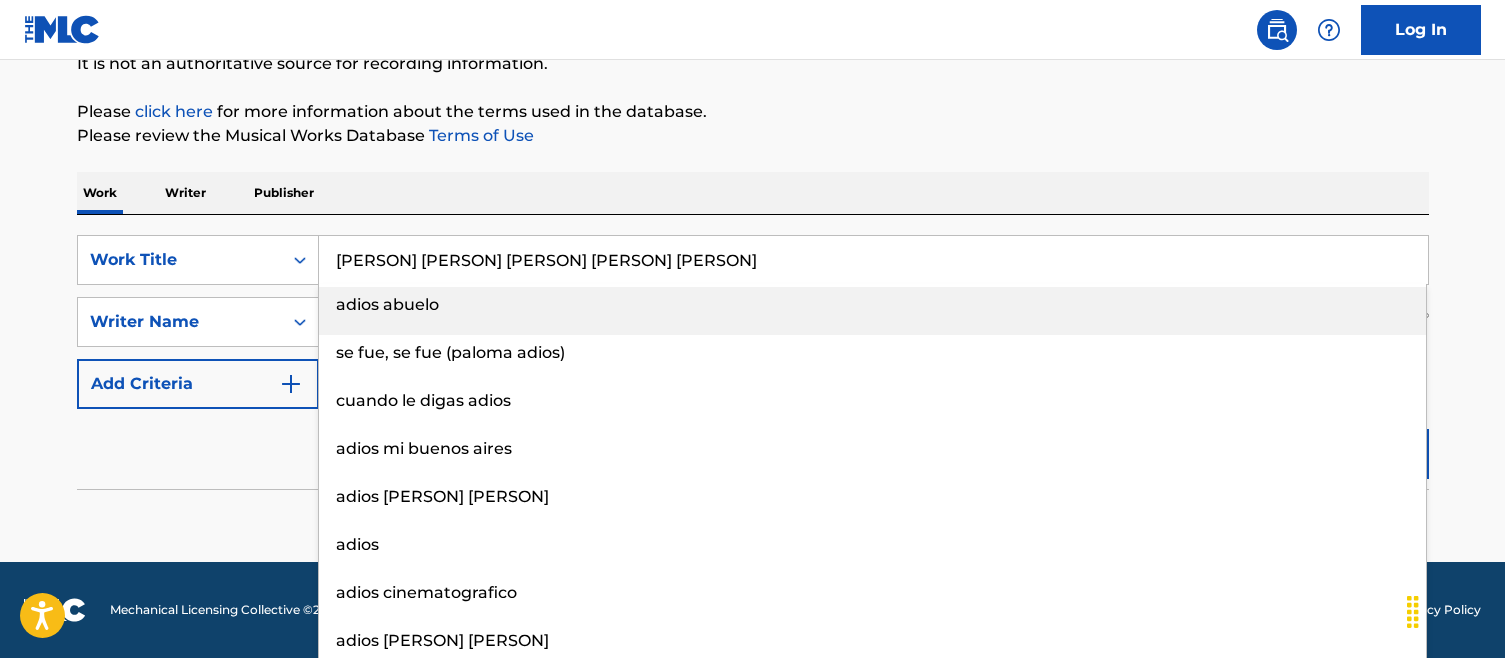type on "[PERSON] [PERSON] [PERSON] [PERSON] [PERSON]" 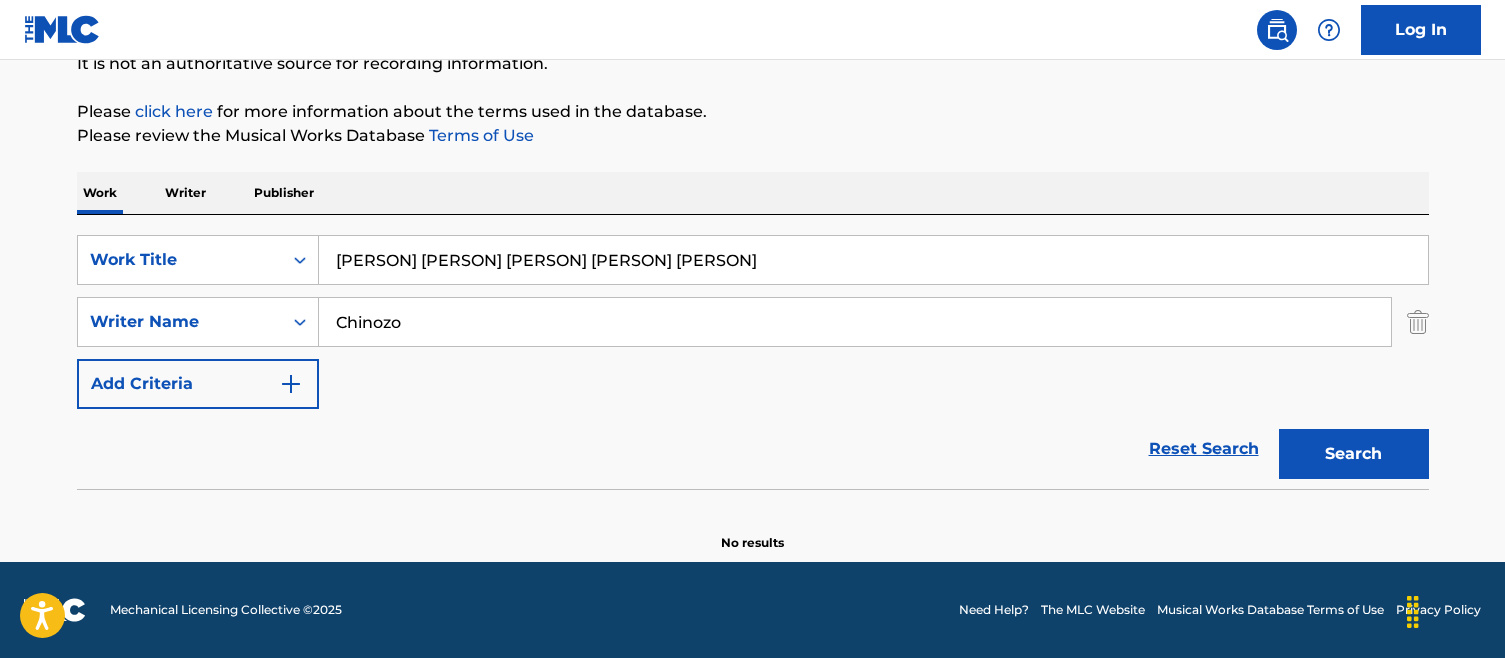 click on "The MLC Public Work Search The accuracy and completeness of The MLC's data is determined solely by our Members. It is not an authoritative source for recording information. Please   click here   for more information about the terms used in the database. Please review the Musical Works Database   Terms of Use Work Writer Publisher SearchWithCriteria1992b486-2a26-4d18-843c-49dae5ea5cb6 Work Title Young Girl Talking About Herself SearchWithCriteria67dc42bb-7fc3-4d19-a12b-b0664c0d4427 Writer Name [PERSON] Add Criteria Reset Search Search No results" at bounding box center [753, 226] 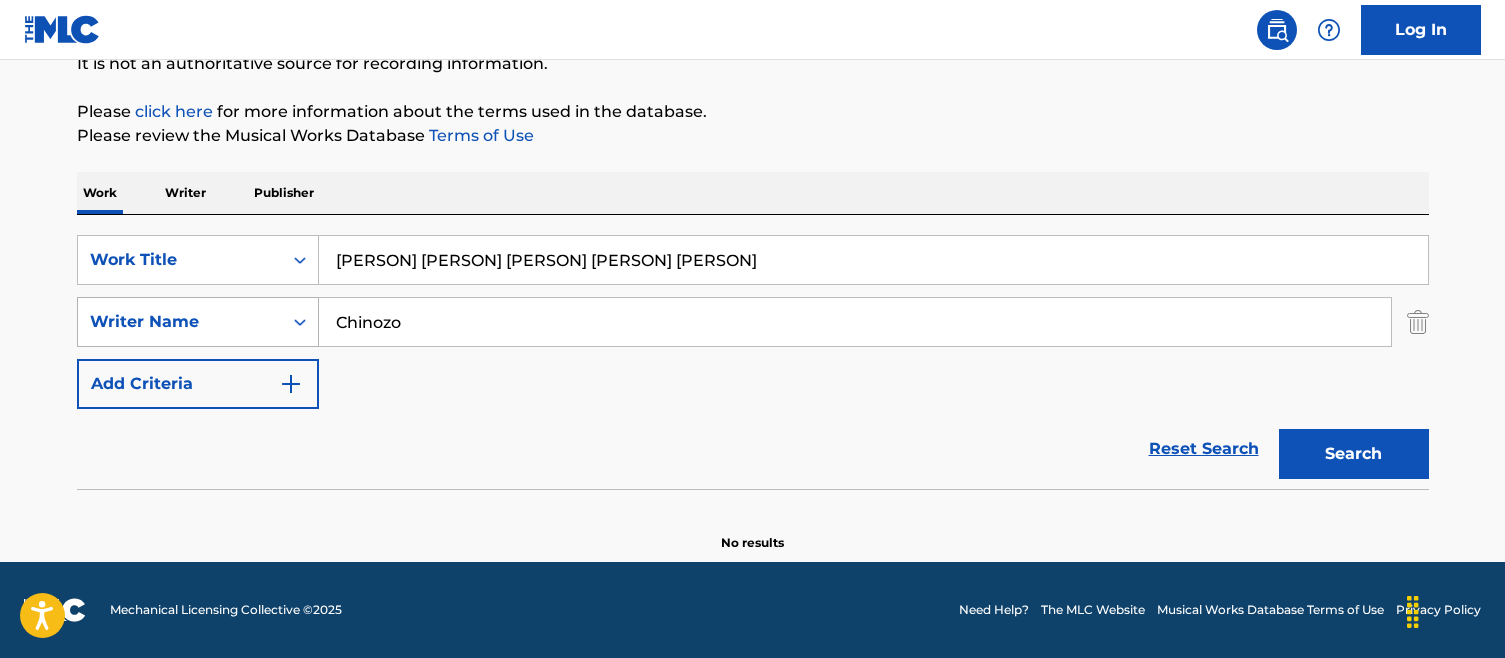drag, startPoint x: 473, startPoint y: 338, endPoint x: 260, endPoint y: 300, distance: 216.36311 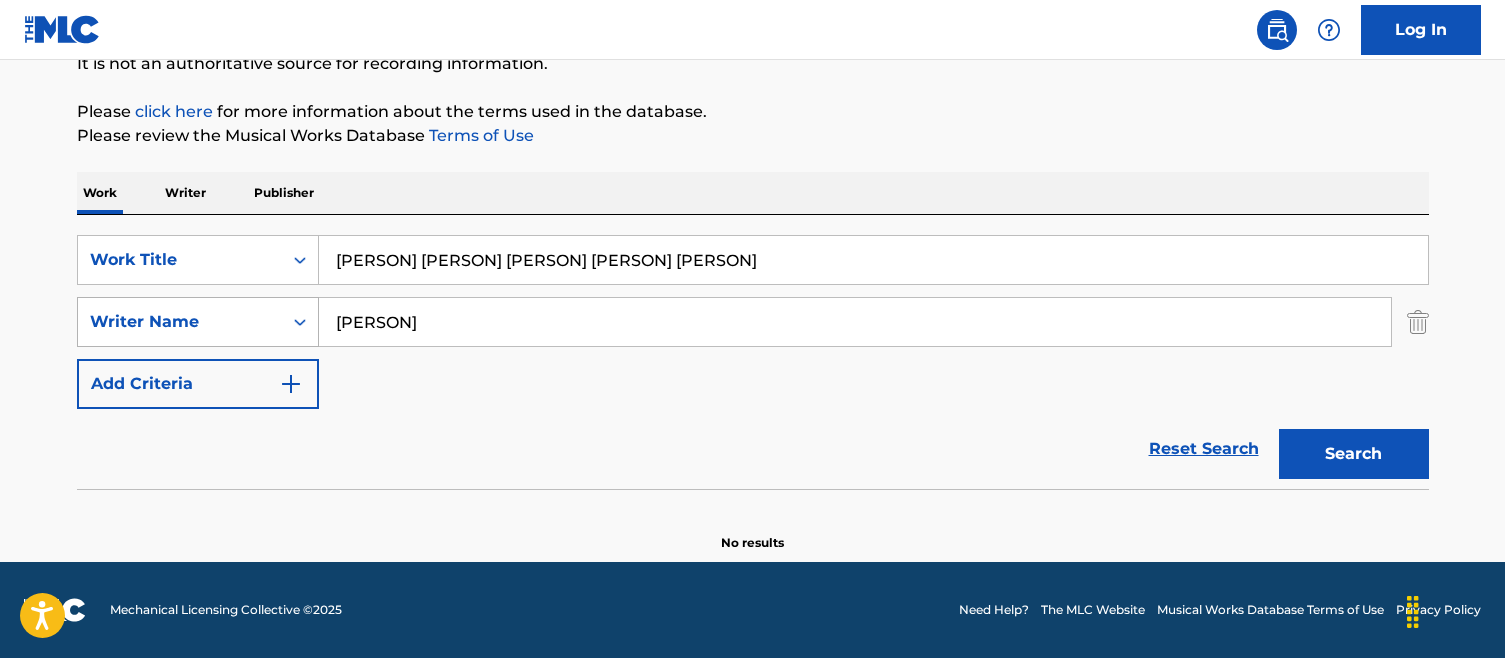 type on "[PERSON]" 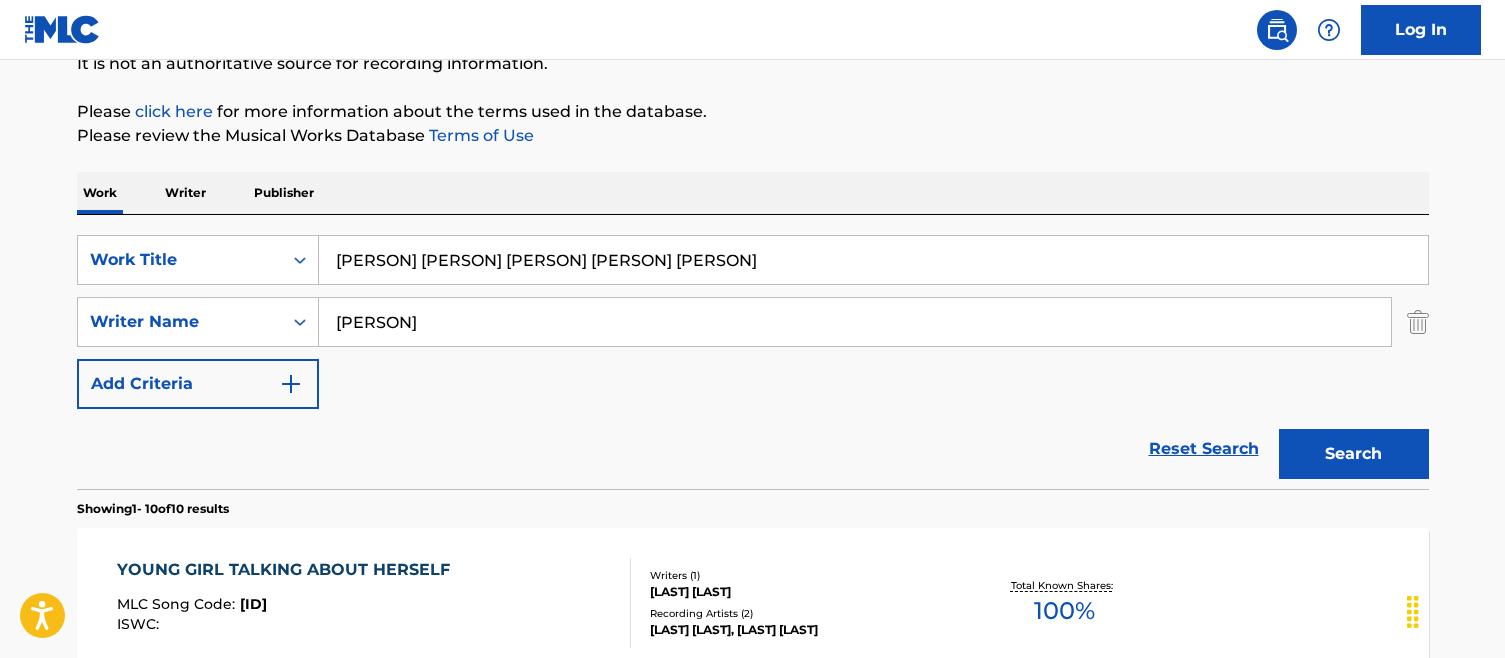 click on "[PERSON]" at bounding box center (855, 322) 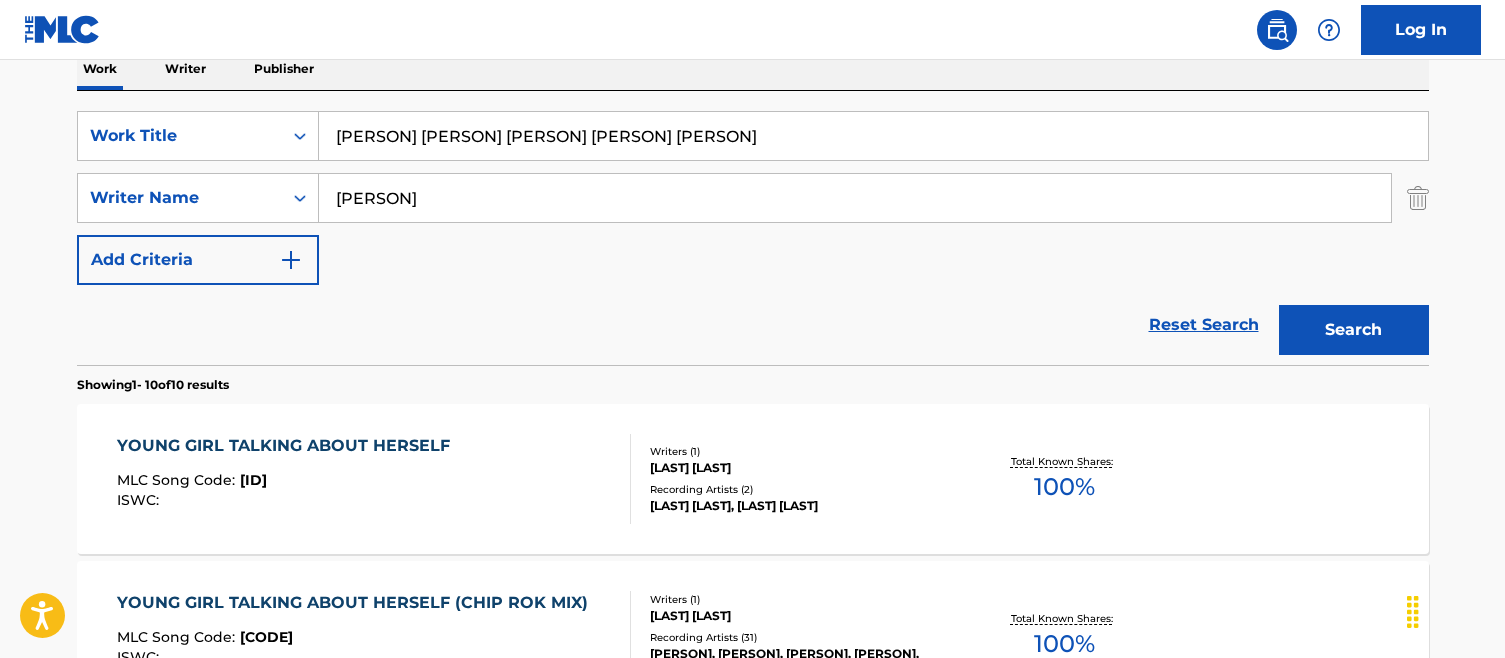 scroll, scrollTop: 376, scrollLeft: 0, axis: vertical 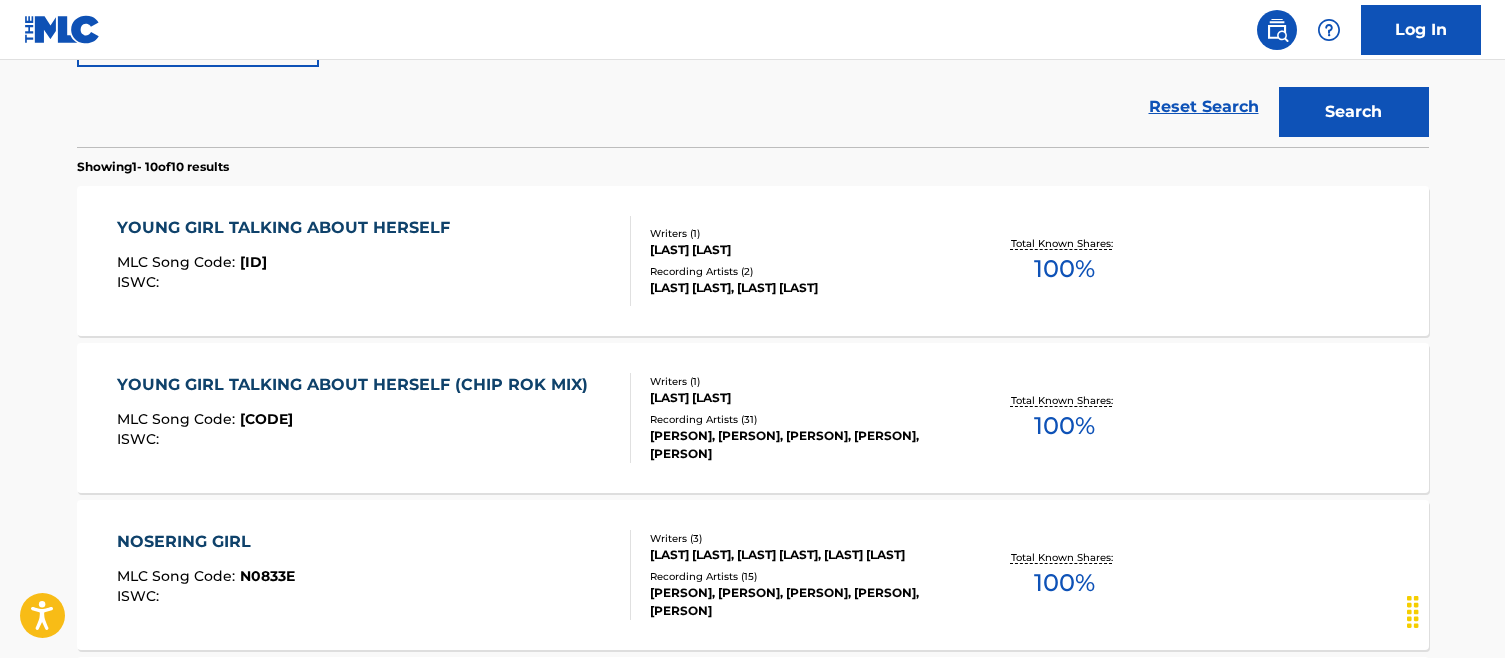 click on "[PERSON], [PERSON], [PERSON], [PERSON], [PERSON]" at bounding box center [801, 445] 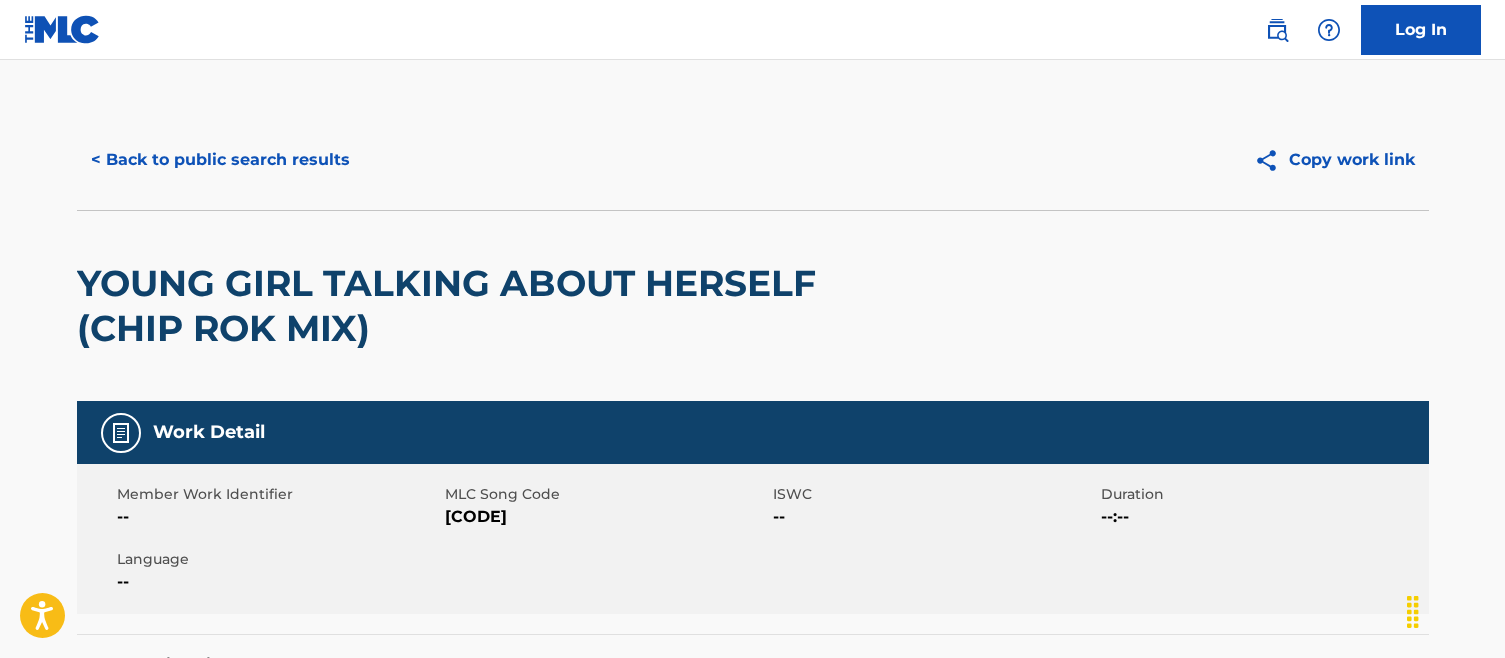 click on "[CODE]" at bounding box center [606, 517] 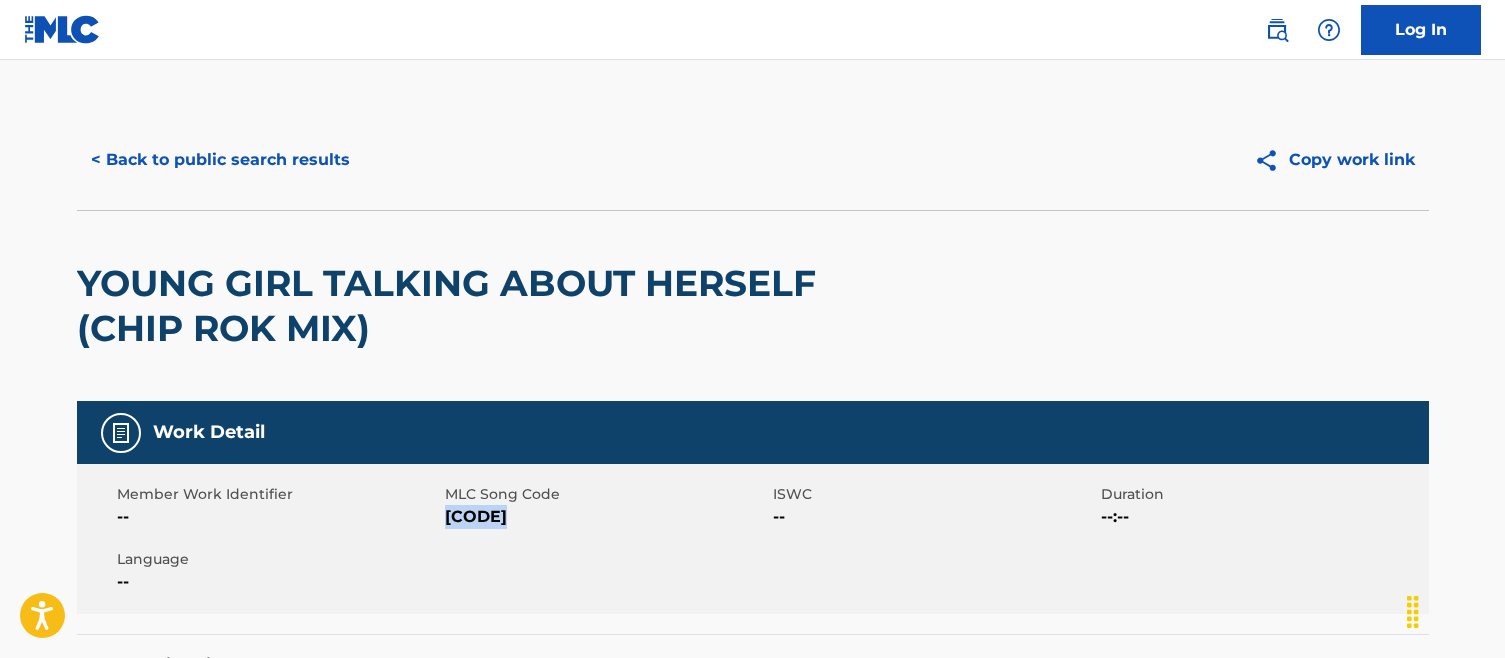 click on "[CODE]" at bounding box center [606, 517] 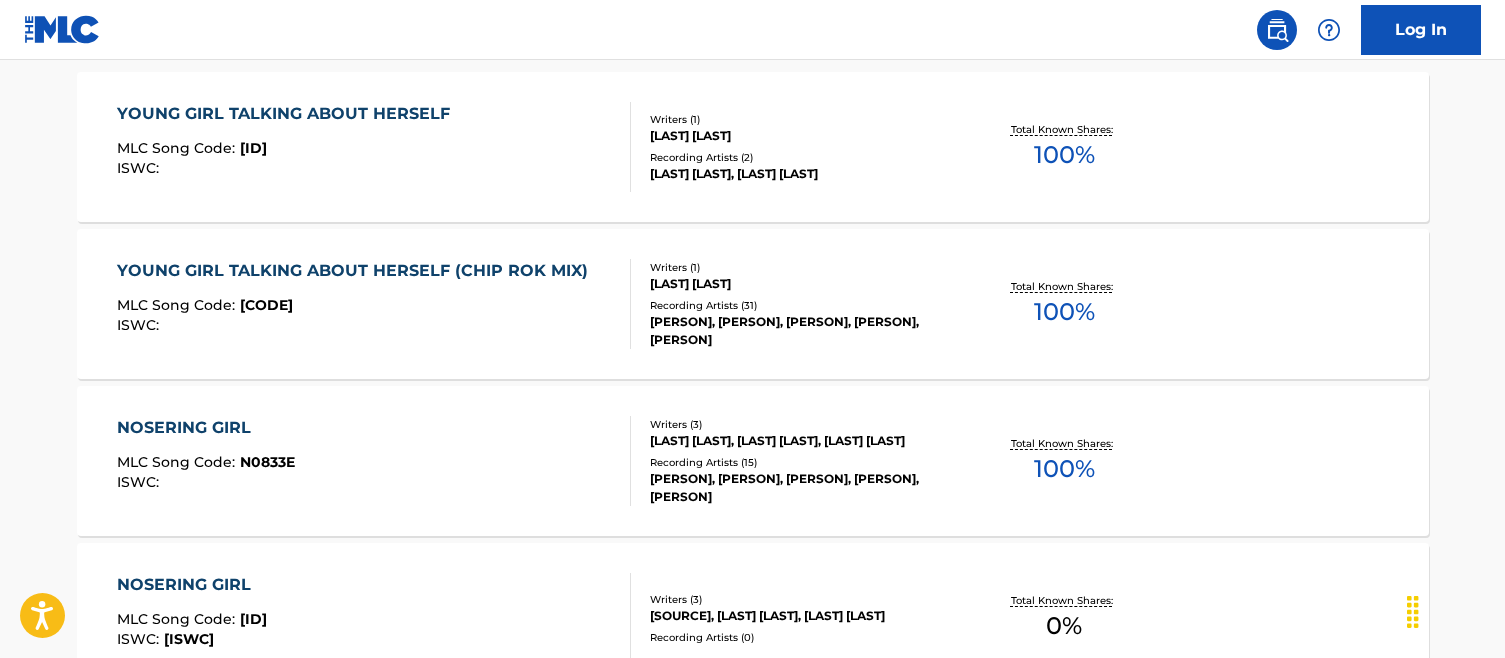scroll, scrollTop: 0, scrollLeft: 0, axis: both 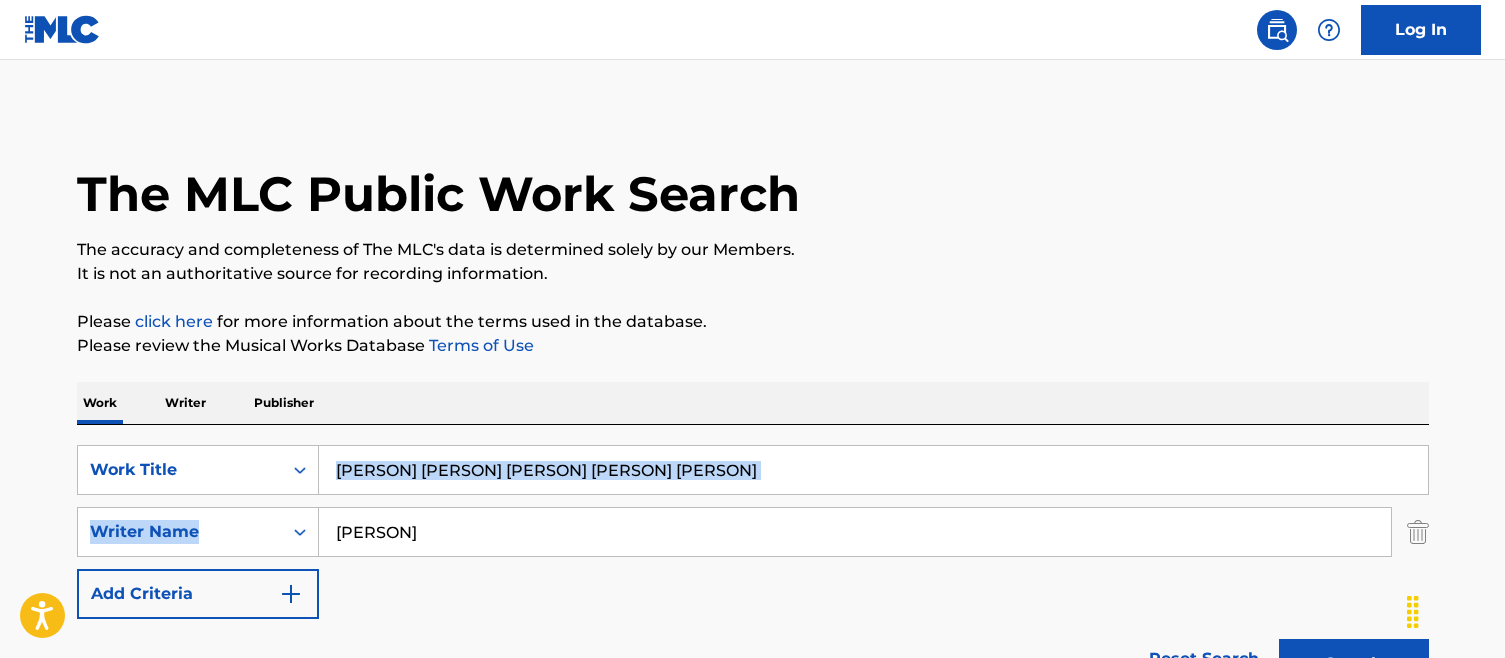drag, startPoint x: 448, startPoint y: 435, endPoint x: 893, endPoint y: 504, distance: 450.31766 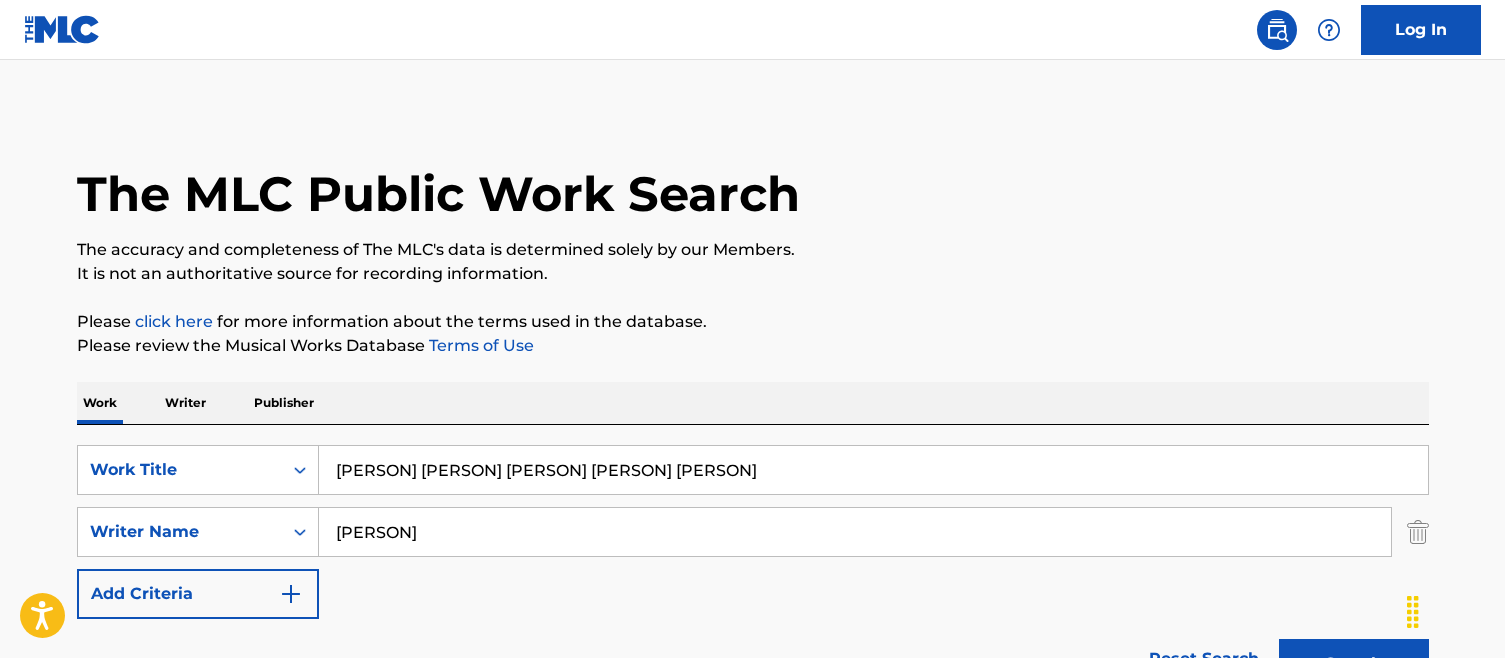 click on "[PERSON] [PERSON] [PERSON] [PERSON] [PERSON]" at bounding box center (873, 470) 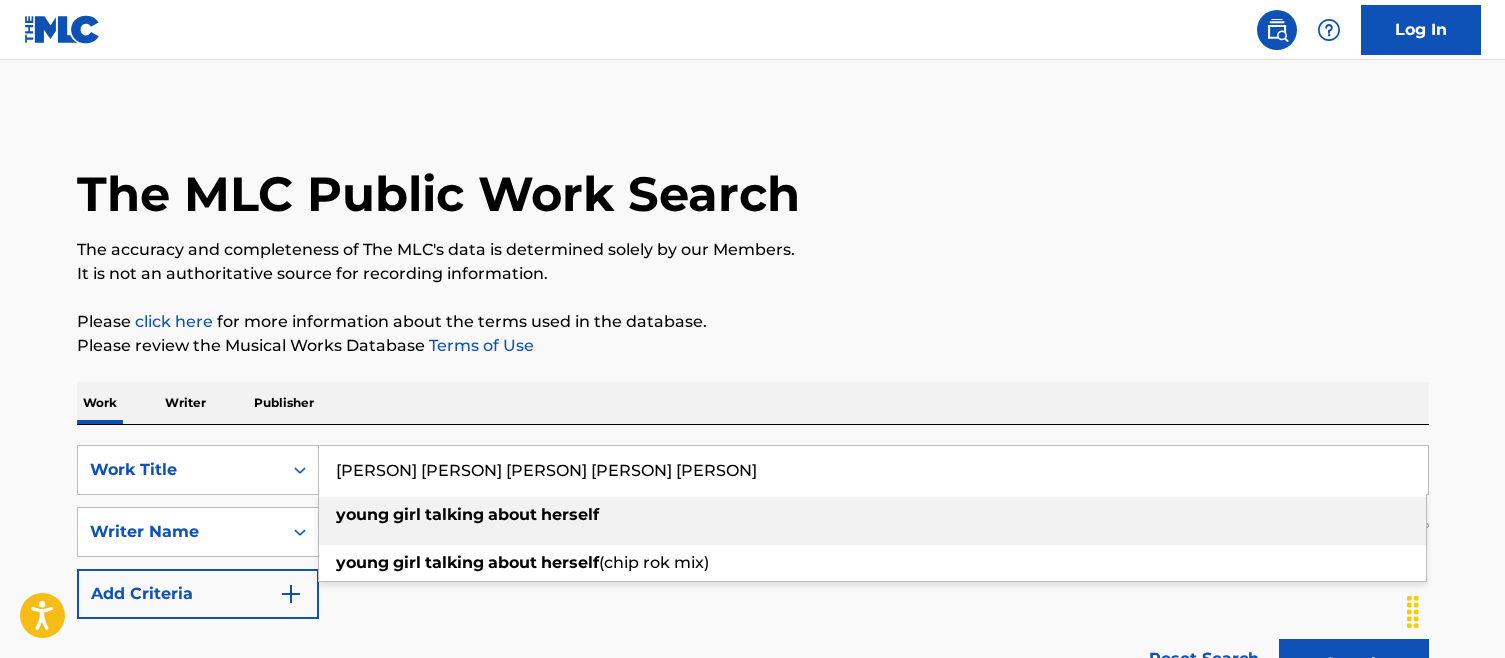 click on "[PERSON] [PERSON] [PERSON] [PERSON] [PERSON]" at bounding box center (873, 470) 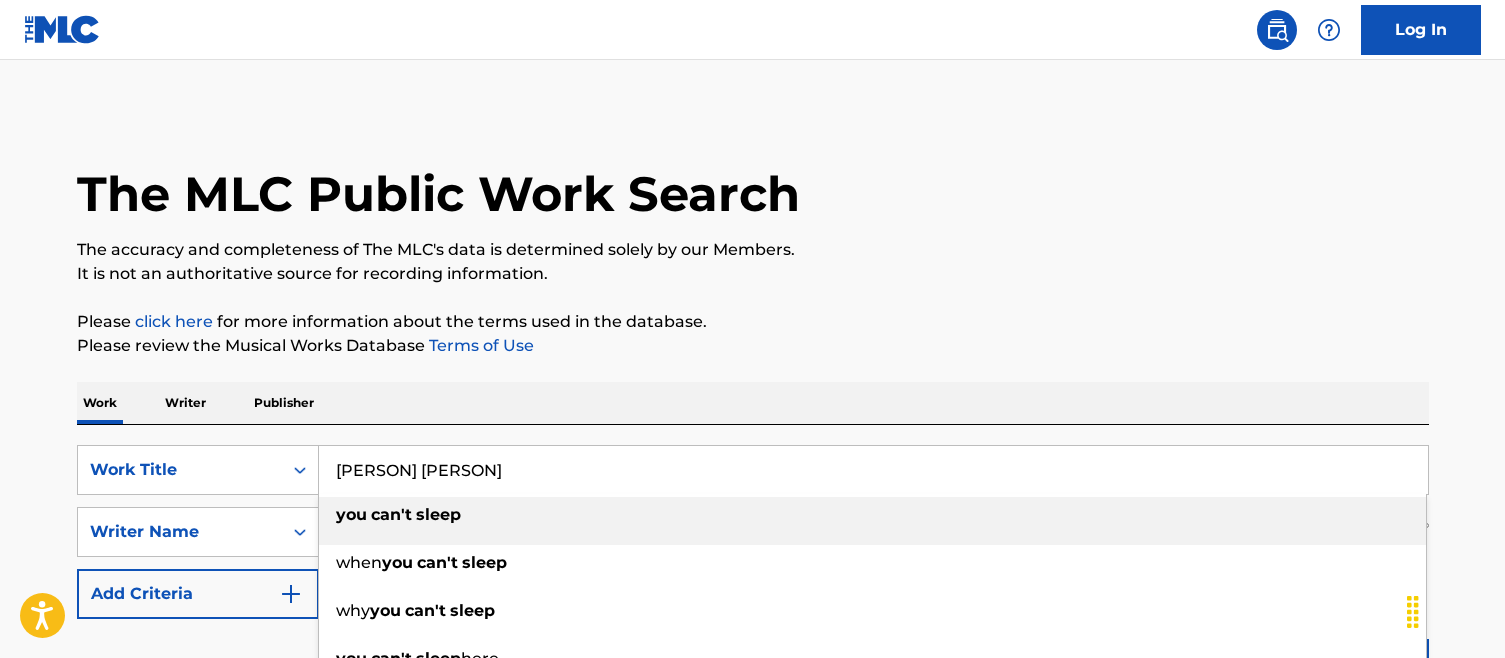 type on "[PERSON] [PERSON]" 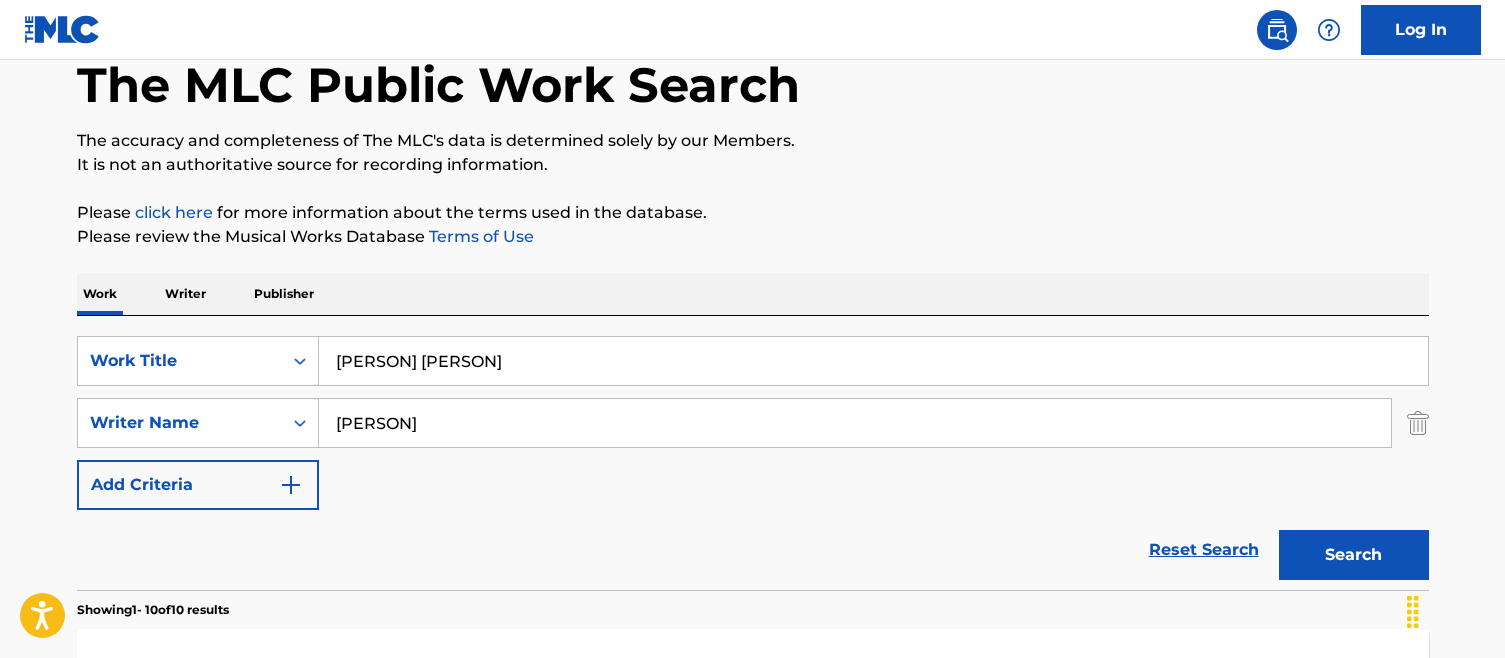 scroll, scrollTop: 110, scrollLeft: 0, axis: vertical 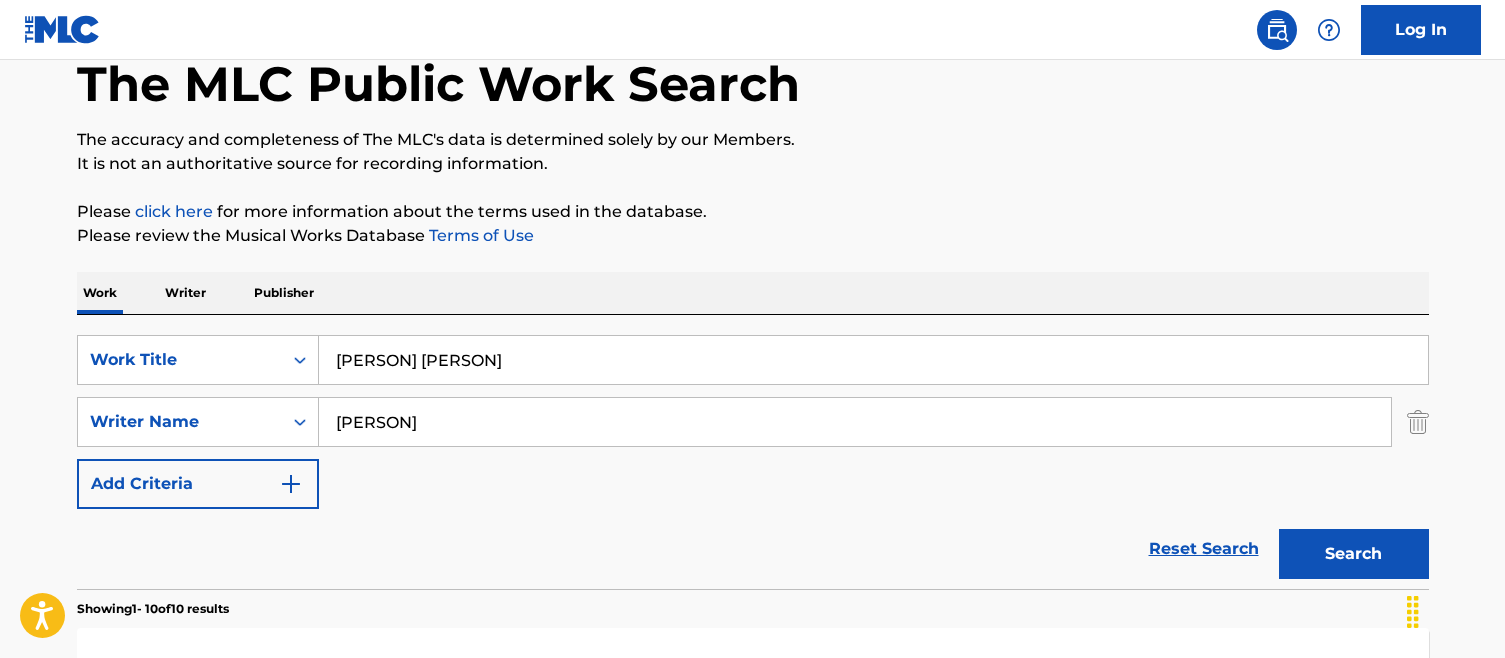click on "Search" at bounding box center (1354, 554) 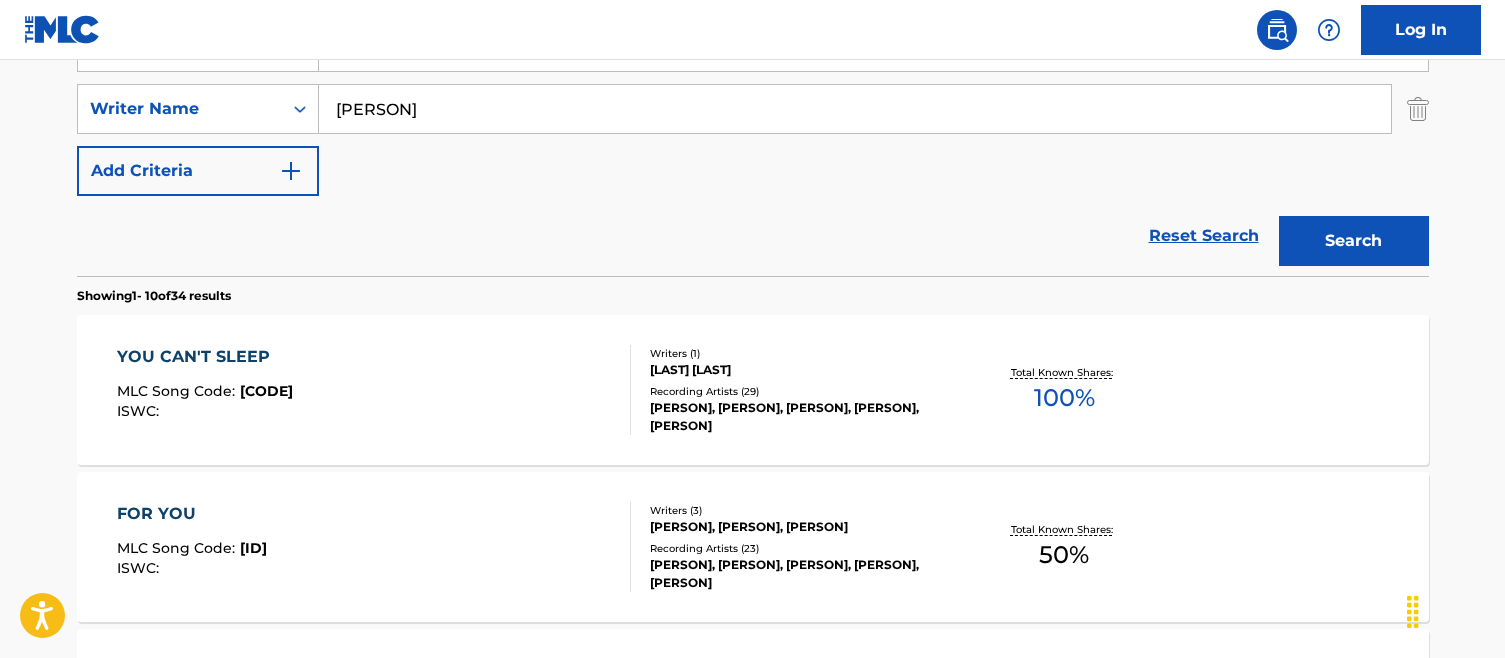 scroll, scrollTop: 425, scrollLeft: 0, axis: vertical 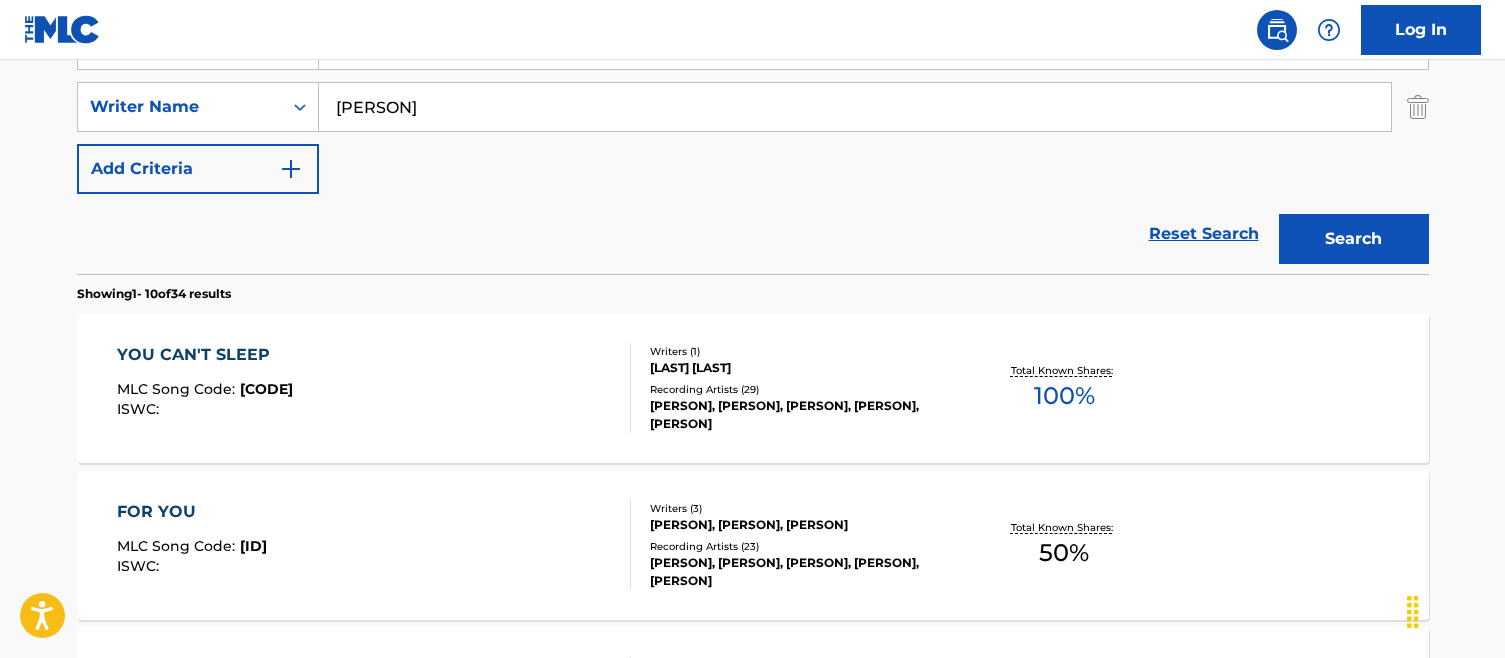 click on "[LAST] [LAST]" at bounding box center (801, 368) 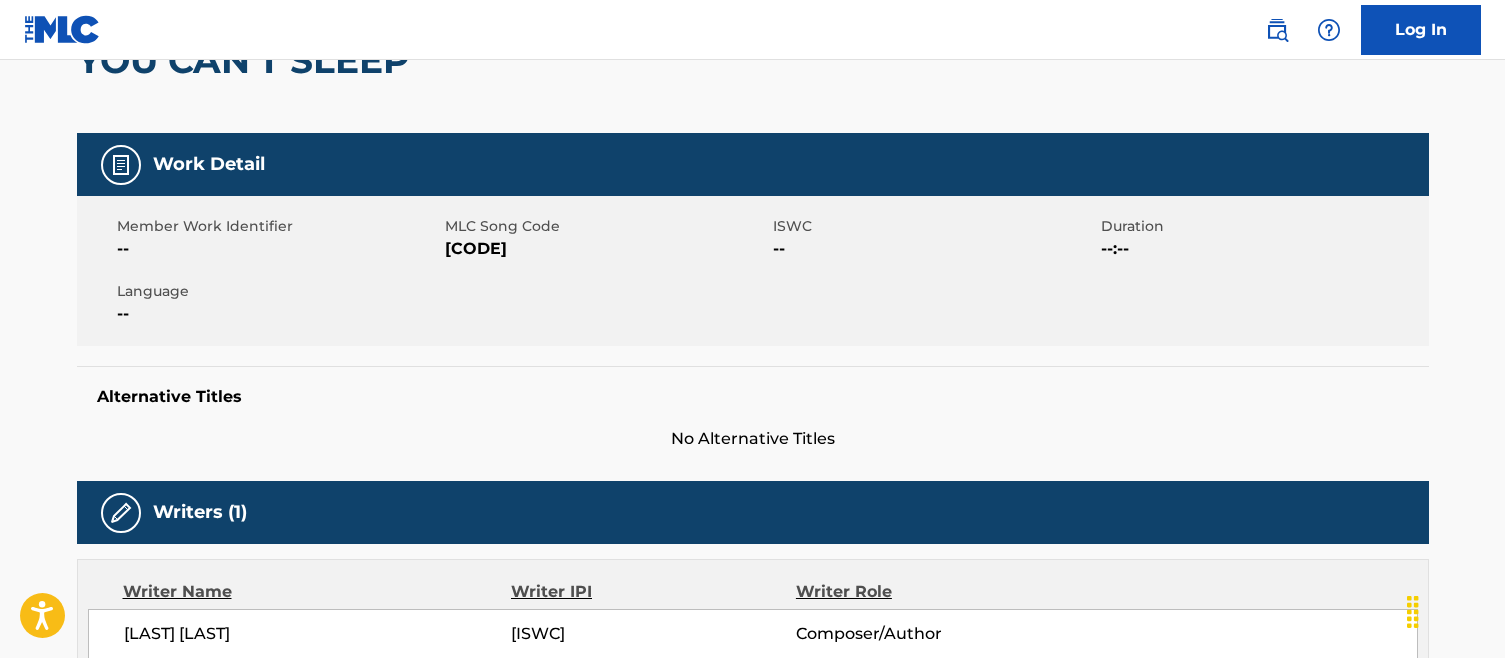 scroll, scrollTop: 217, scrollLeft: 0, axis: vertical 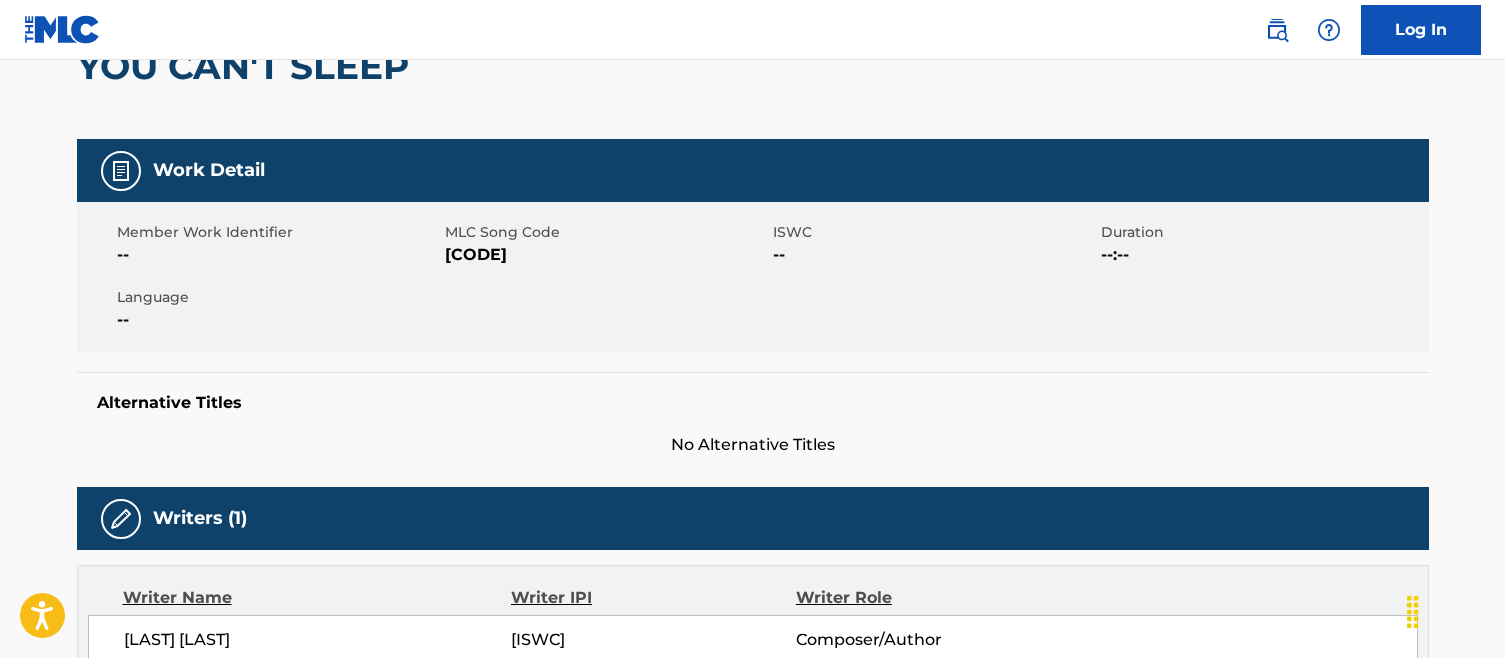 click on "[CODE]" at bounding box center [606, 255] 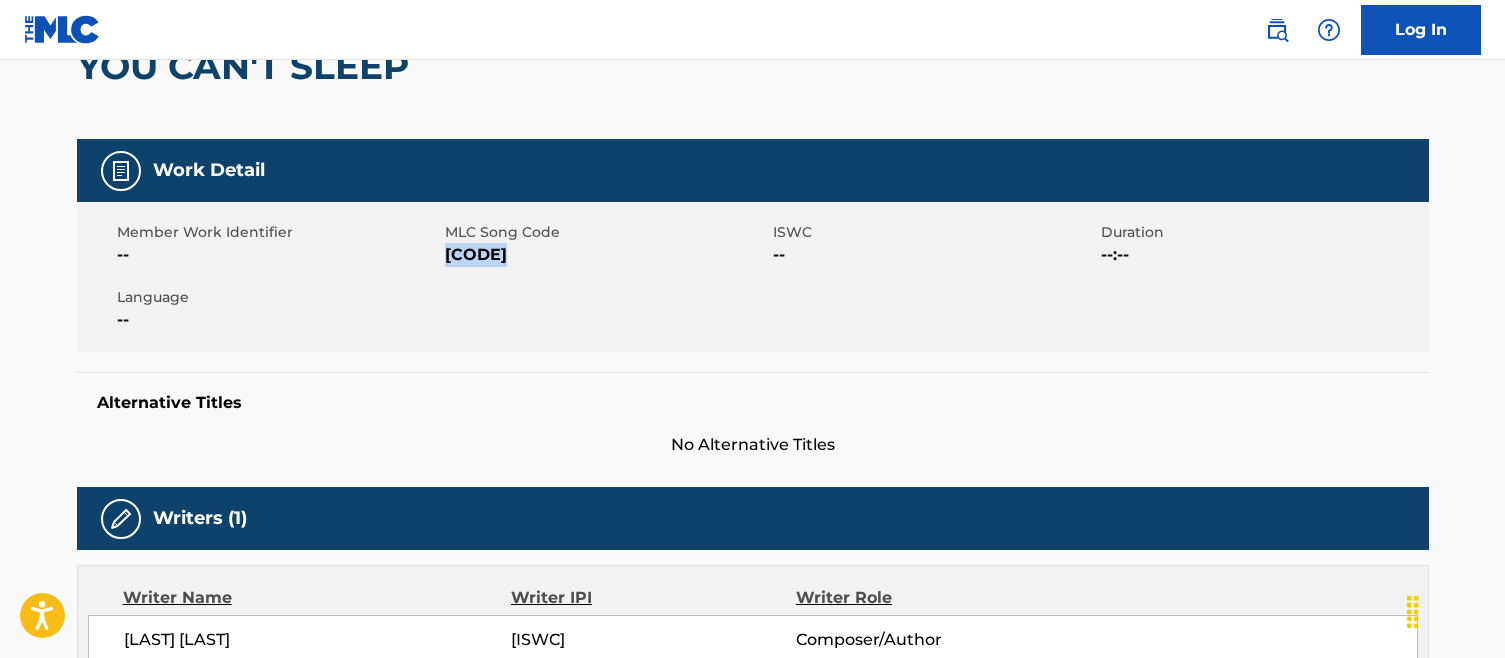 copy on "[CODE]" 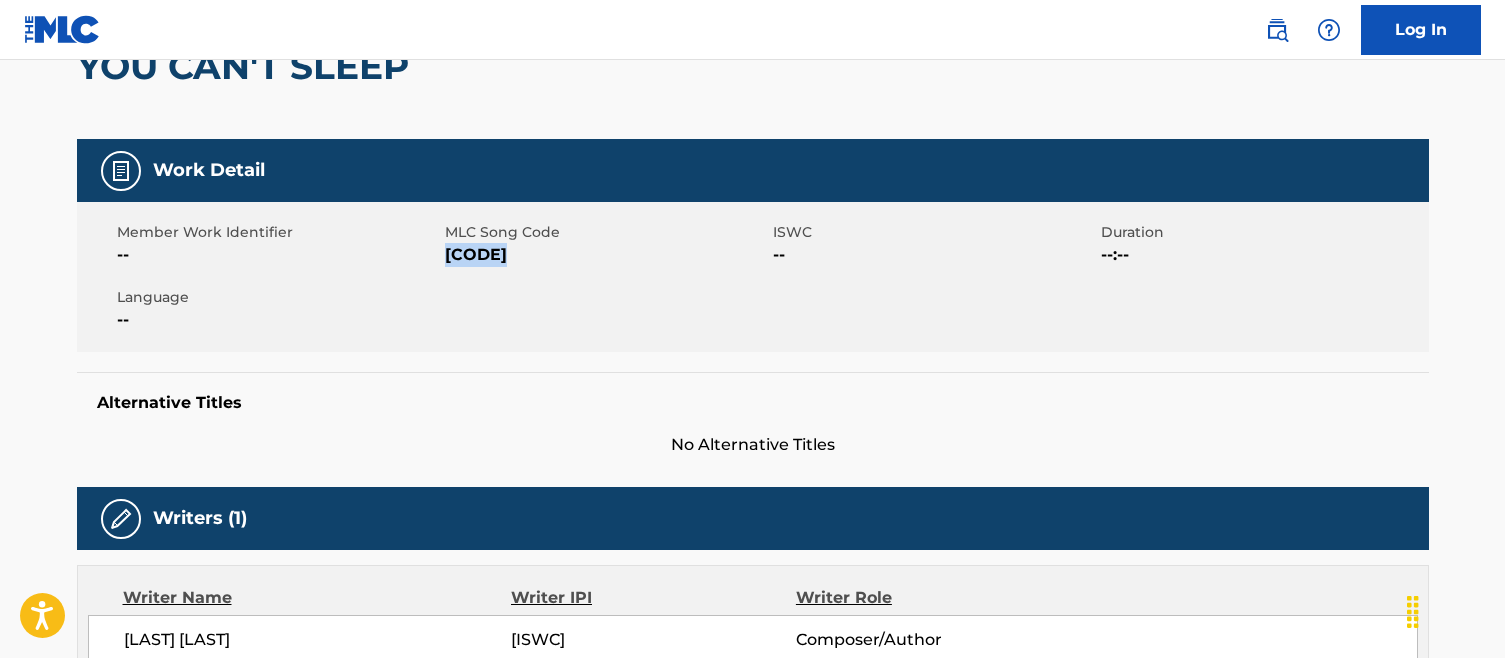 click on "[CODE]" at bounding box center (606, 255) 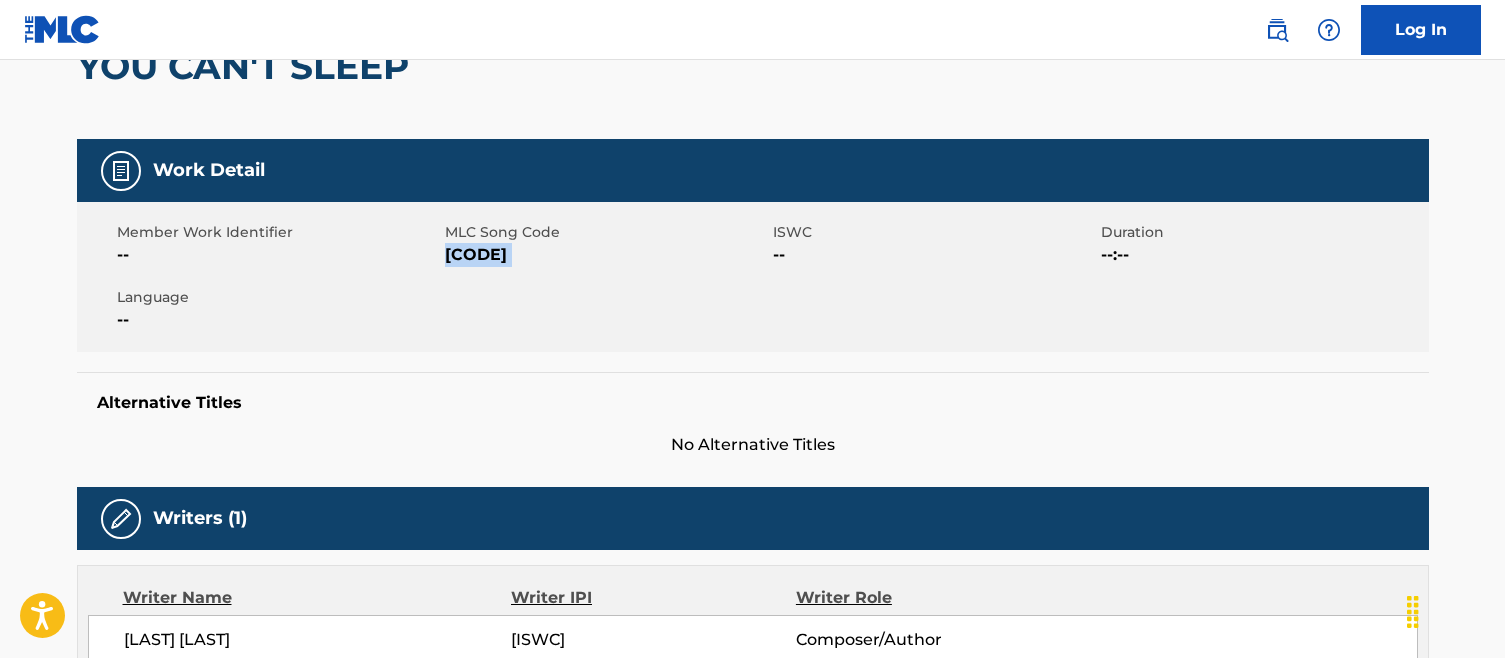 click on "[CODE]" at bounding box center (606, 255) 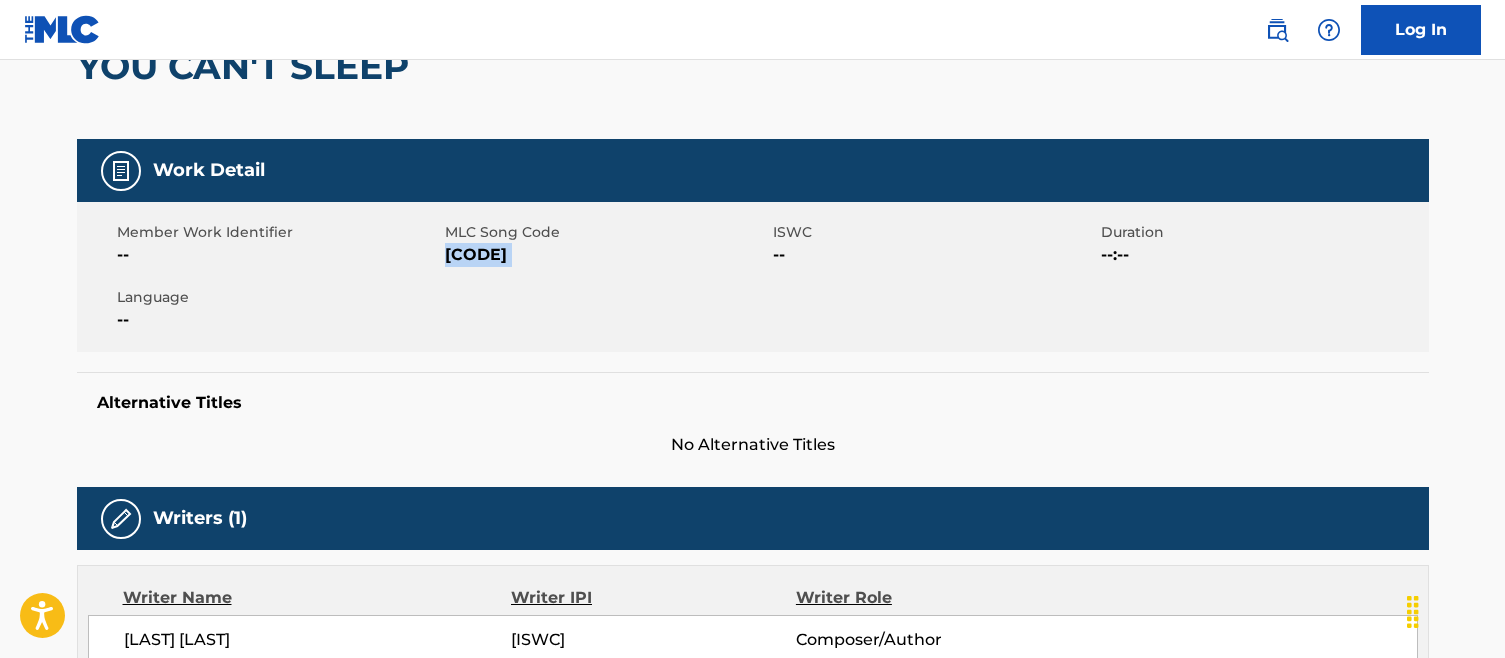 scroll, scrollTop: 0, scrollLeft: 0, axis: both 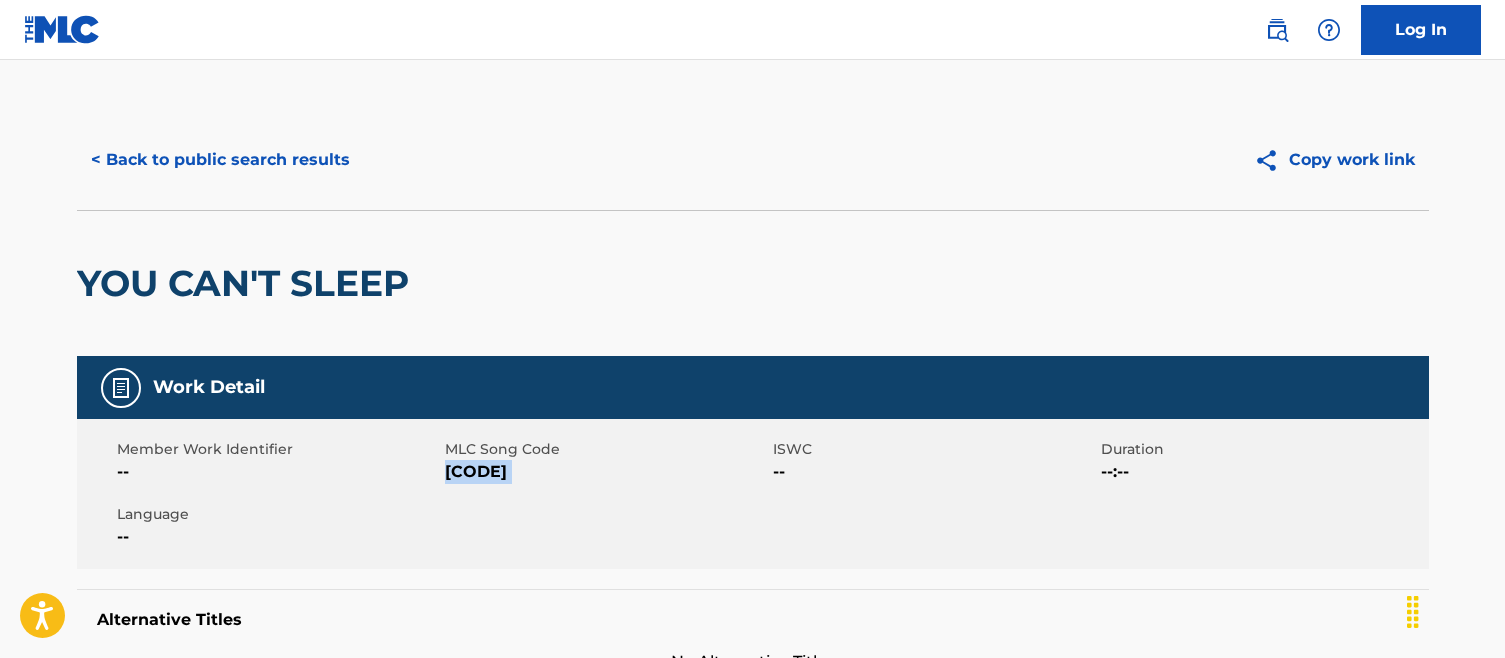 click on "< Back to public search results" at bounding box center (220, 160) 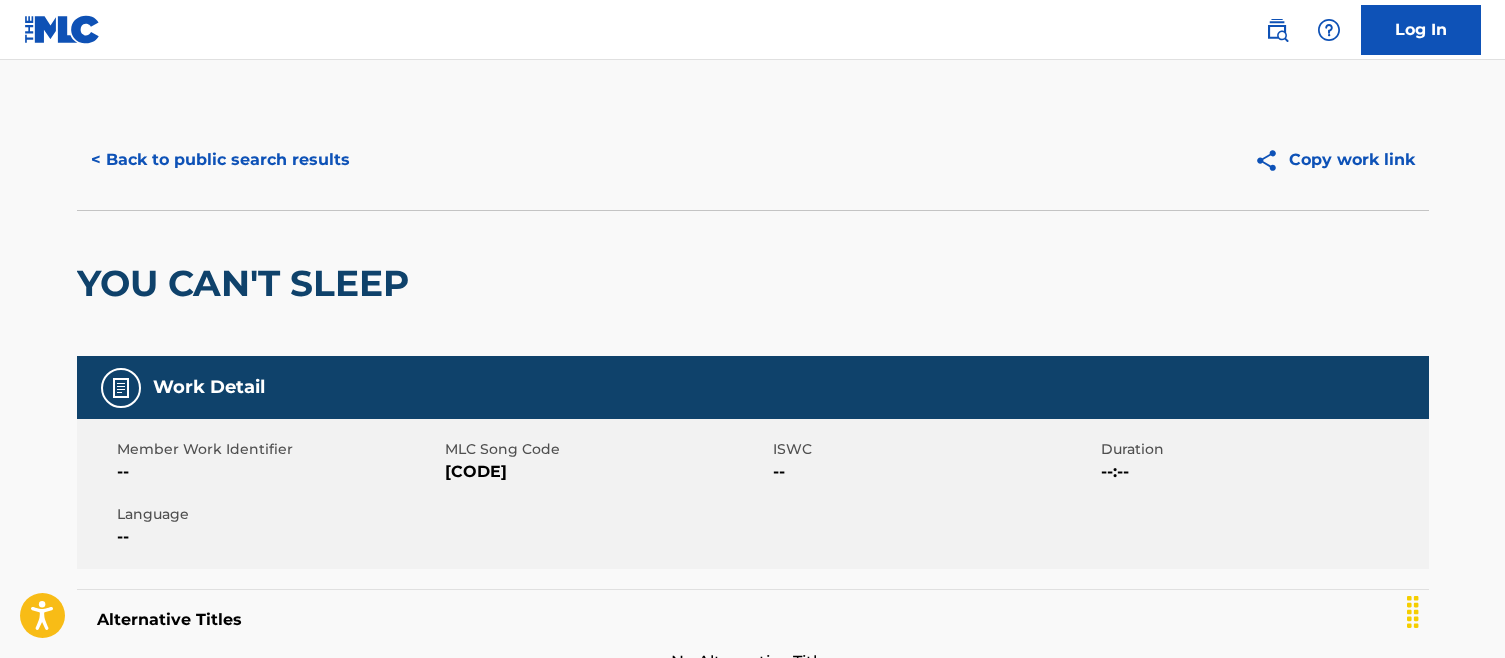 scroll, scrollTop: 425, scrollLeft: 0, axis: vertical 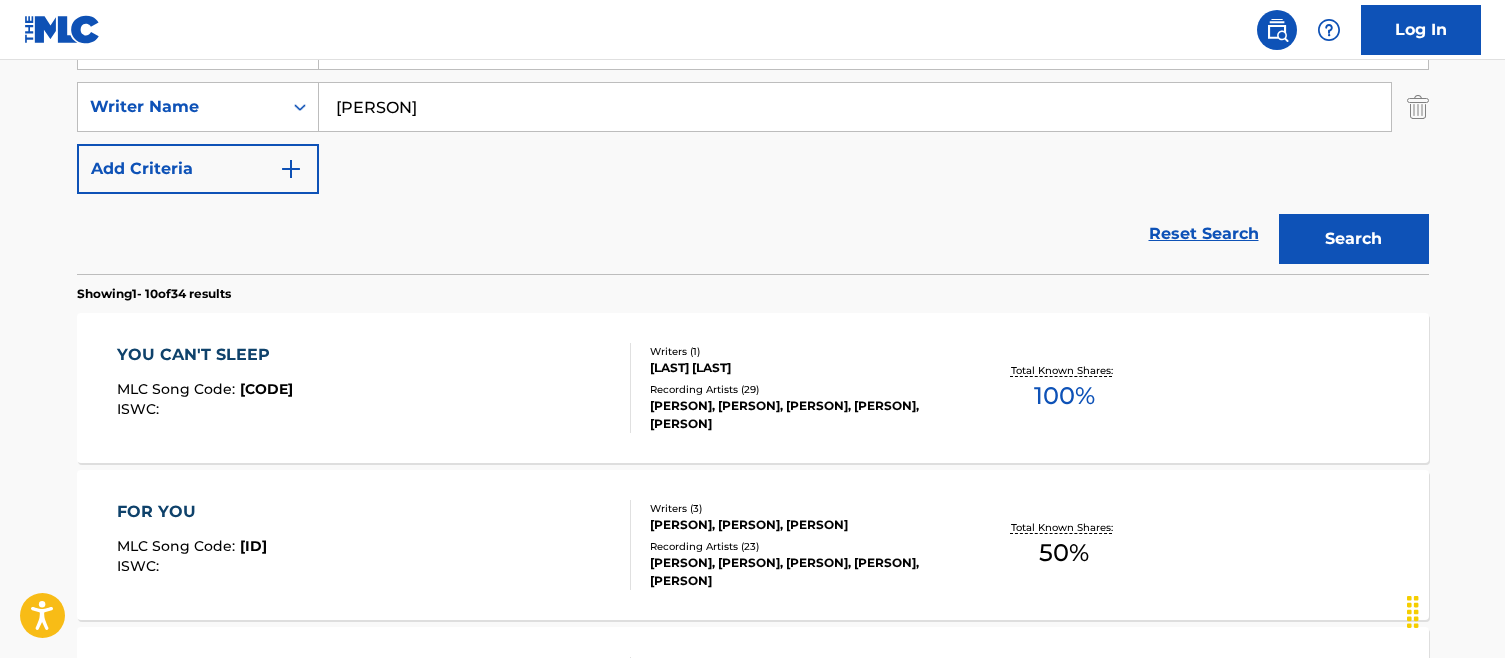 drag, startPoint x: 458, startPoint y: 87, endPoint x: 665, endPoint y: 153, distance: 217.26712 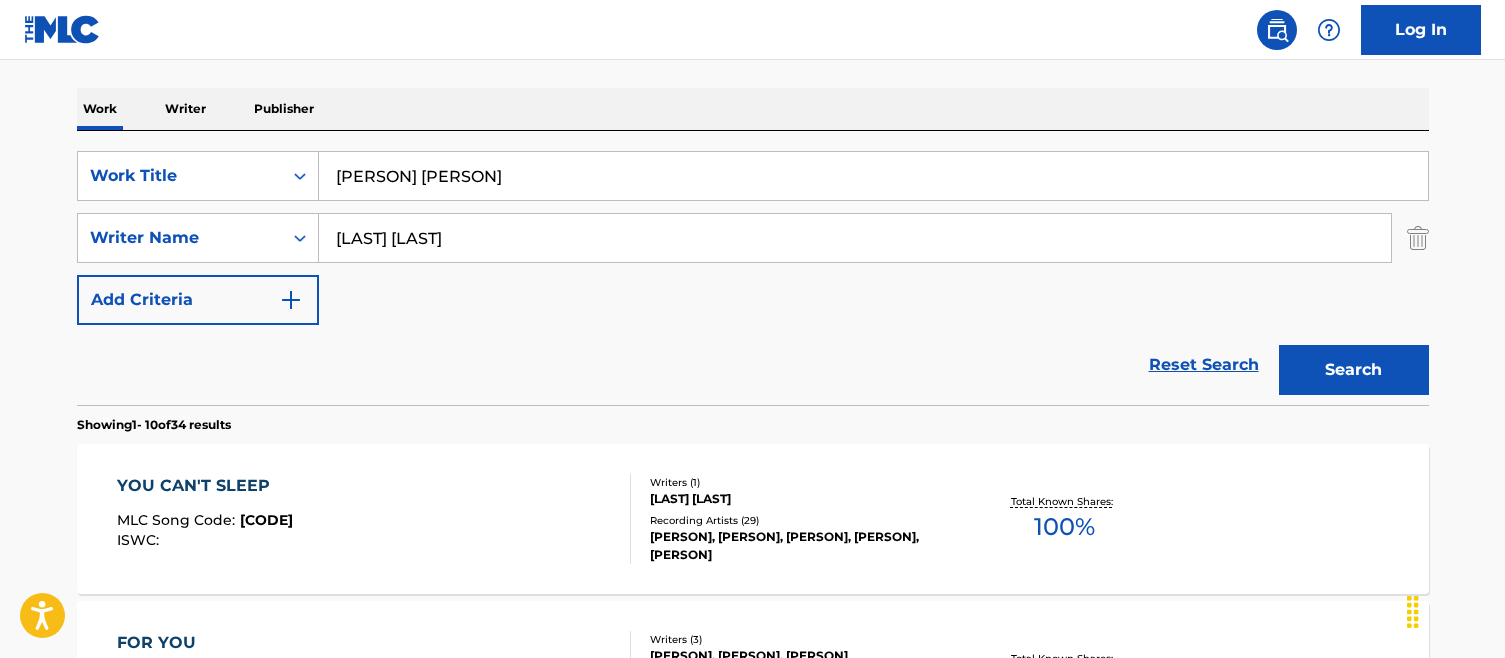 scroll, scrollTop: 226, scrollLeft: 0, axis: vertical 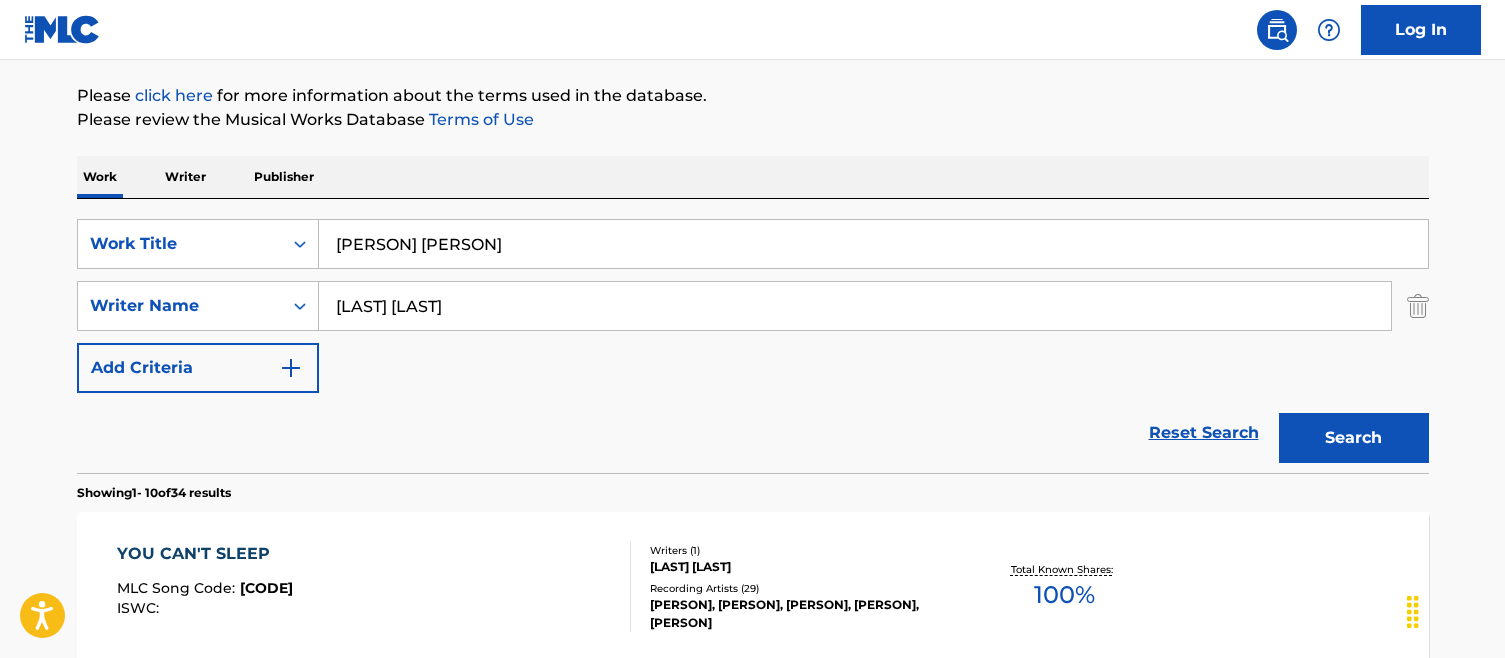 type on "[LAST] [LAST]" 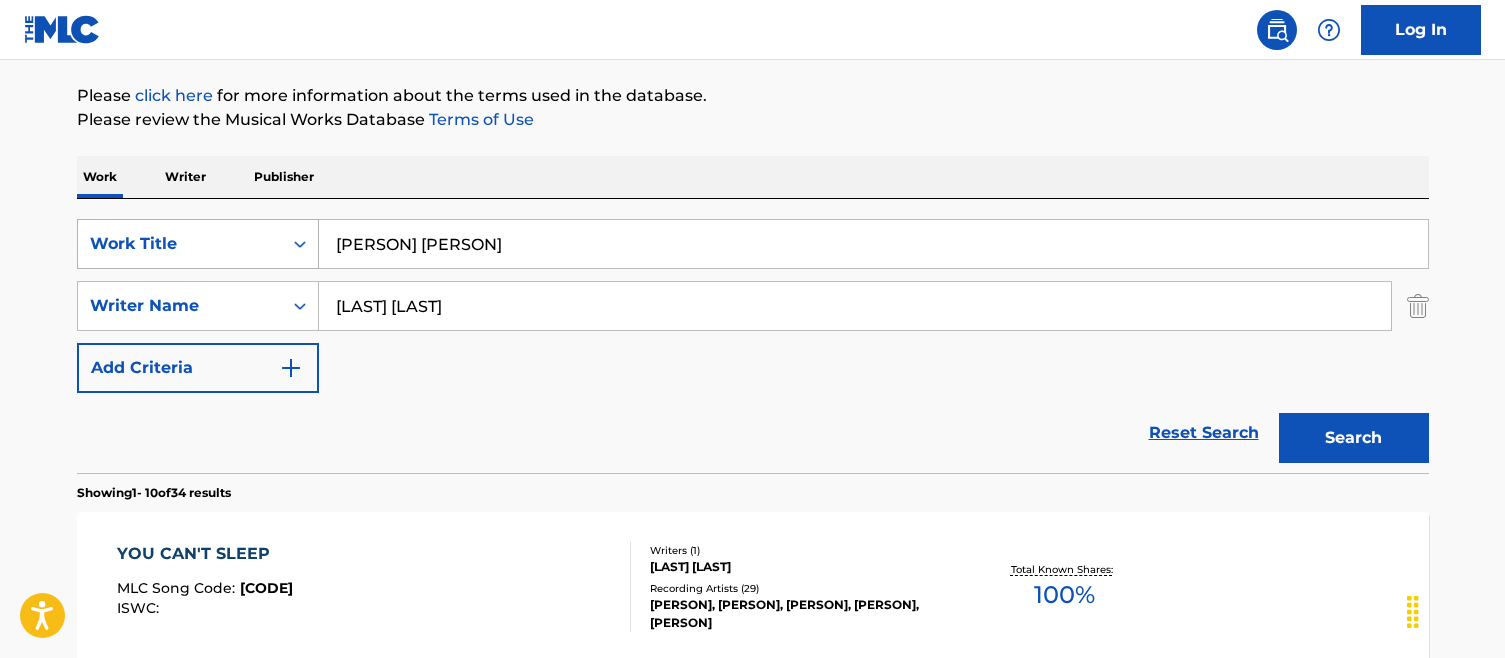 drag, startPoint x: 549, startPoint y: 249, endPoint x: 96, endPoint y: 226, distance: 453.5835 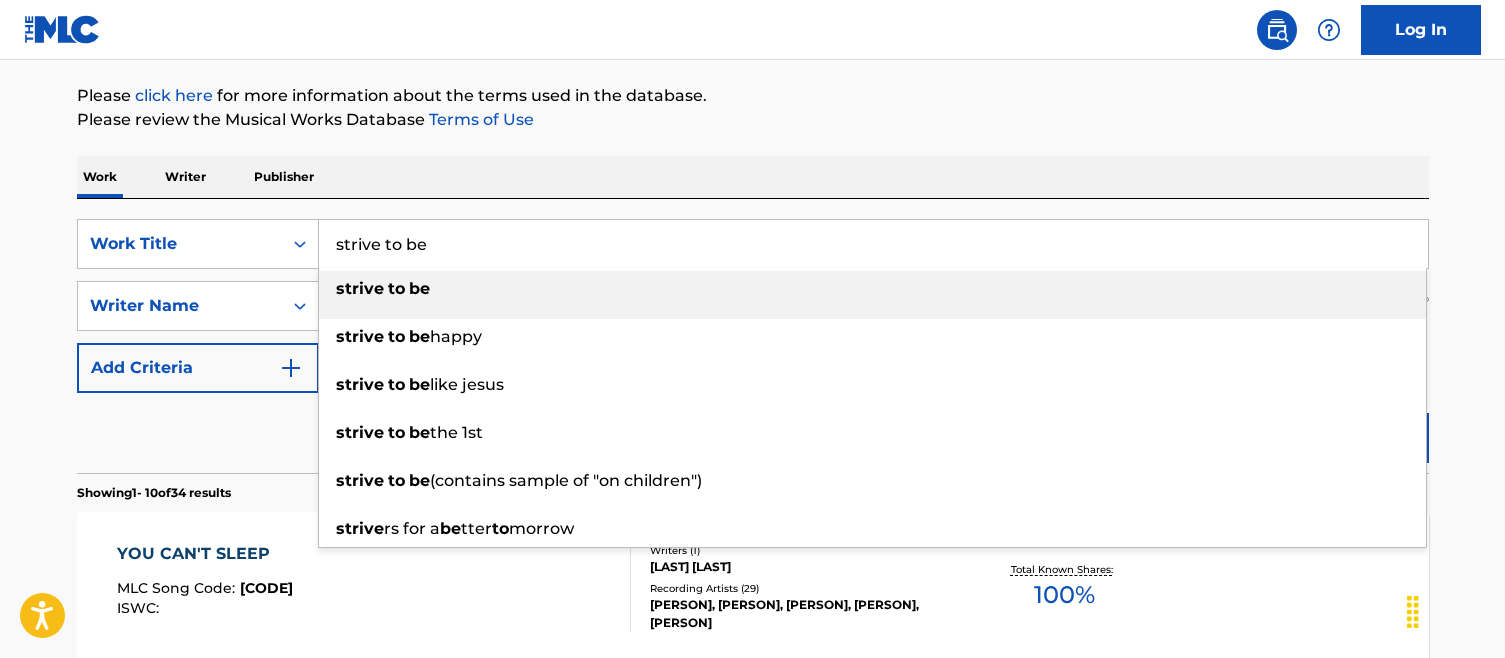 click on "strive   to   be" at bounding box center [872, 289] 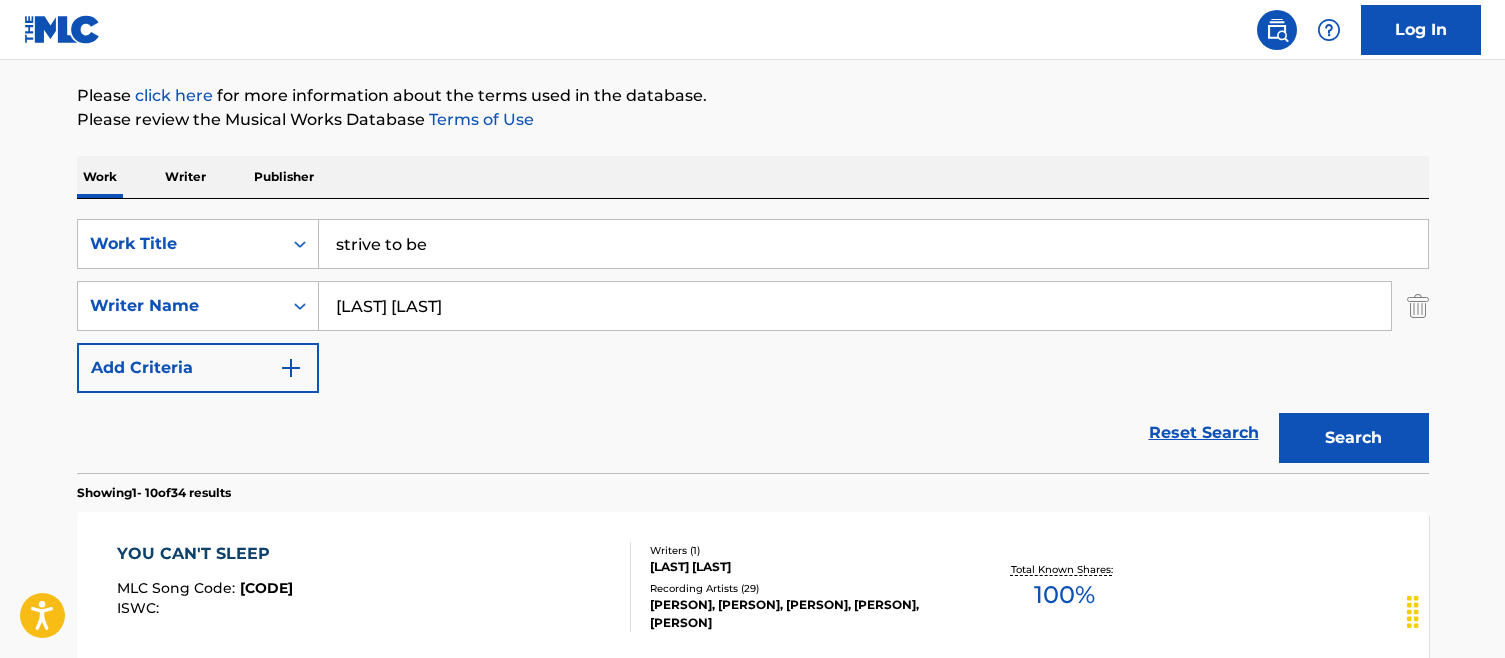 click on "Work Title [LAST] SearchWithCriteria67dc42bb-7fc3-4d19-a12b-b0664c0d4427 Writer Name [LAST] Add Criteria Reset Search Search" at bounding box center (753, 336) 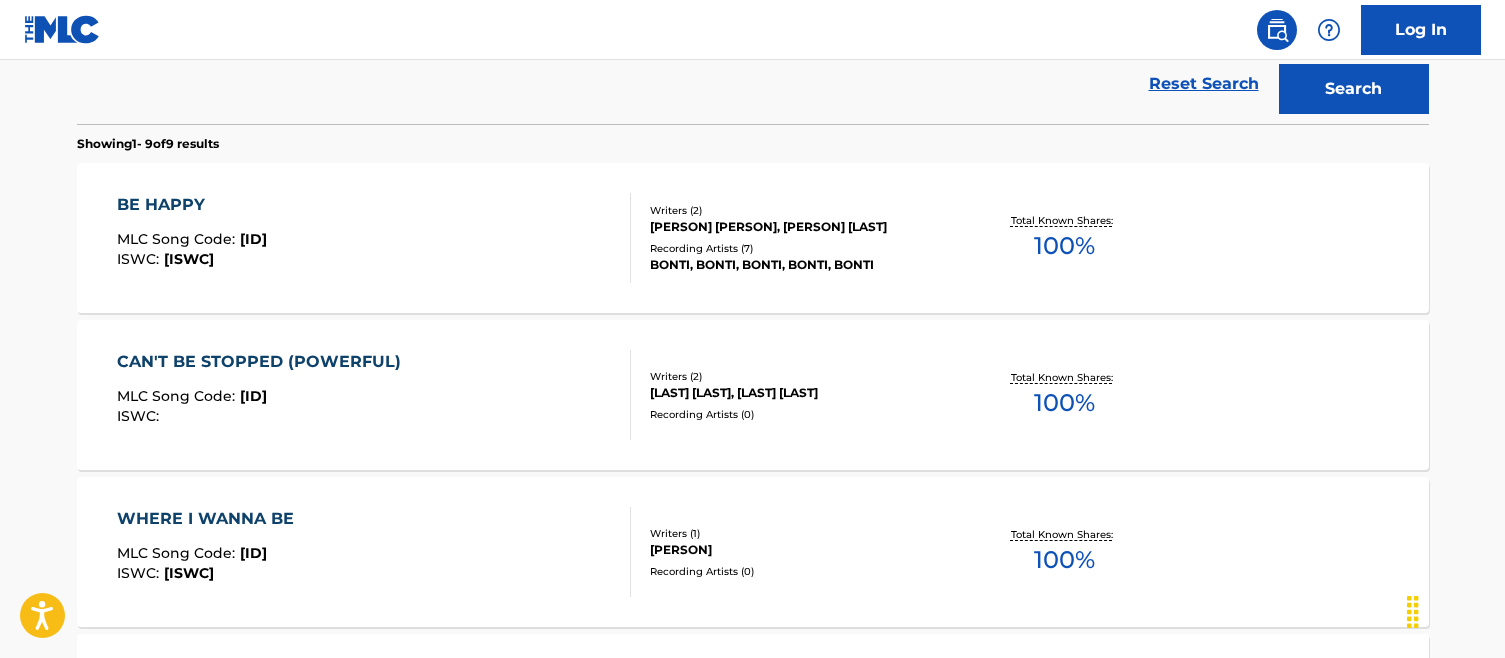 scroll, scrollTop: 0, scrollLeft: 0, axis: both 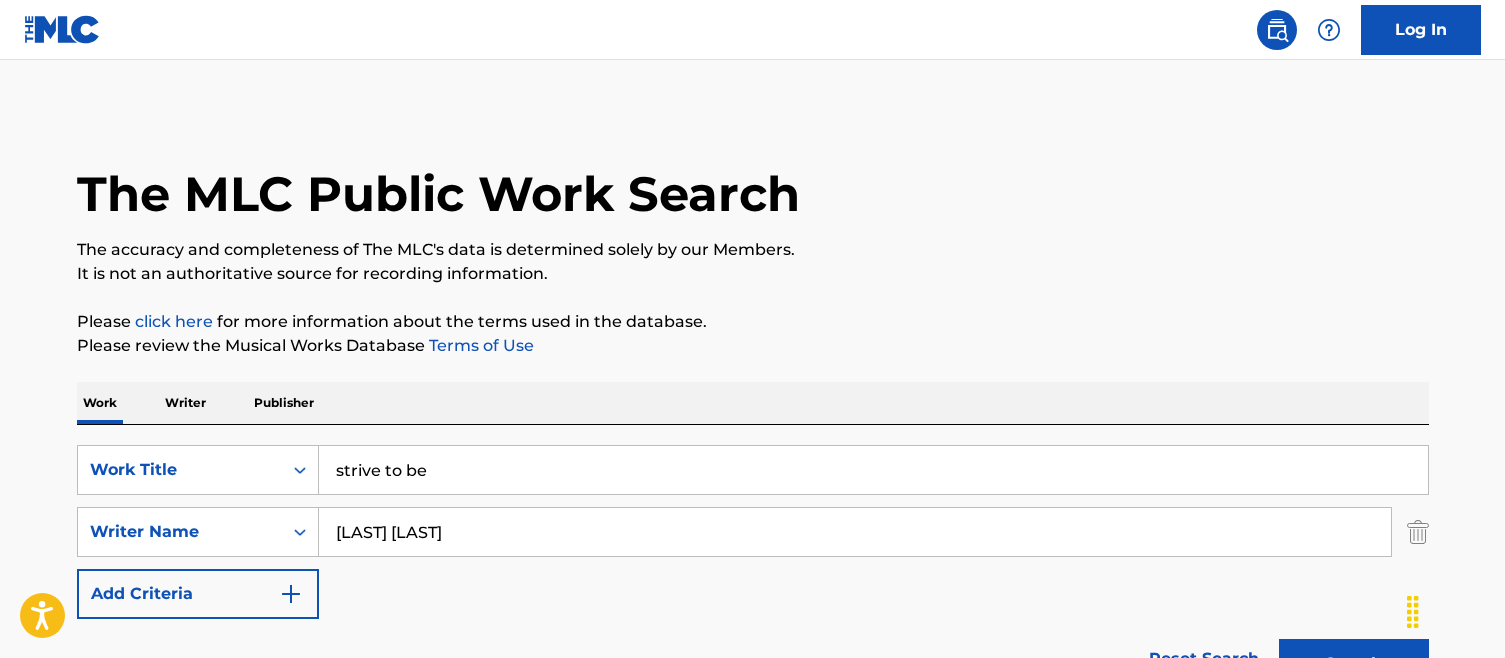 click on "strive to be" at bounding box center (873, 470) 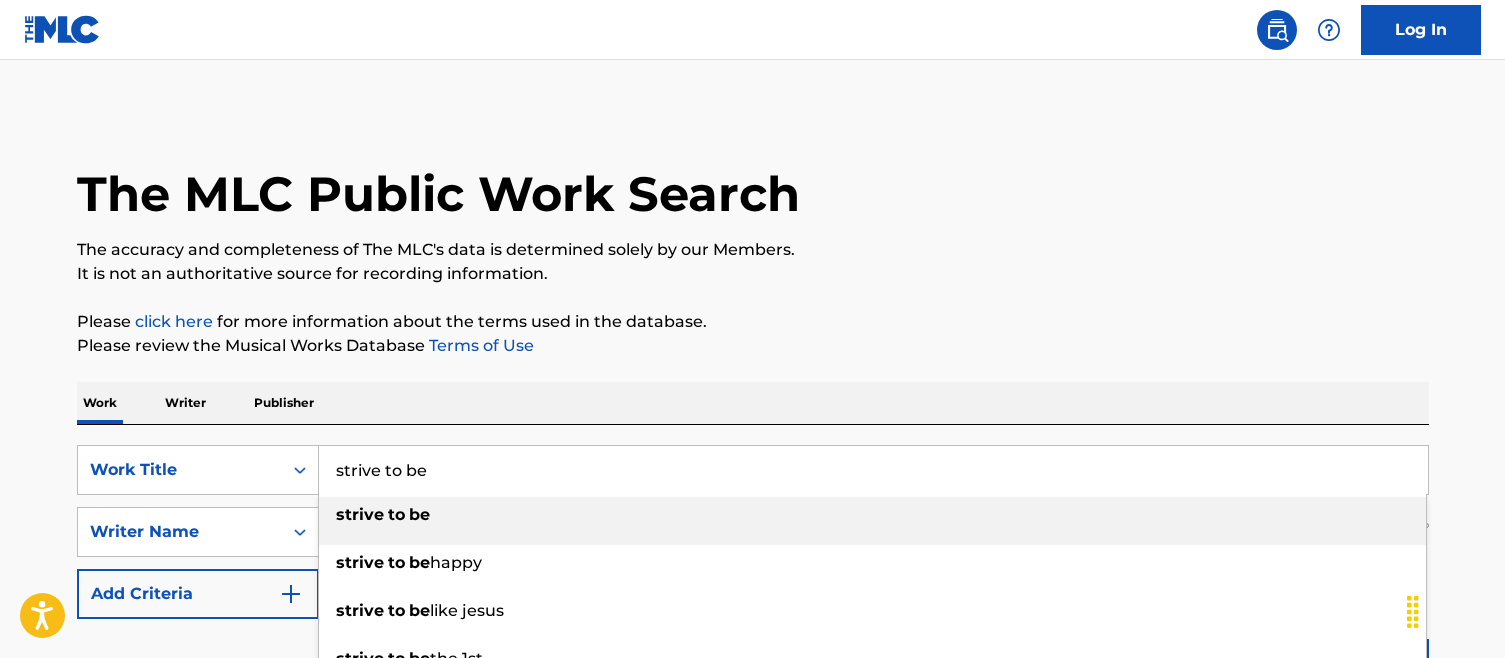 click on "strive to be" at bounding box center [873, 470] 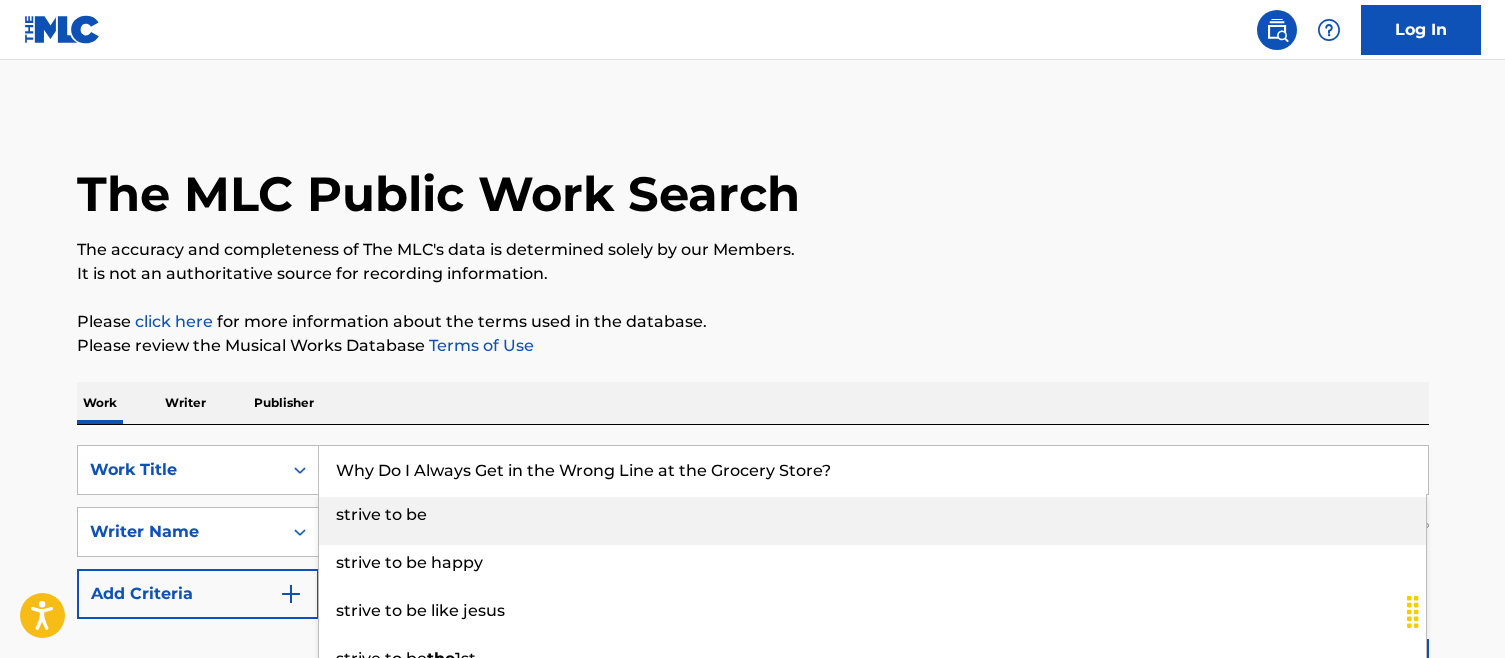 type on "Why Do I Always Get in the Wrong Line at the Grocery Store?" 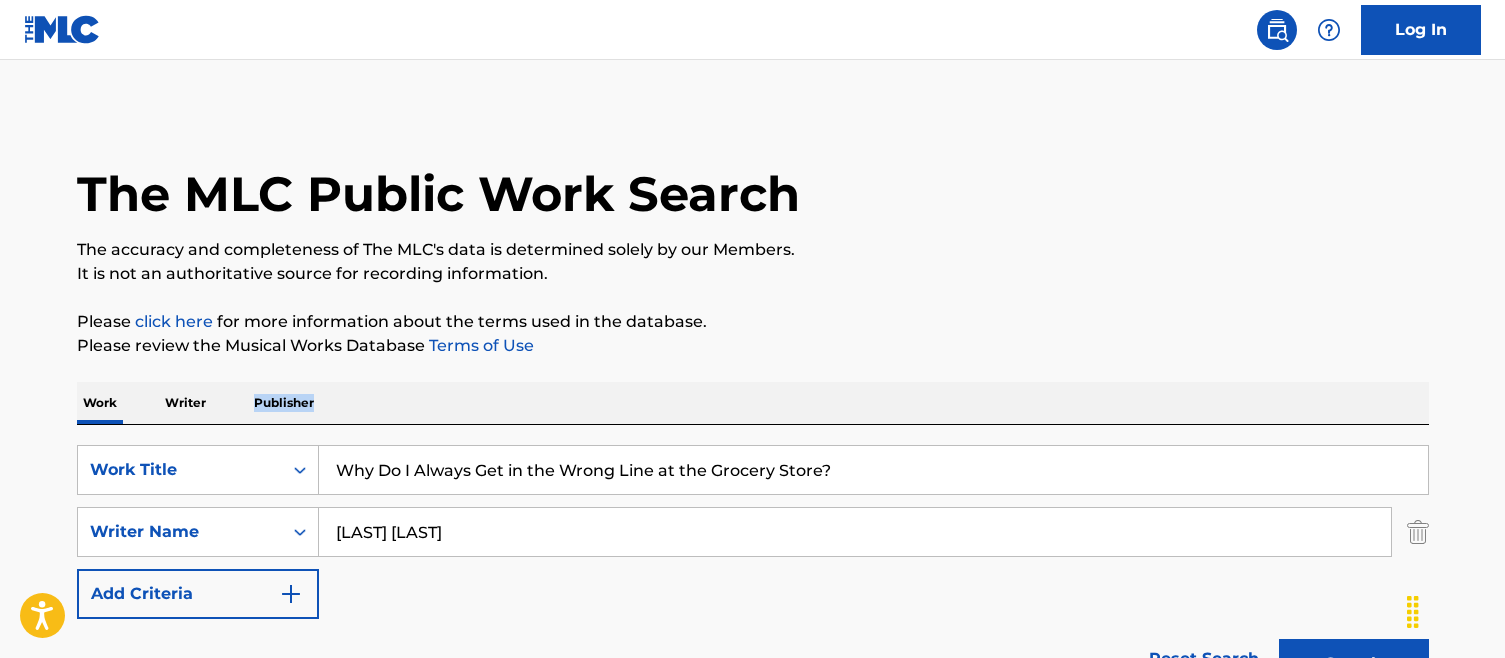 click on "Work Writer Publisher" at bounding box center [753, 403] 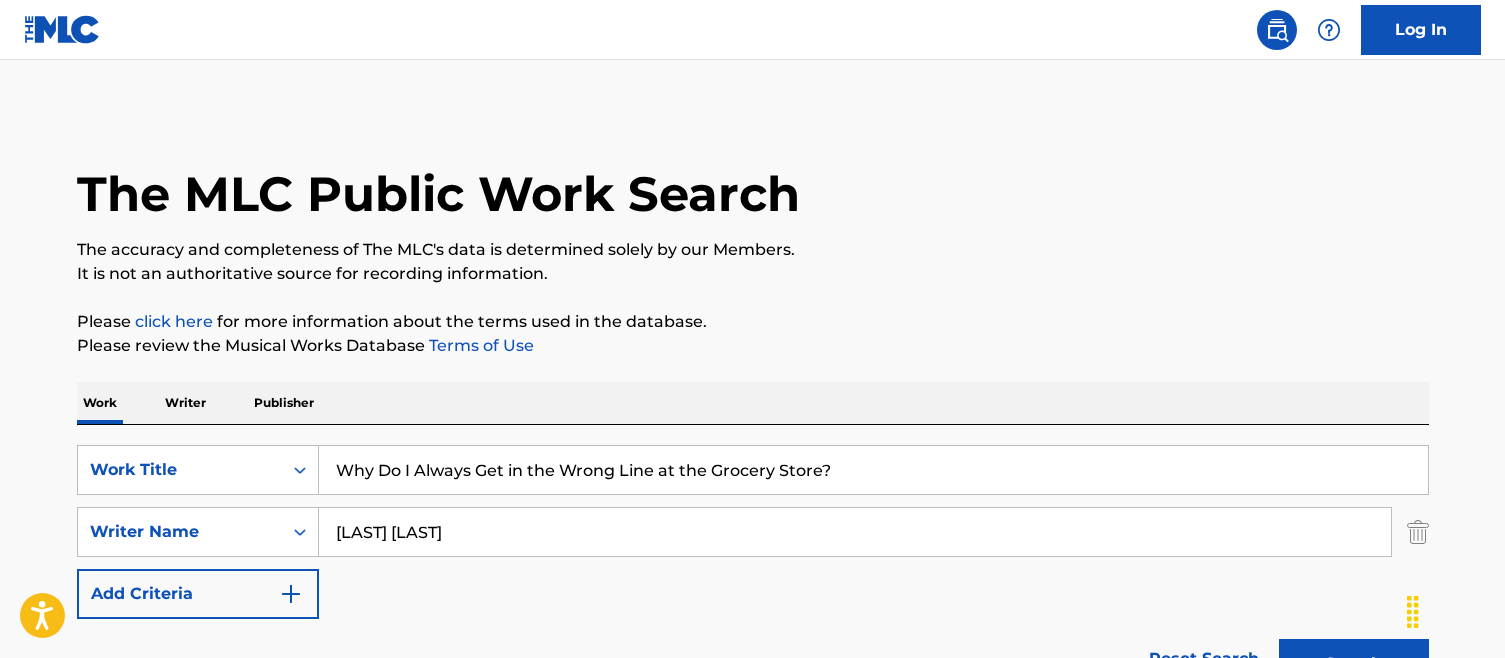drag, startPoint x: 476, startPoint y: 566, endPoint x: 467, endPoint y: 559, distance: 11.401754 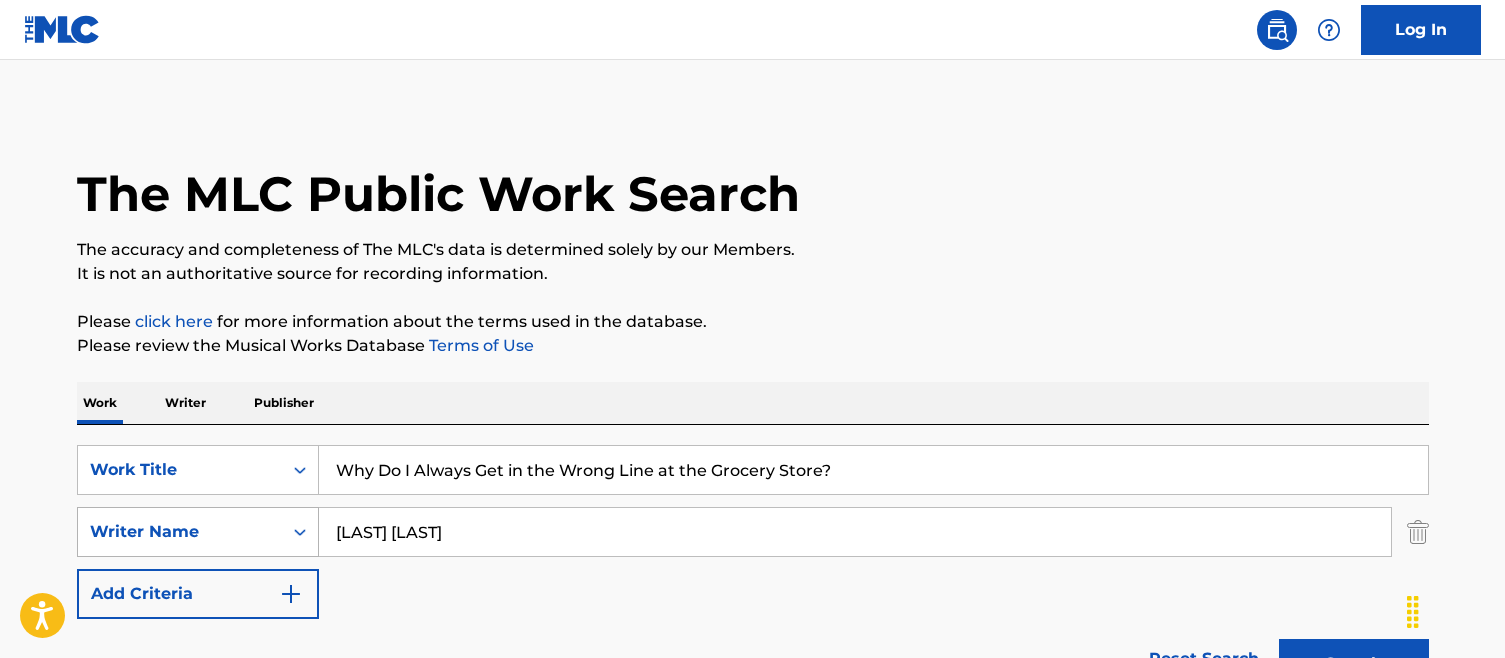 drag, startPoint x: 489, startPoint y: 529, endPoint x: 79, endPoint y: 518, distance: 410.14752 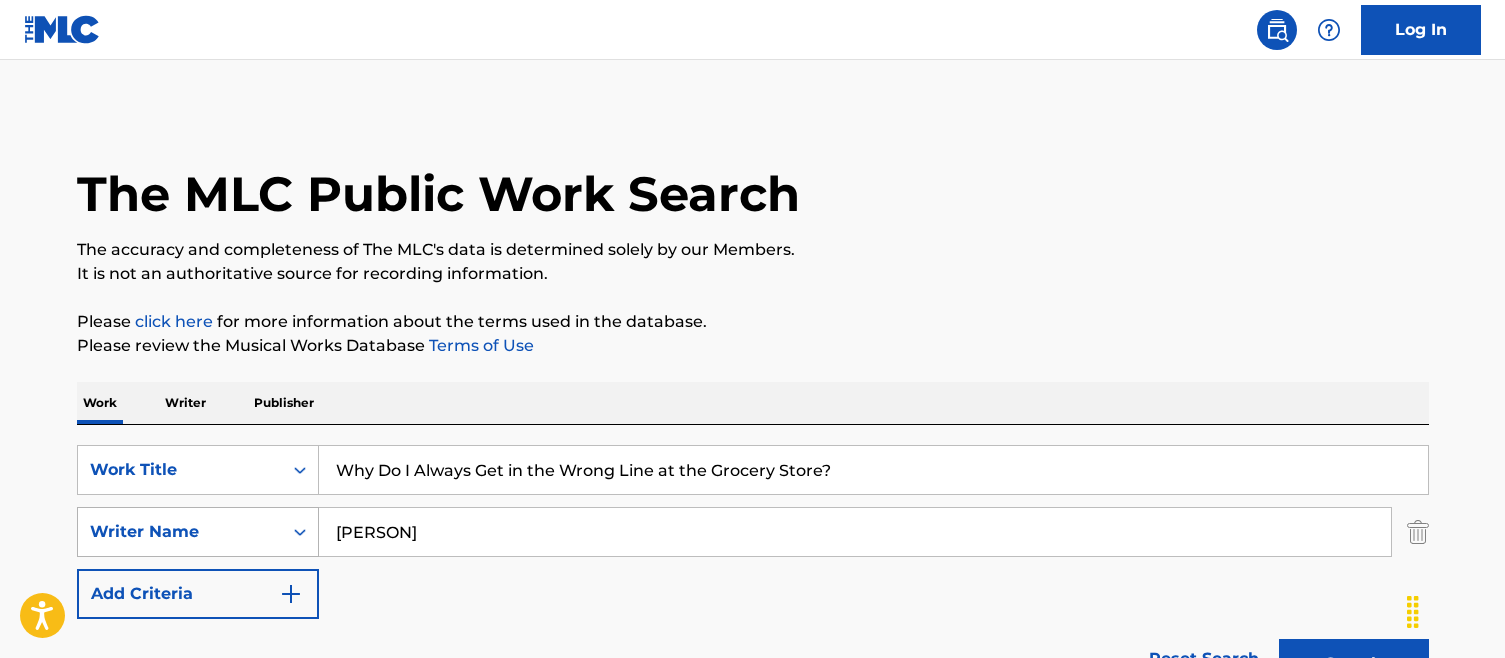 type on "[PERSON]" 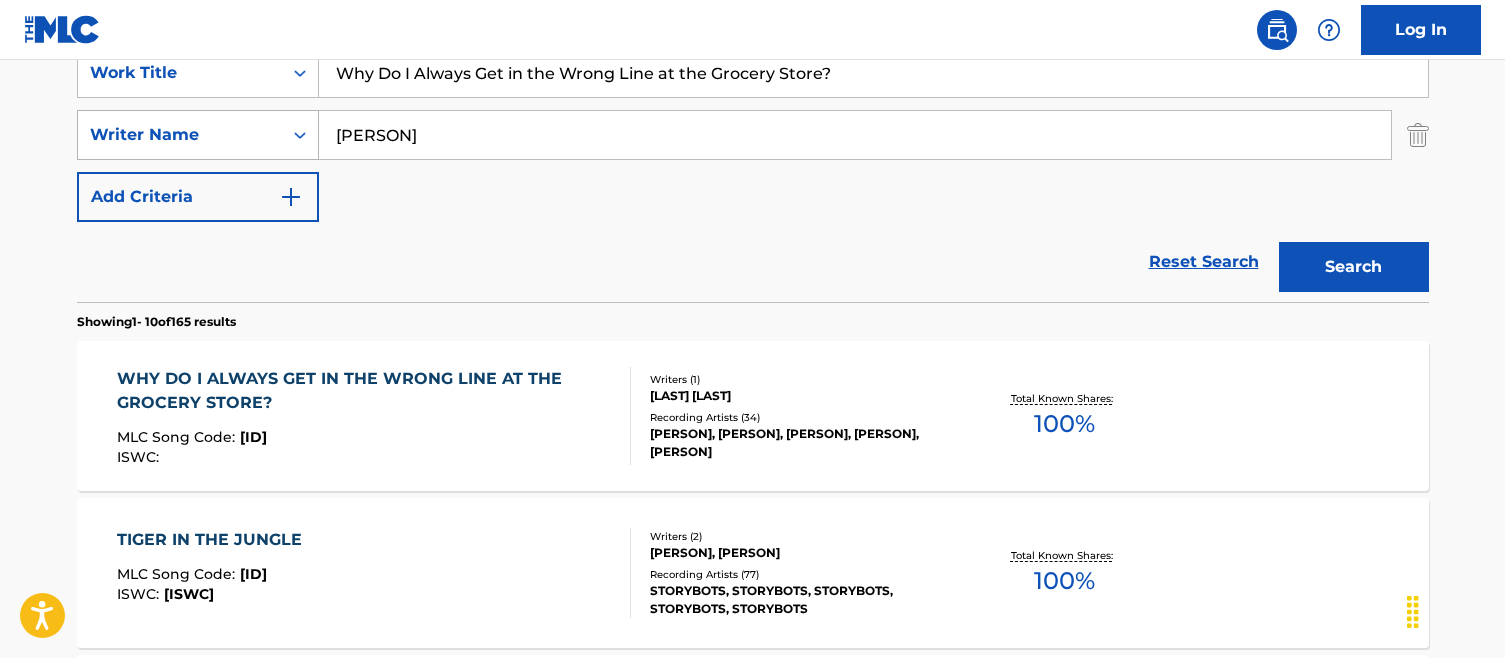 scroll, scrollTop: 399, scrollLeft: 0, axis: vertical 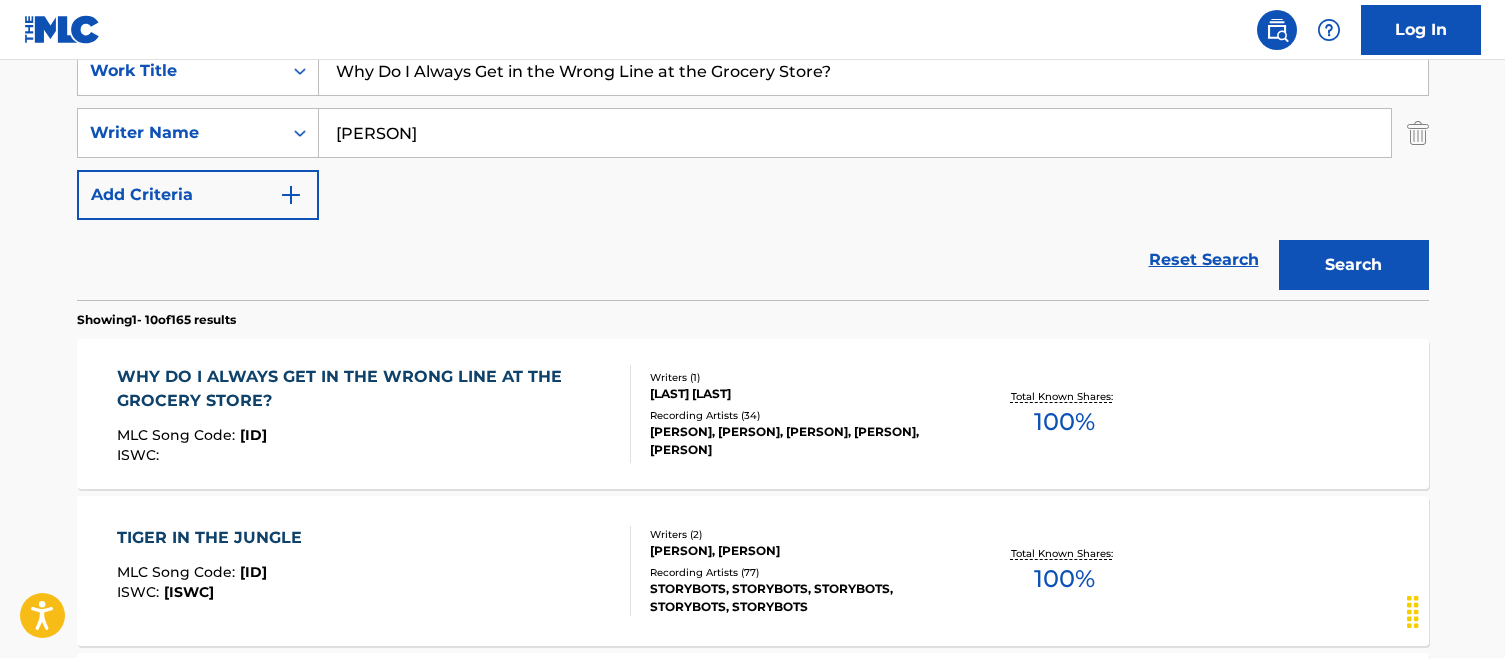 click on "MLC Song Code : [CODE] ISWC :" at bounding box center [365, 414] 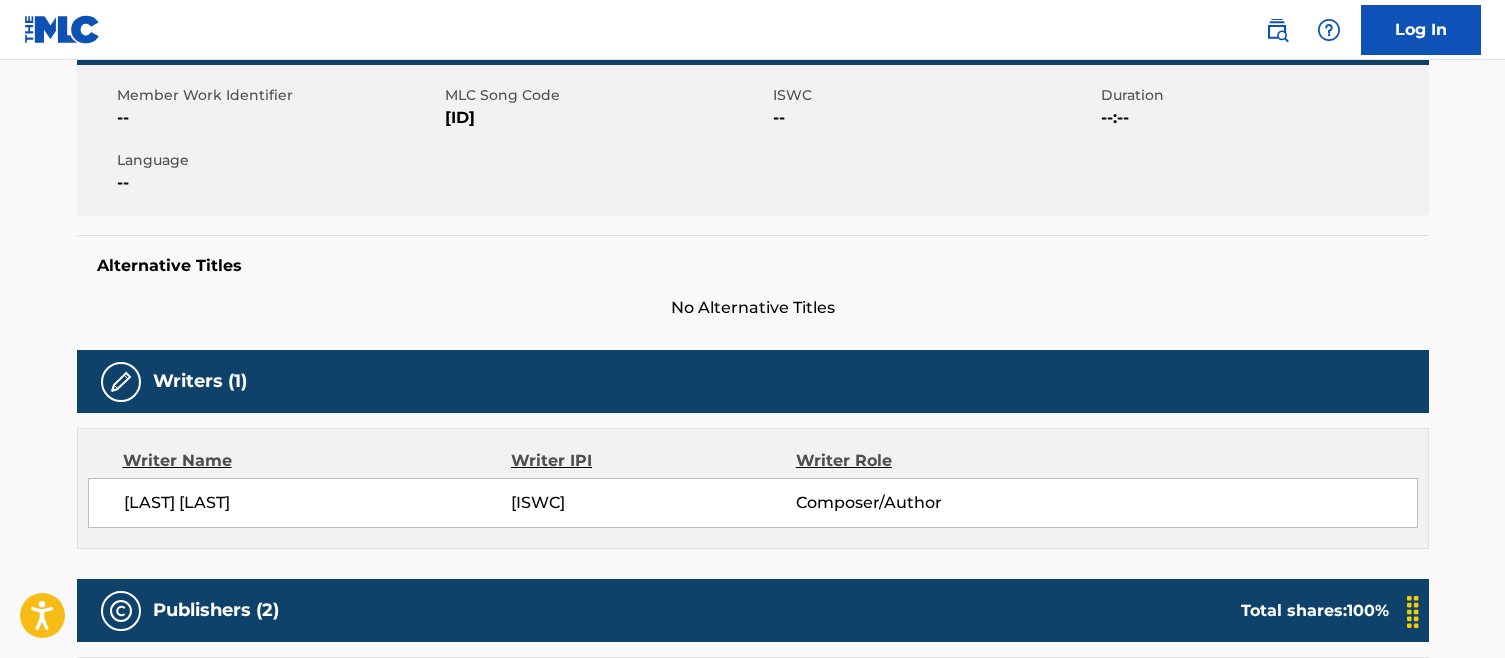 scroll, scrollTop: 0, scrollLeft: 0, axis: both 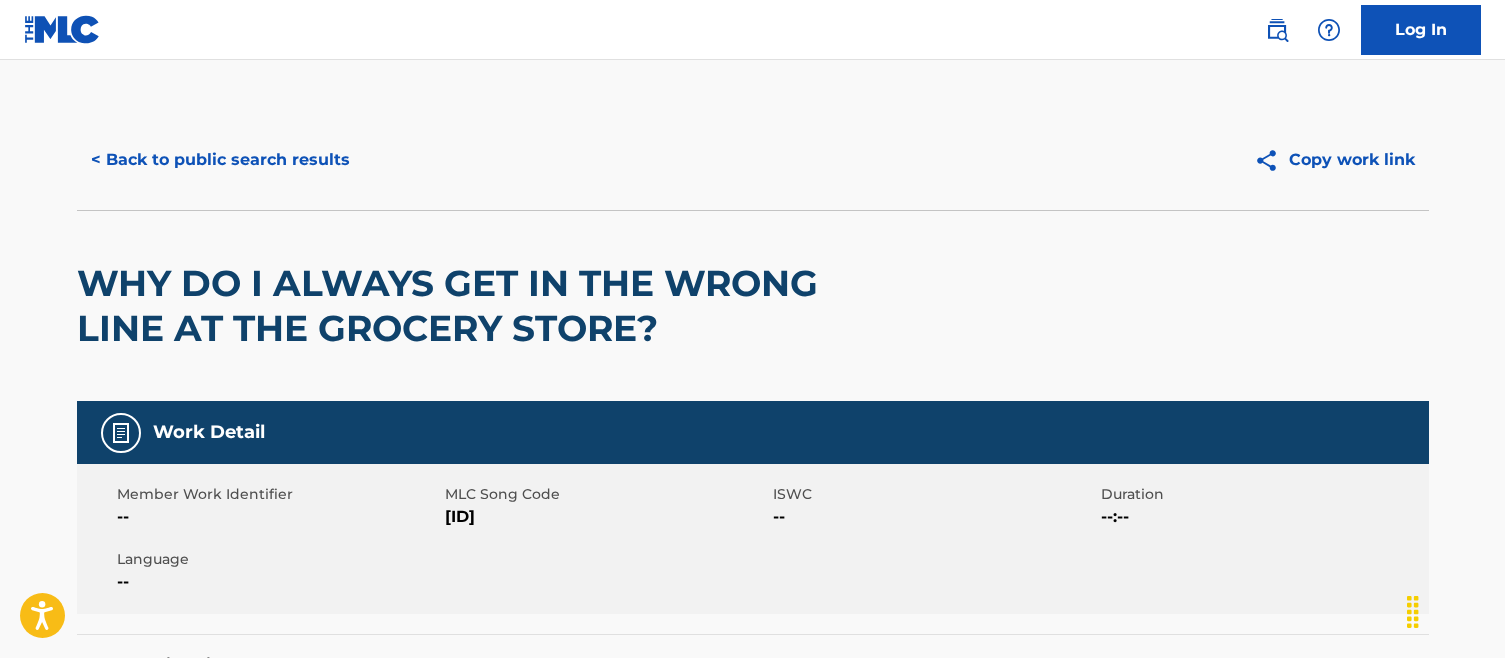 click on "[ID]" at bounding box center (606, 517) 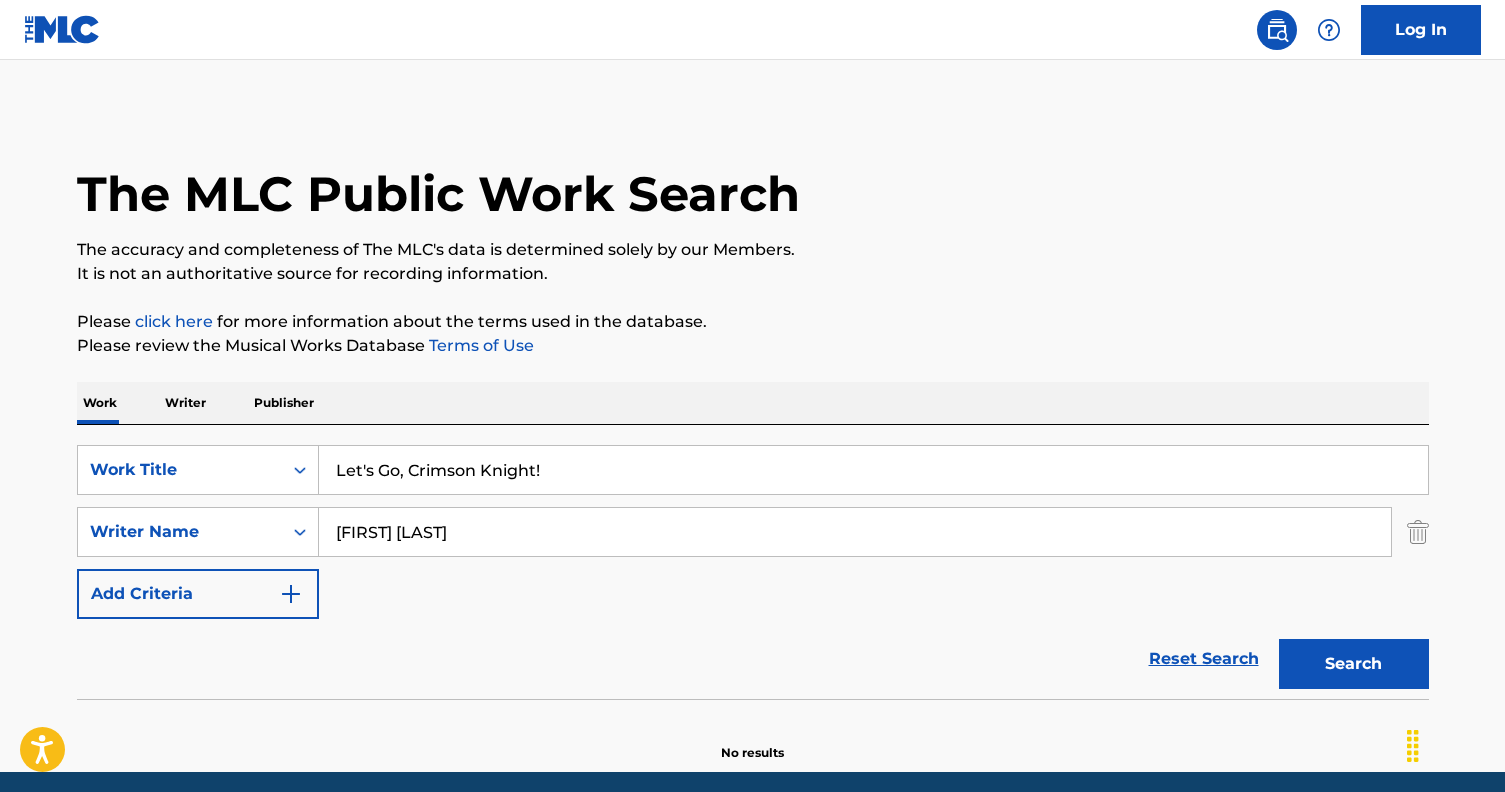 scroll, scrollTop: 13, scrollLeft: 0, axis: vertical 